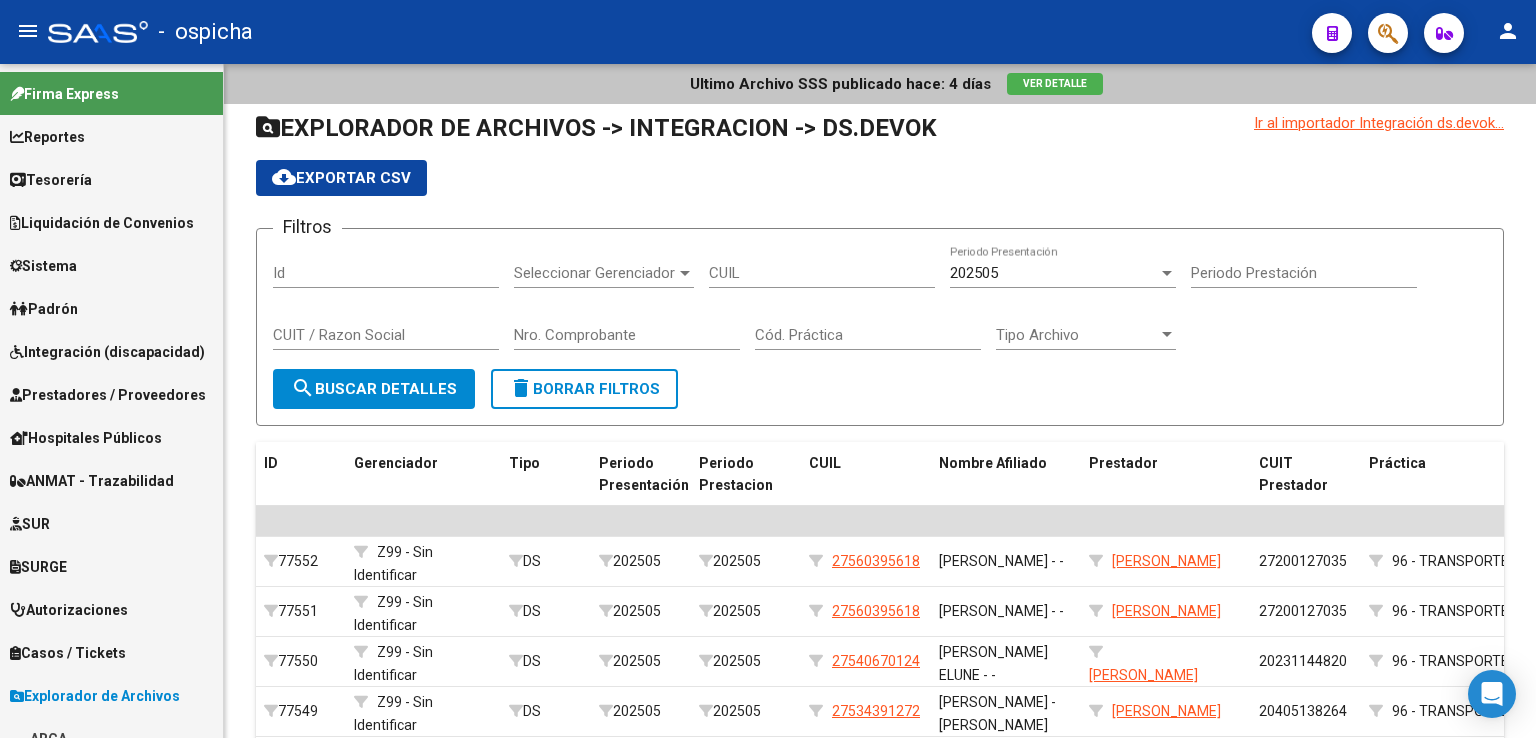 scroll, scrollTop: 0, scrollLeft: 0, axis: both 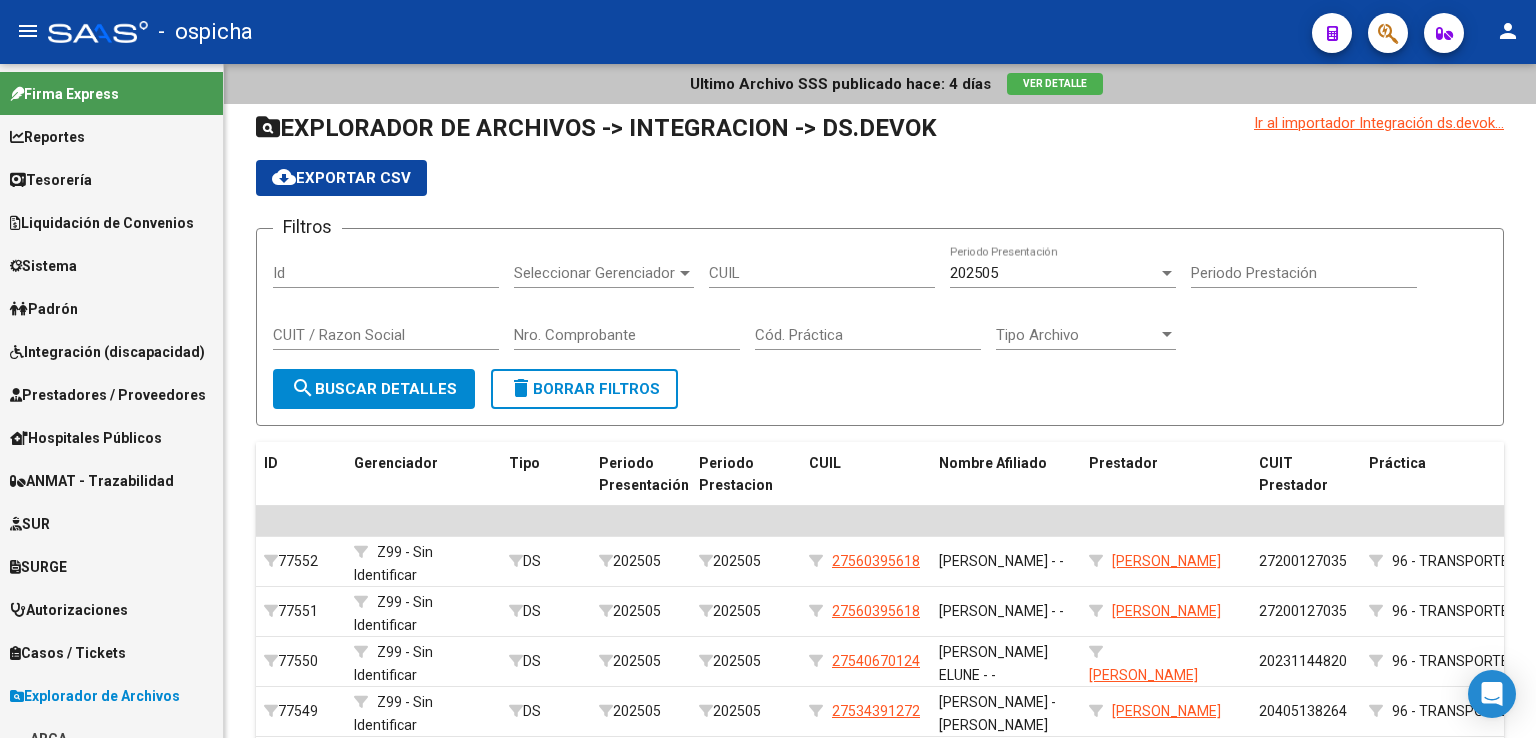 click 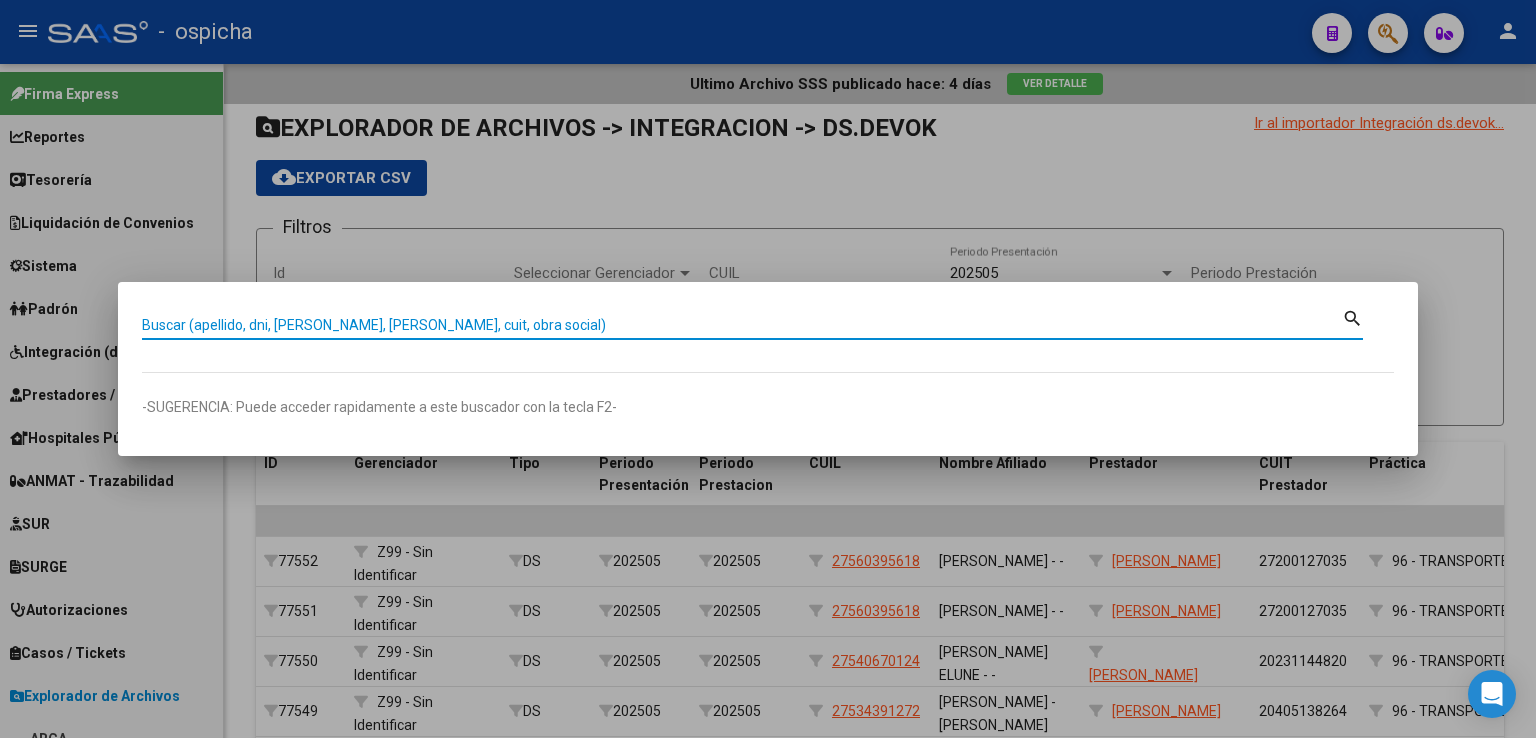 paste on "23388620234" 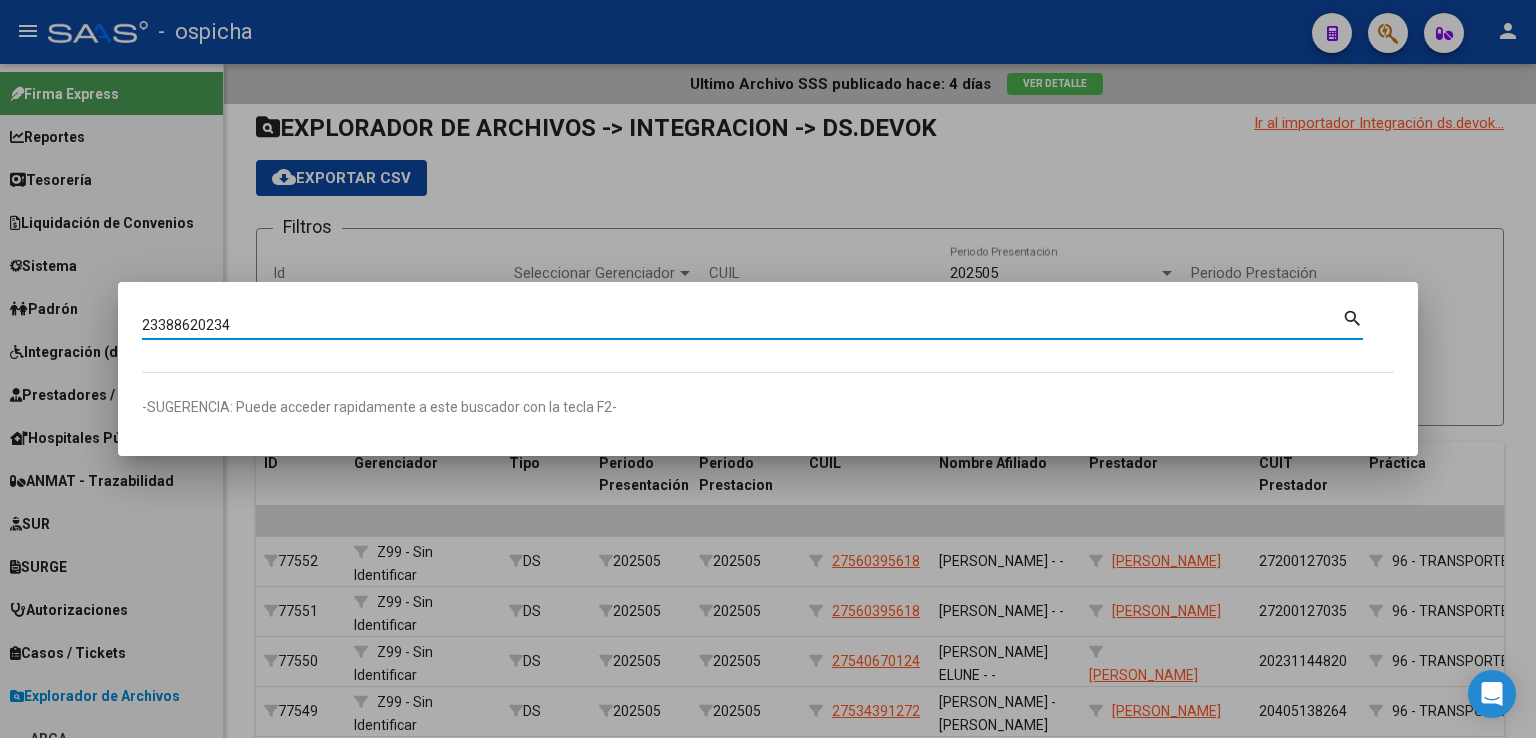 type on "23388620234" 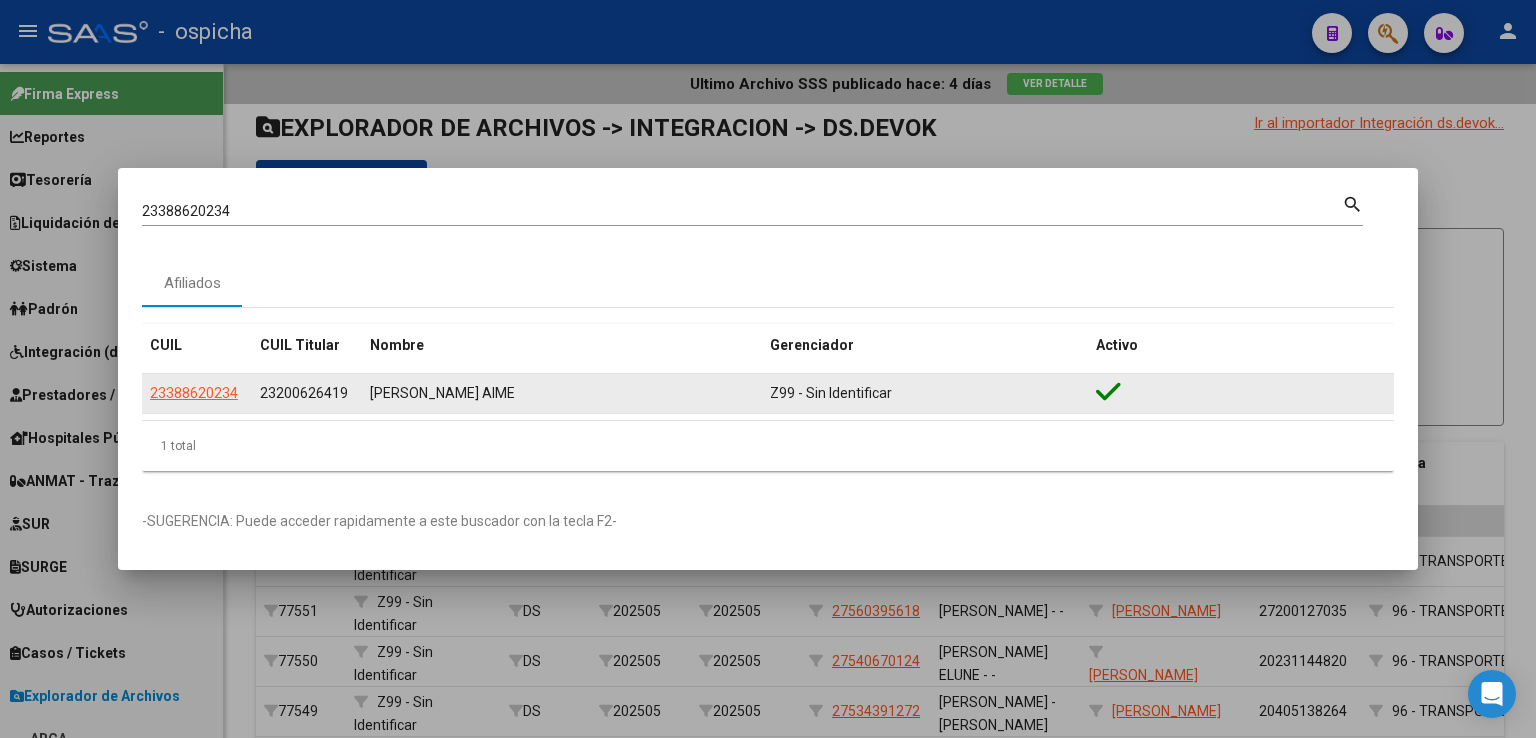 drag, startPoint x: 367, startPoint y: 385, endPoint x: 550, endPoint y: 401, distance: 183.69812 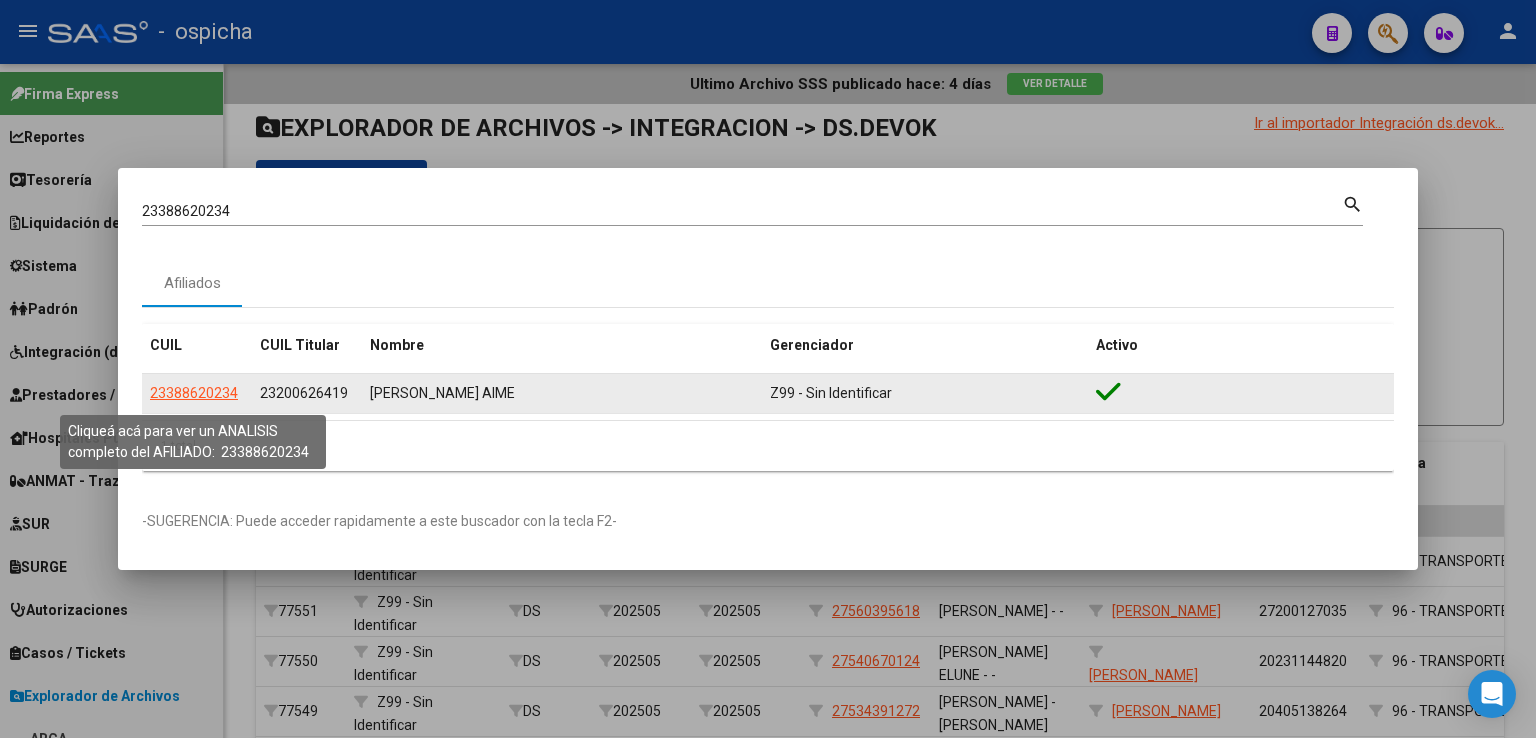 click on "23388620234" 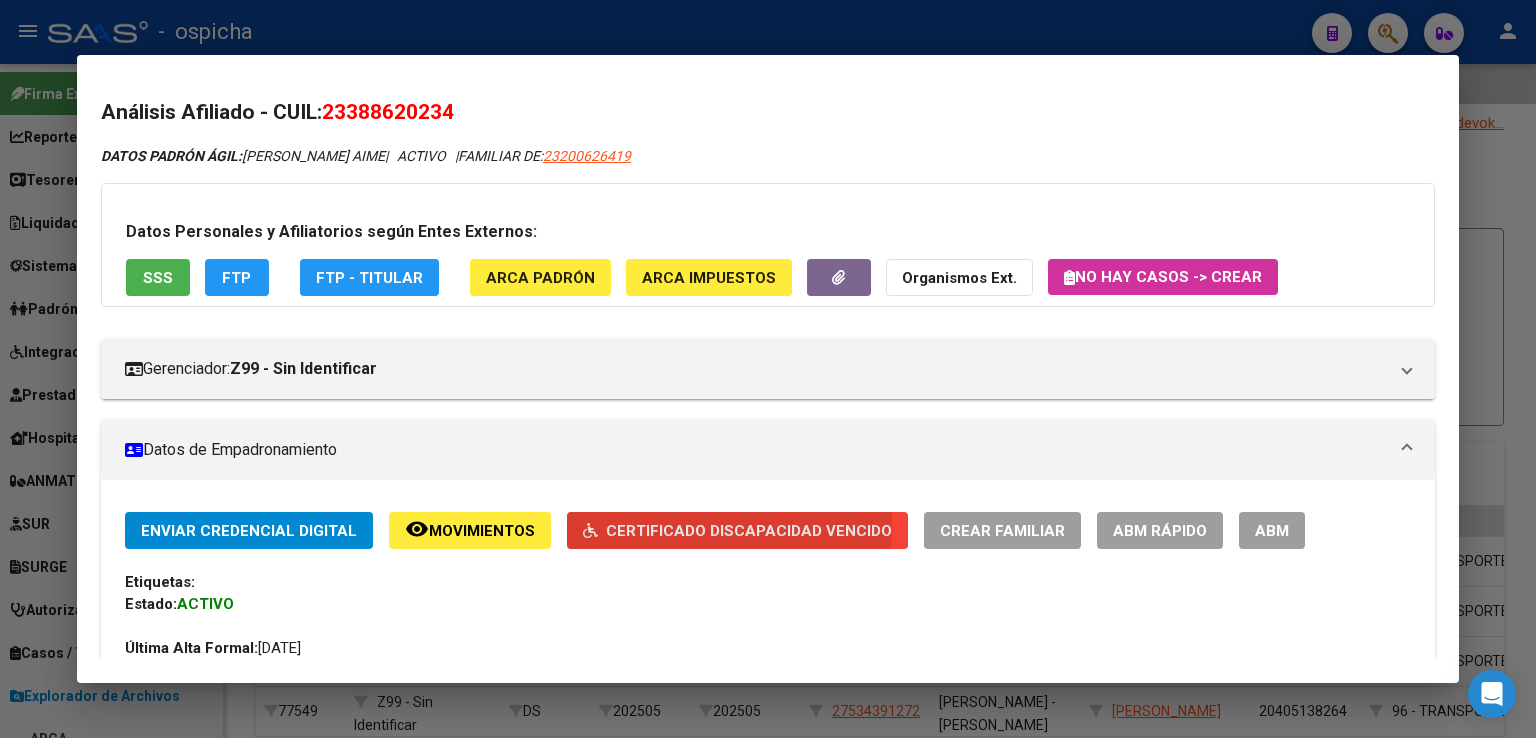 click on "Certificado Discapacidad Vencido" 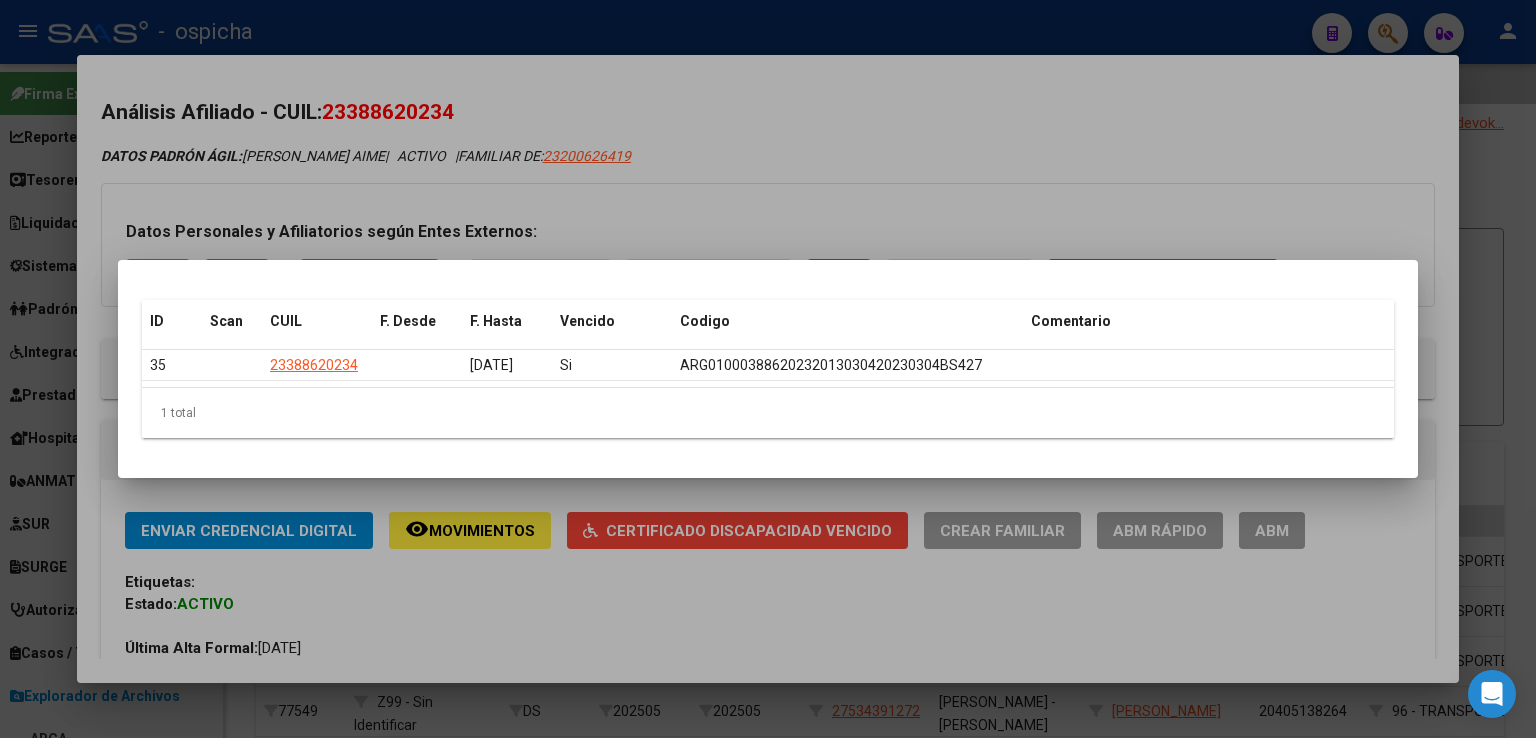 click at bounding box center (768, 369) 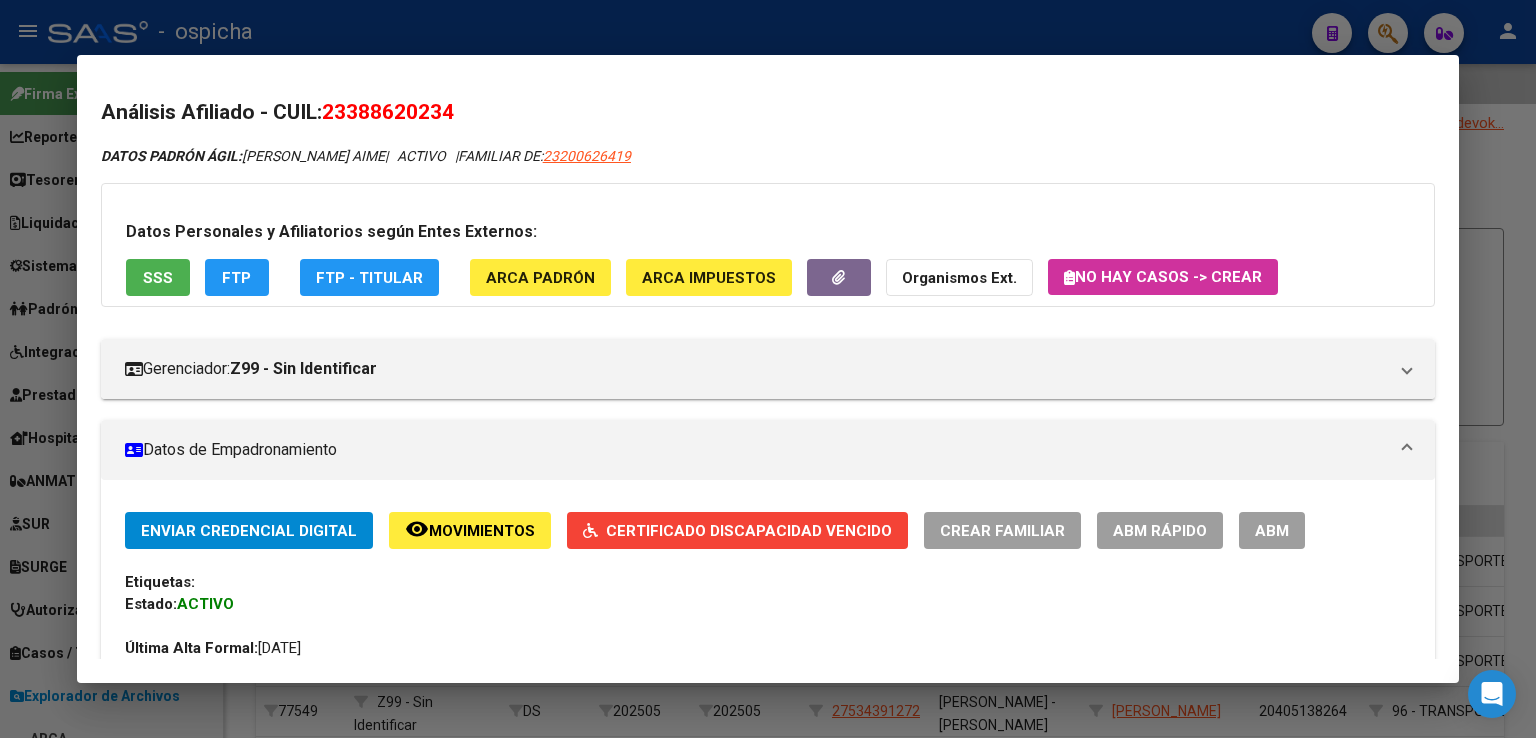 click at bounding box center (768, 369) 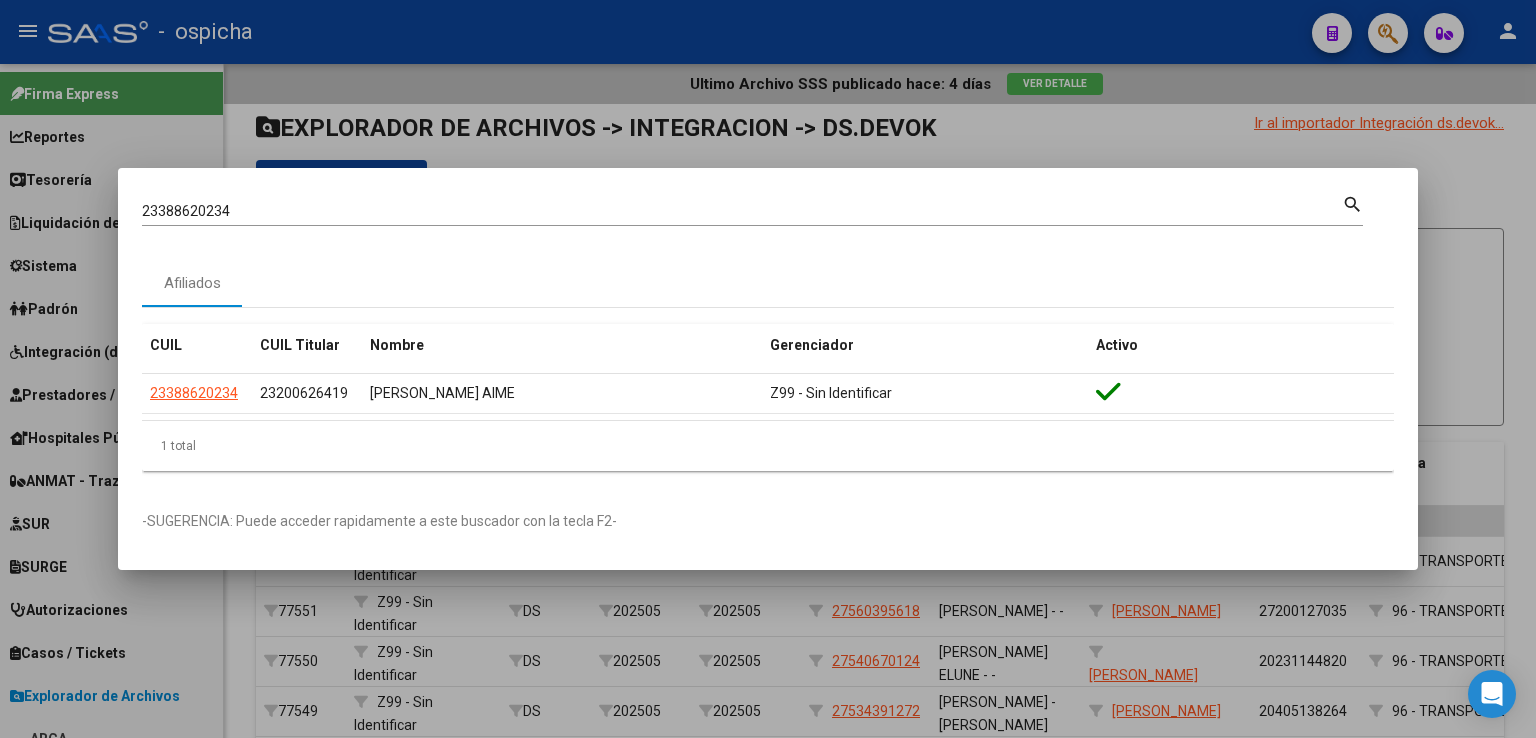 click at bounding box center [768, 369] 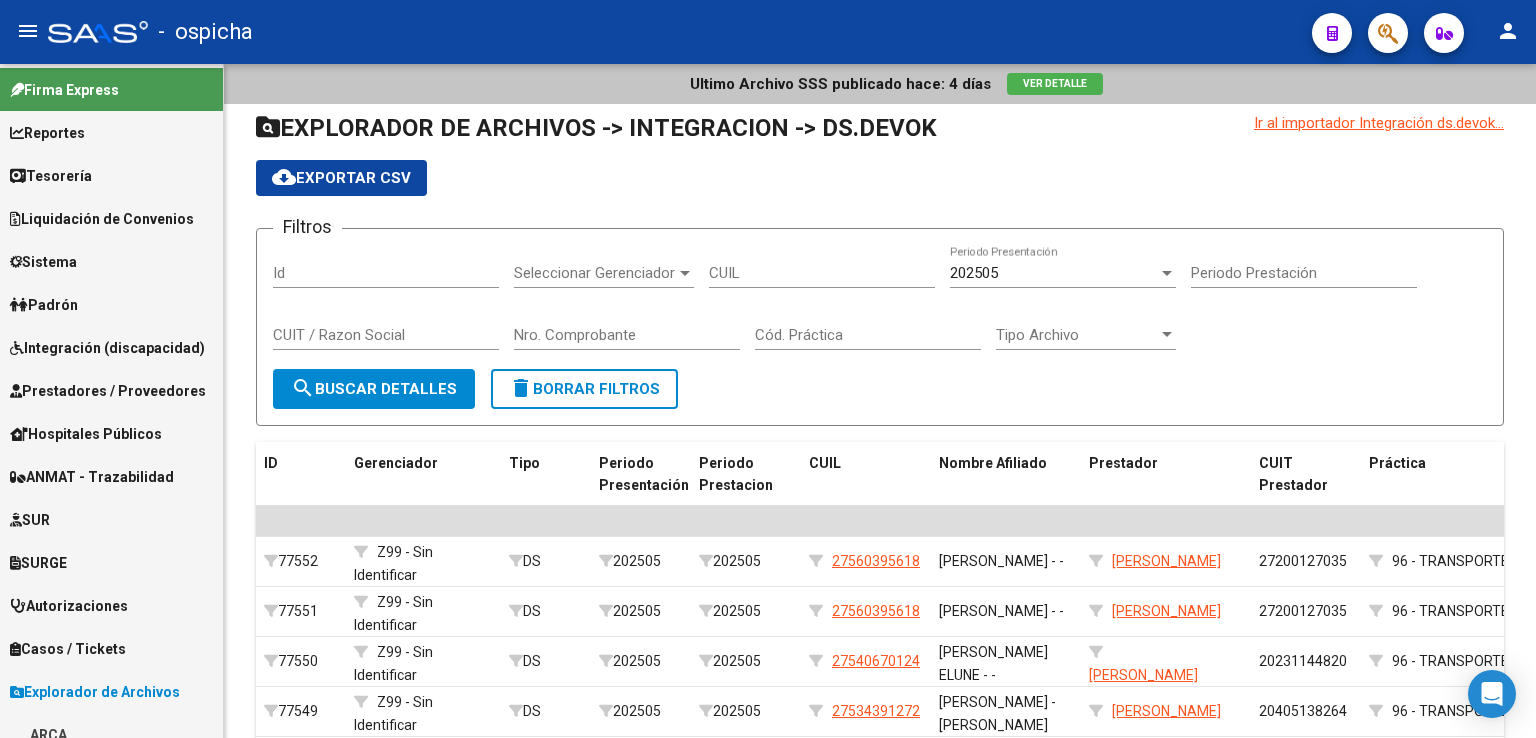 scroll, scrollTop: 0, scrollLeft: 0, axis: both 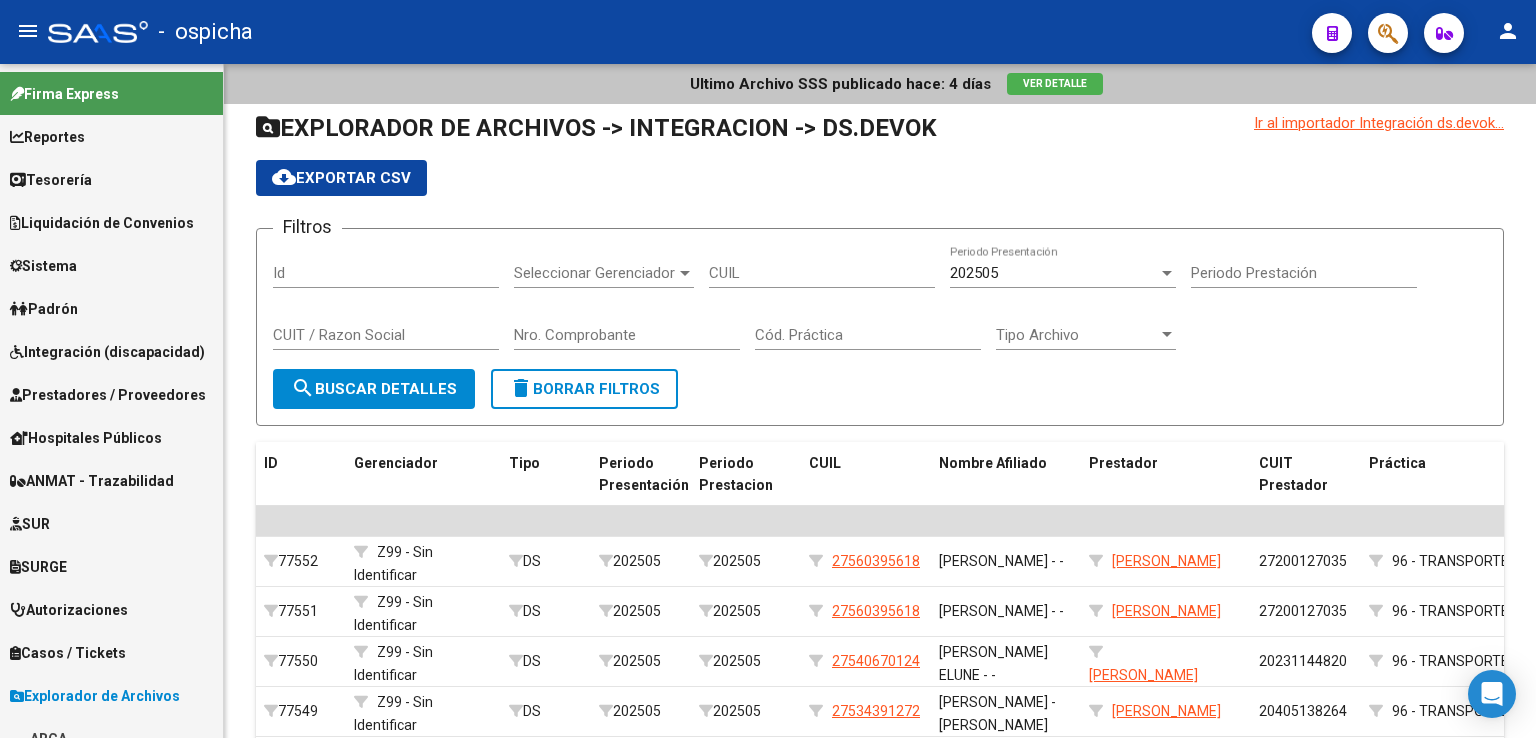 click on "Prestadores / Proveedores" at bounding box center (108, 395) 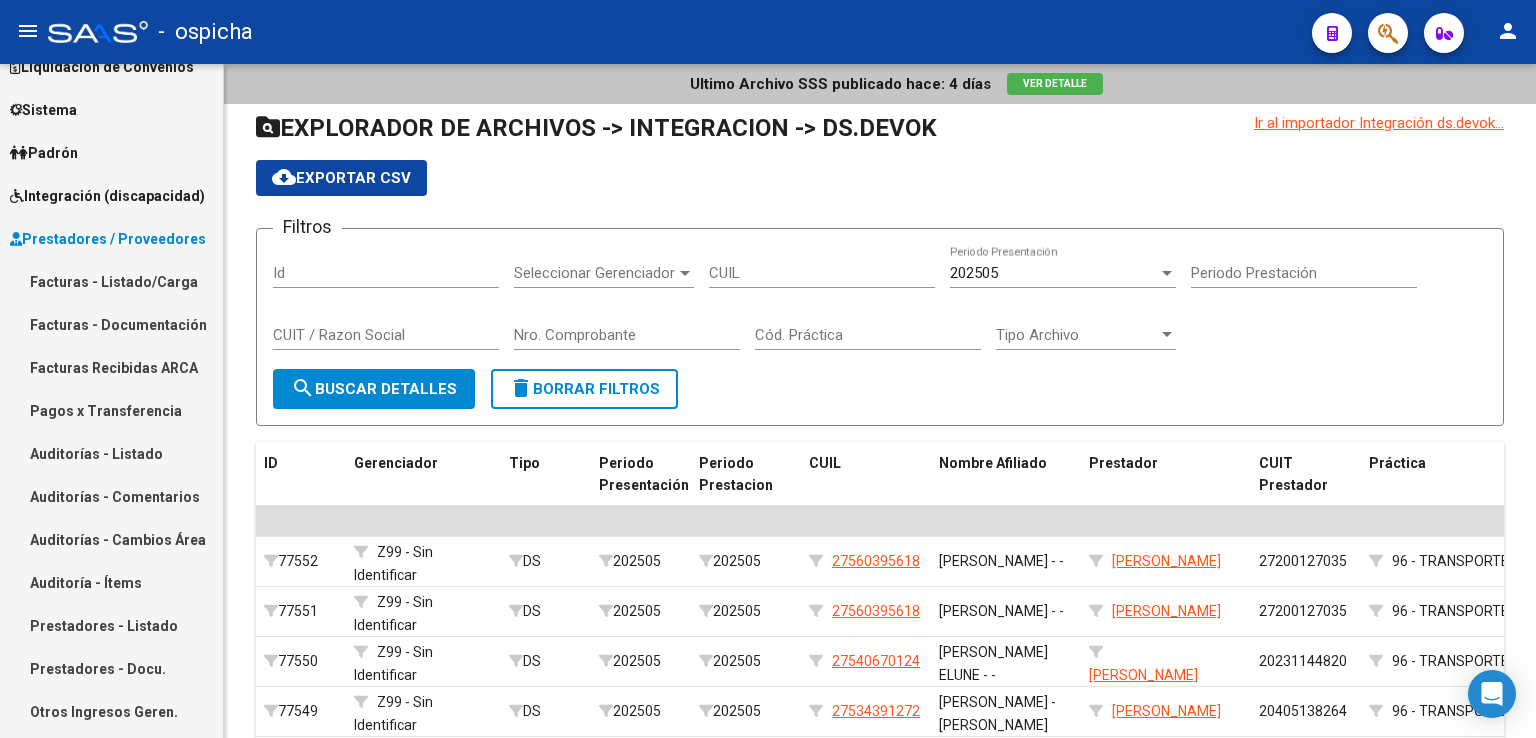scroll, scrollTop: 166, scrollLeft: 0, axis: vertical 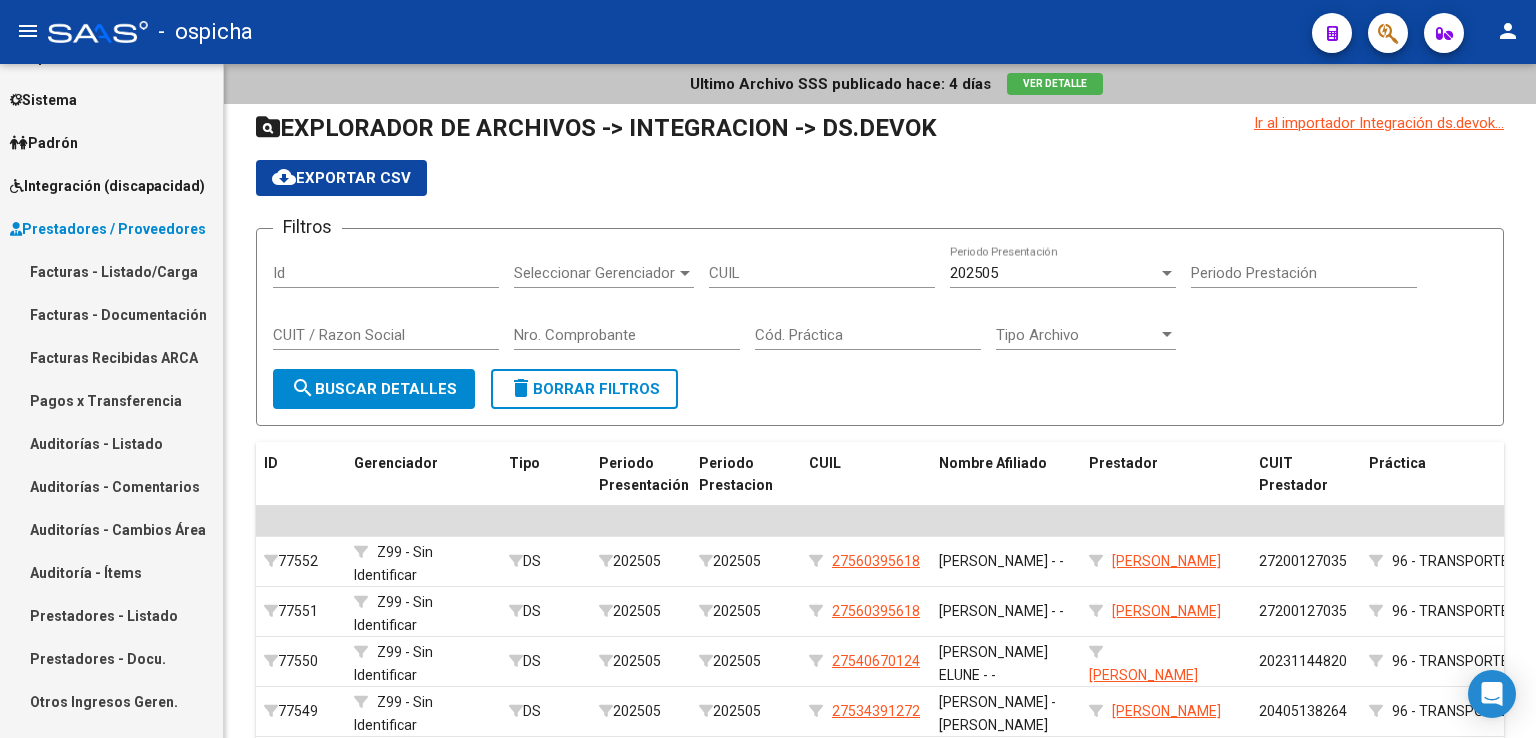 click on "Facturas - Listado/Carga" at bounding box center [111, 271] 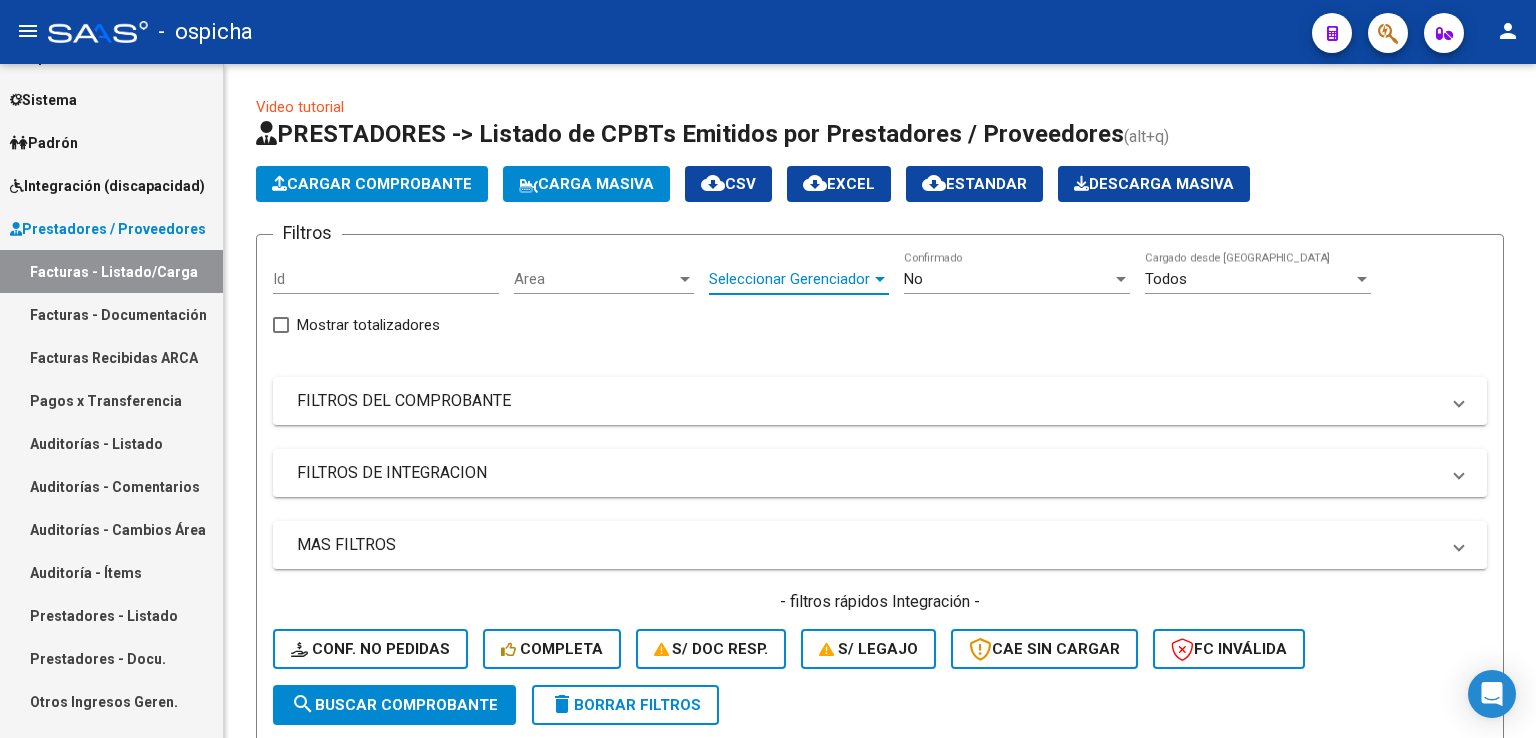 click on "Seleccionar Gerenciador" at bounding box center (790, 279) 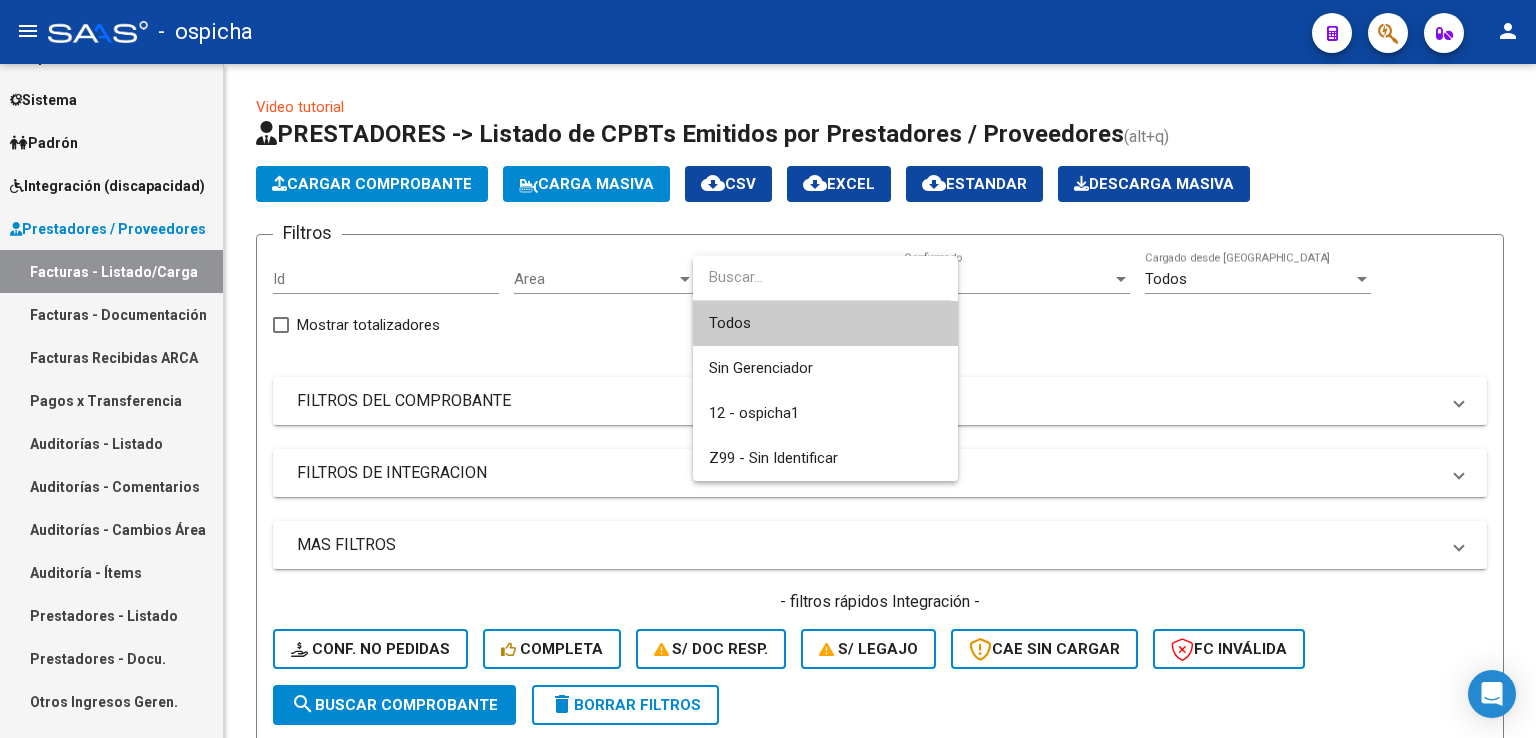 click at bounding box center [822, 277] 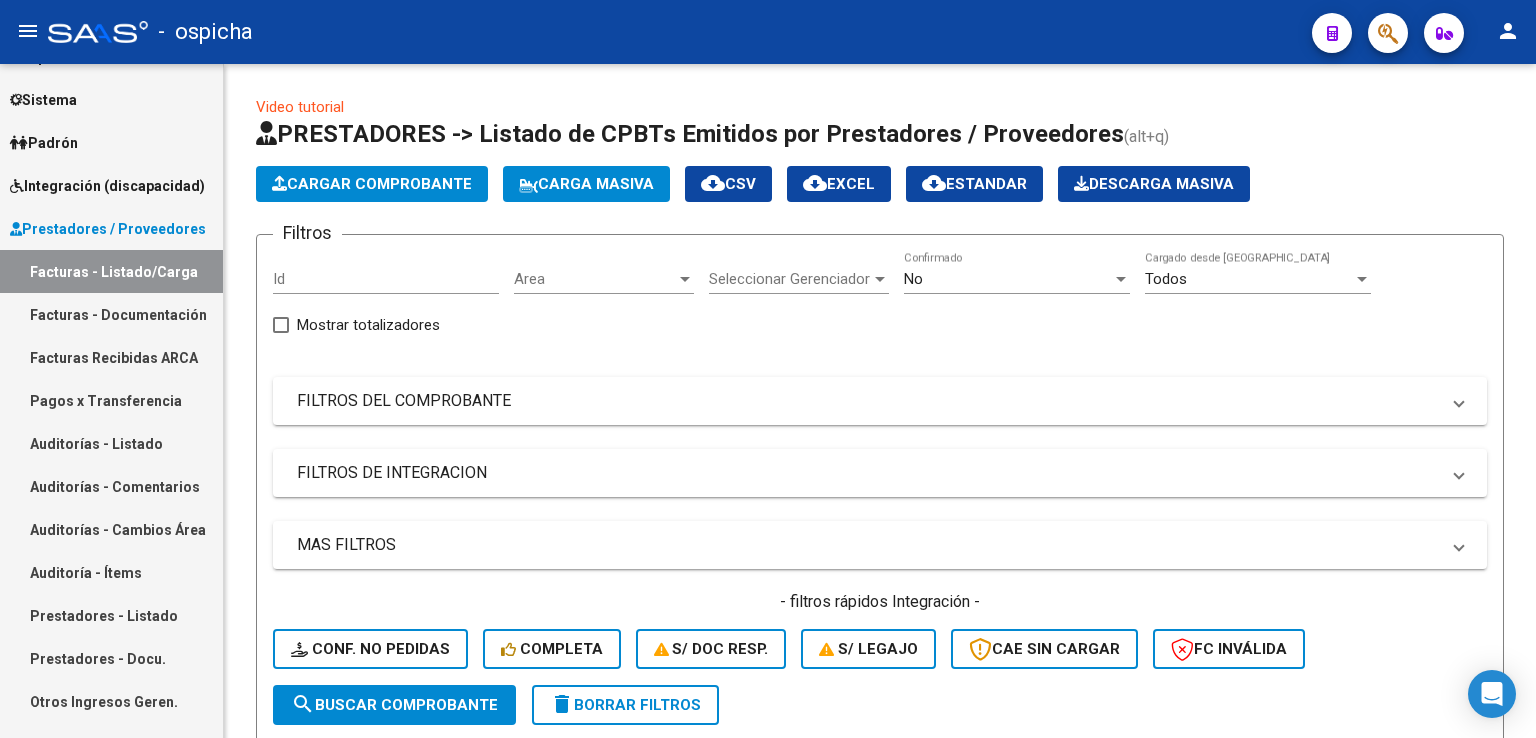 click on "Filtros Id Area Area Seleccionar Gerenciador Seleccionar Gerenciador No  Confirmado Todos  Cargado desde Masivo   Mostrar totalizadores   FILTROS DEL COMPROBANTE  Comprobante Tipo Comprobante Tipo Start date – Fec. Comprobante Desde / Hasta Días Emisión Desde(cant. días) Días Emisión Hasta(cant. días) CUIT / Razón Social Pto. Venta Nro. Comprobante Código SSS CAE Válido CAE Válido Todos  Cargado Módulo Hosp. Todos  Tiene facturacion Apócrifa Hospital Refes  FILTROS DE INTEGRACION  Todos  Cargado en Para Enviar SSS Período De Prestación Campos del Archivo de Rendición Devuelto x SSS (dr_envio) Todos  Rendido x SSS (dr_envio) Tipo de Registro Tipo de Registro Período Presentación Período [PERSON_NAME] del Legajo Asociado (preaprobación) Afiliado Legajo (cuil/nombre) Todos  Solo facturas preaprobadas  MAS FILTROS  Todos  Con Doc. Respaldatoria Todos  Con Trazabilidad Todos  Asociado a Expediente Sur Auditoría Auditoría Auditoría Id Start date – Start date – Start date – –" 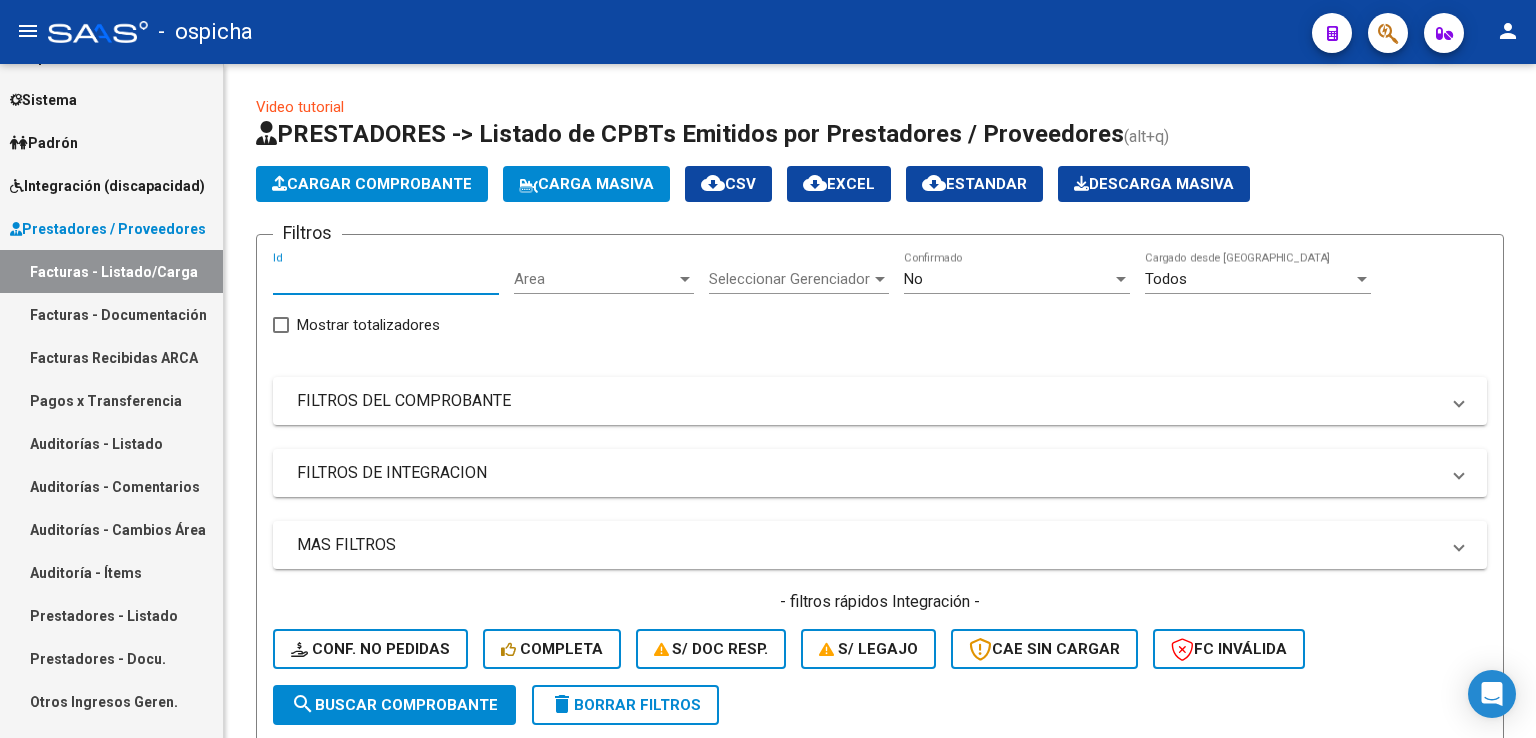click on "Id" at bounding box center (386, 279) 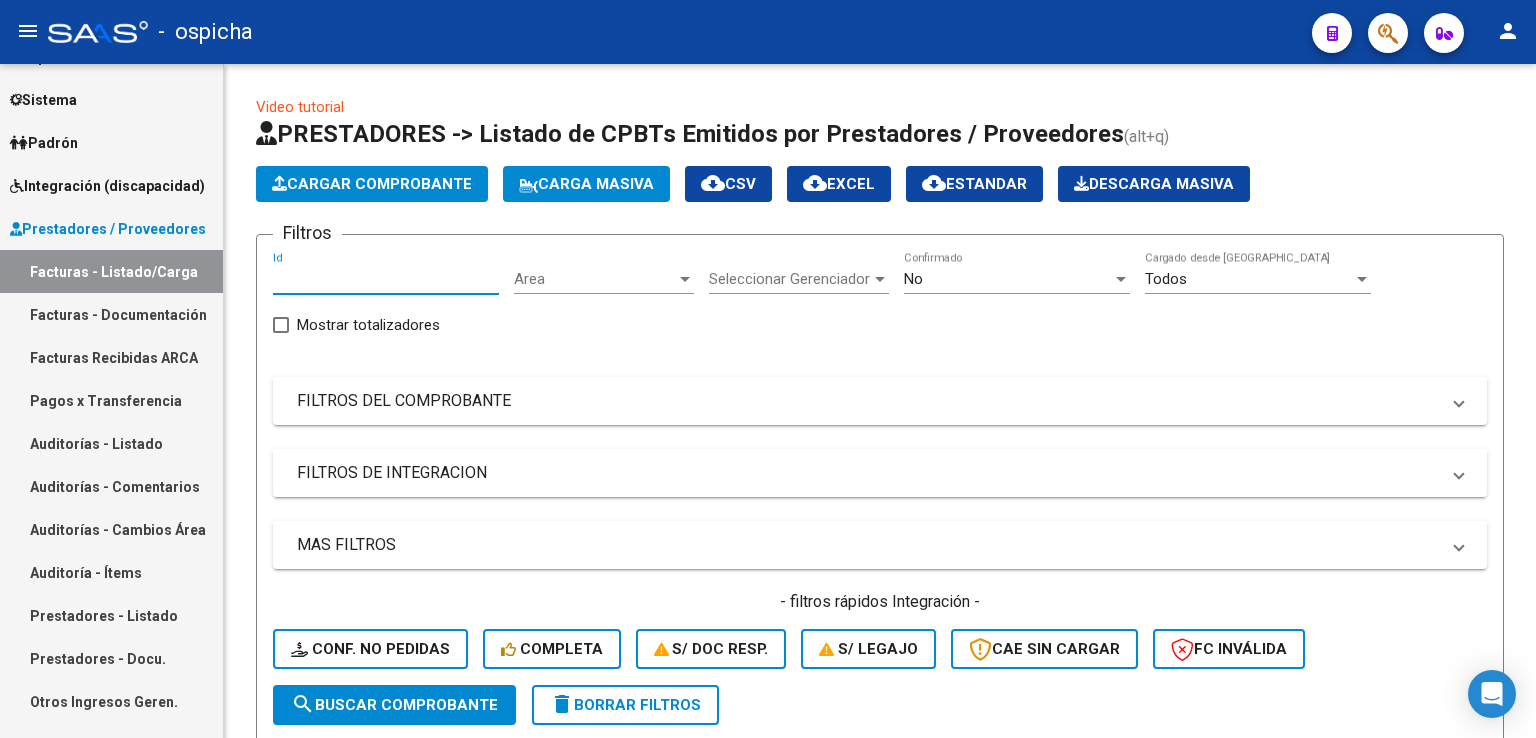 click on "FILTROS DE INTEGRACION" at bounding box center [868, 473] 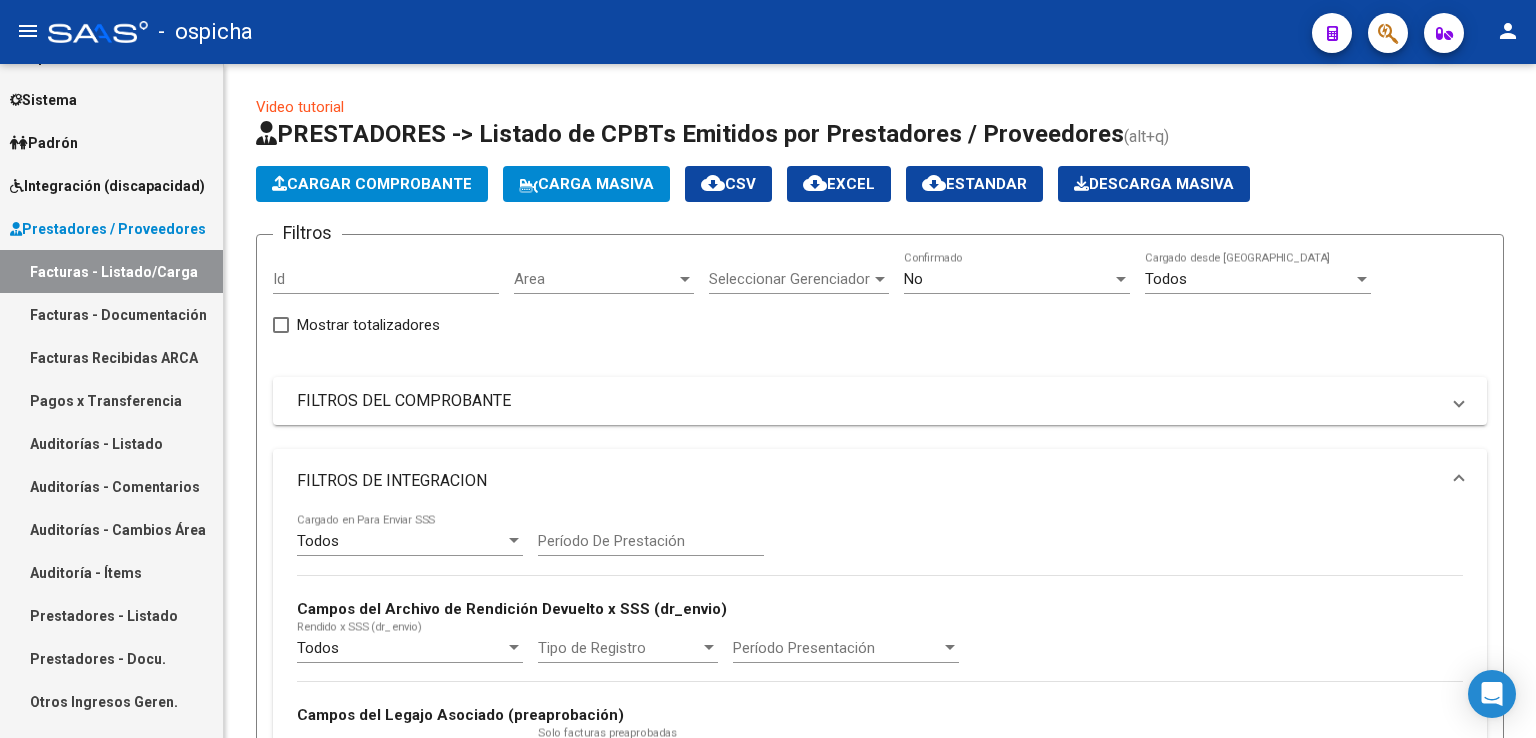 drag, startPoint x: 1535, startPoint y: 398, endPoint x: 1526, endPoint y: 493, distance: 95.42536 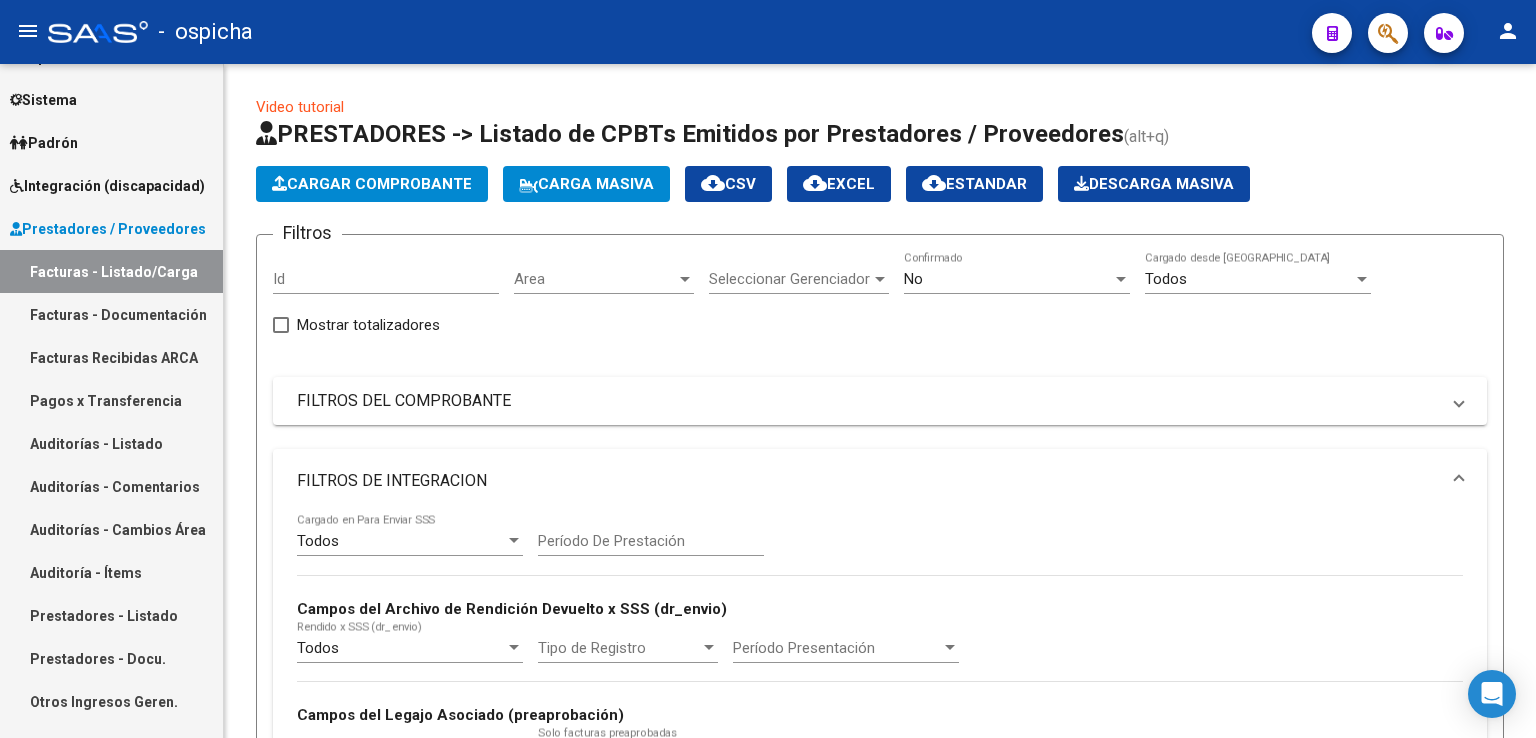 click on "Todos  Cargado en Para Enviar SSS Período De Prestación Campos del Archivo de Rendición Devuelto x SSS (dr_envio) Todos  Rendido x SSS (dr_envio) Tipo de Registro Tipo de Registro Período Presentación Período [PERSON_NAME] del Legajo Asociado (preaprobación) Afiliado Legajo (cuil/nombre) Todos  Solo facturas preaprobadas" at bounding box center [880, 650] 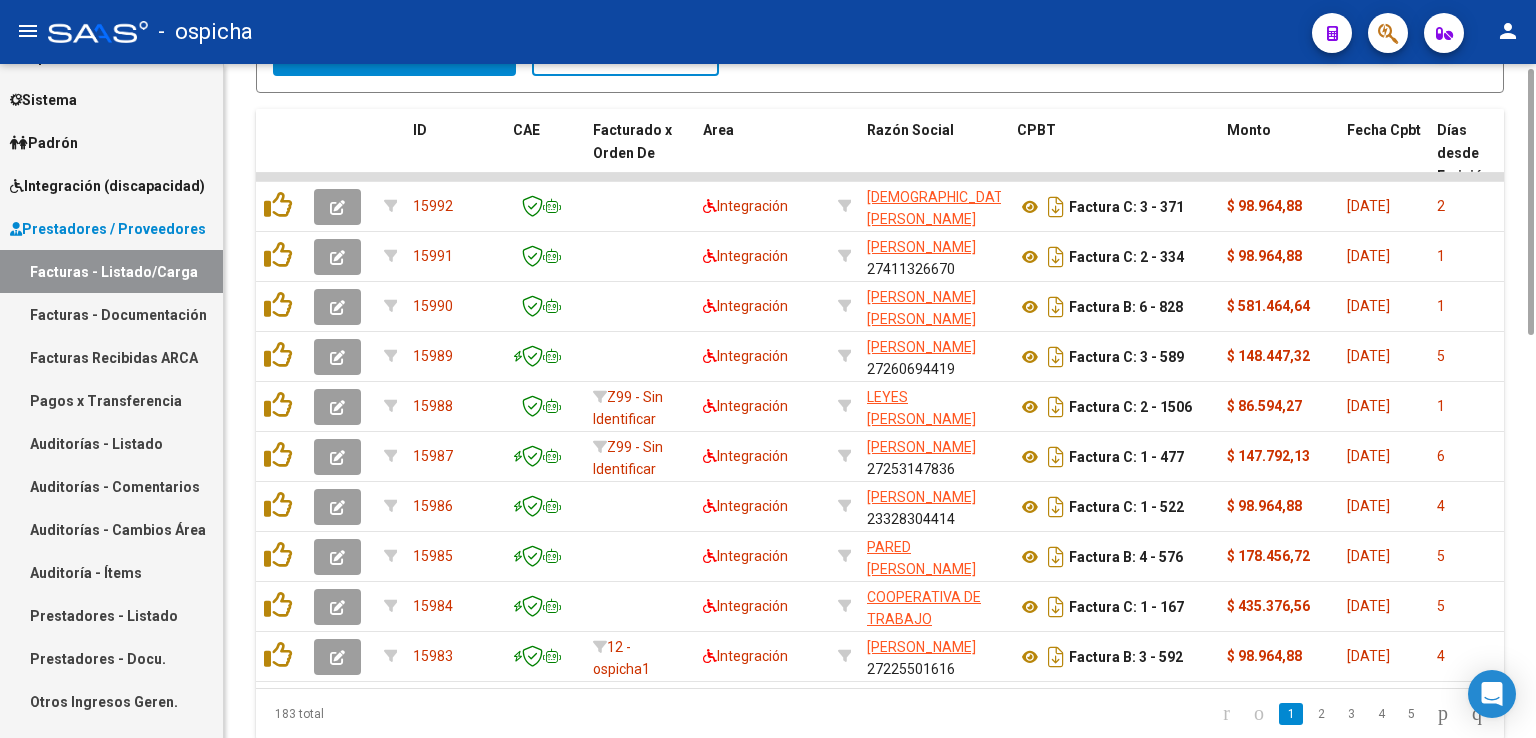scroll, scrollTop: 689, scrollLeft: 0, axis: vertical 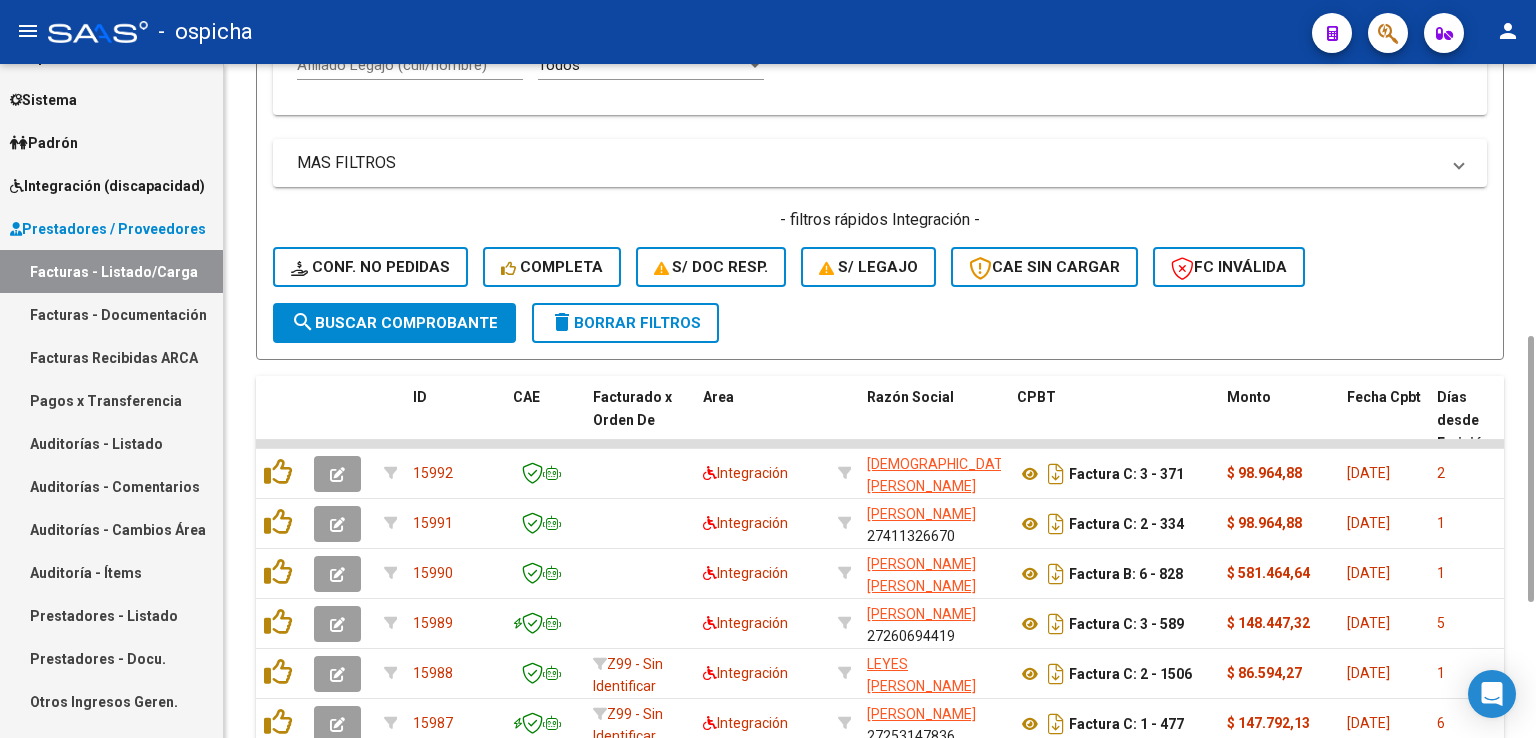 click on "search  Buscar Comprobante" 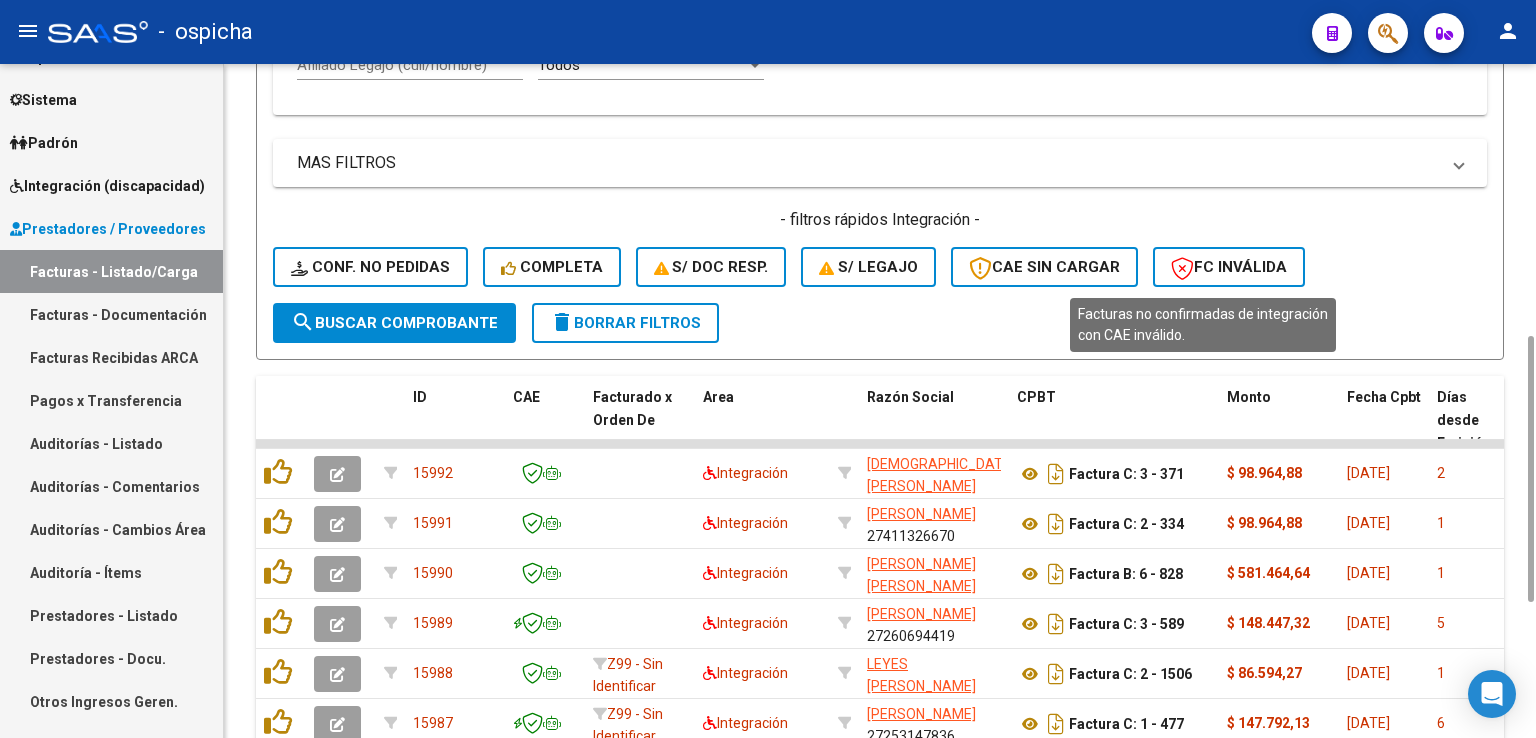 click on "FC Inválida" 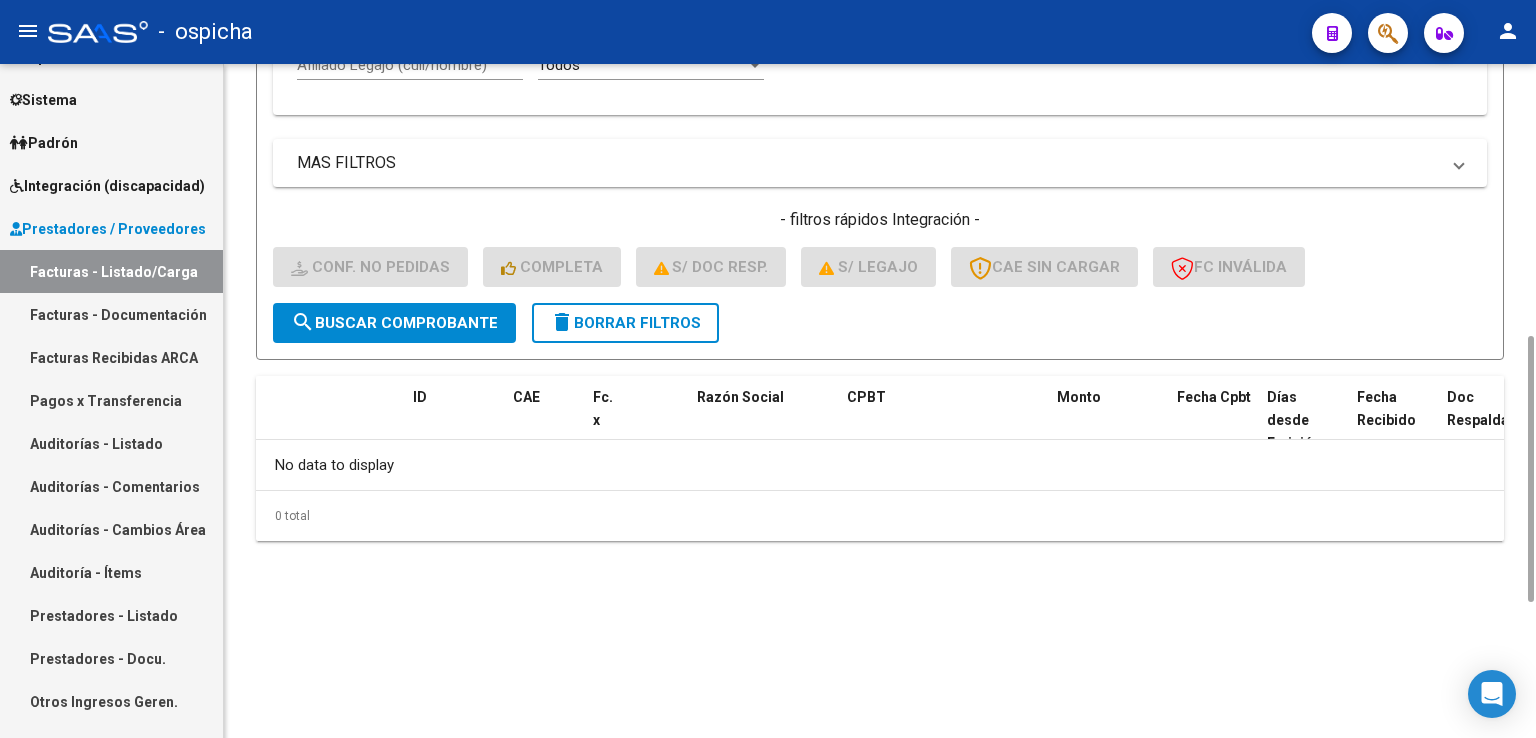 click on "search  Buscar Comprobante" 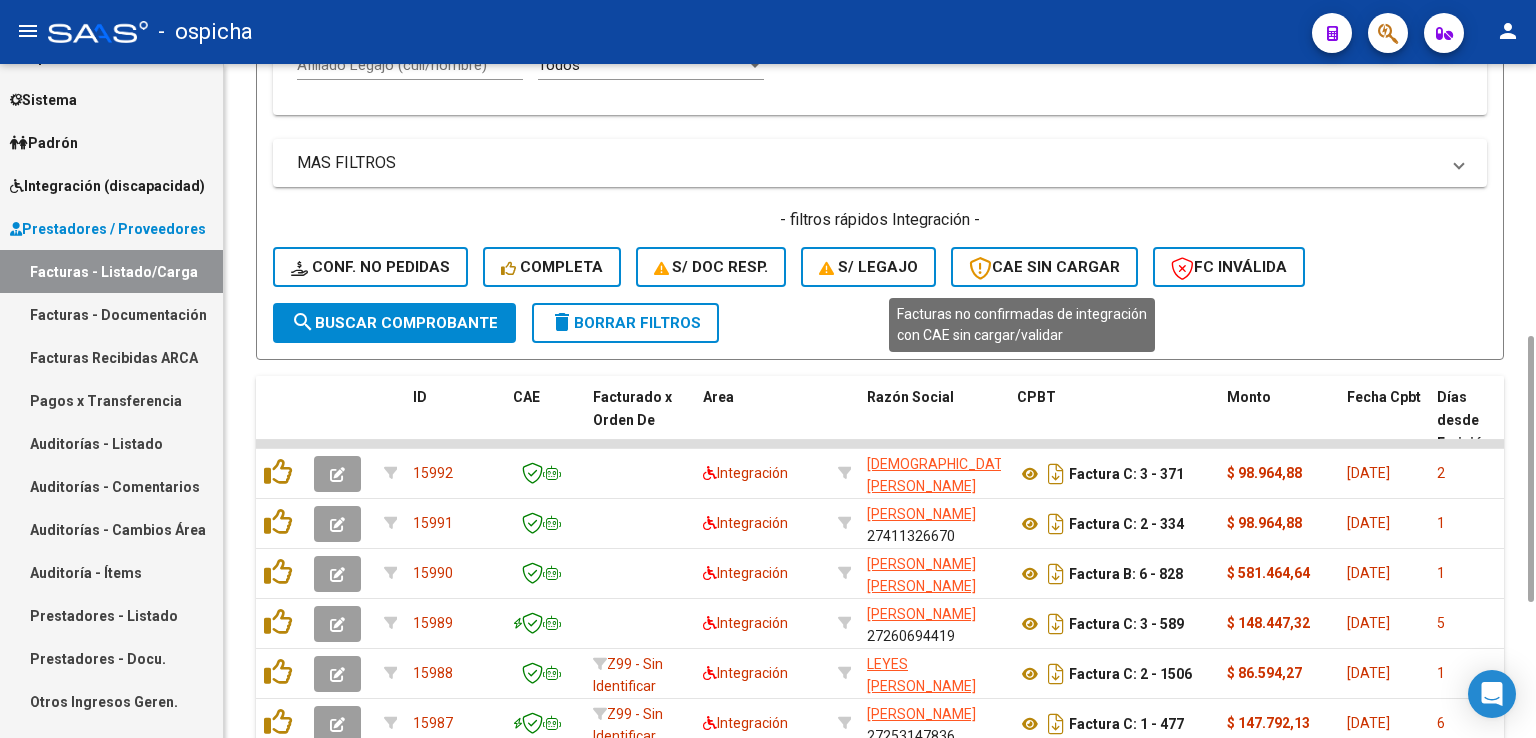 click on "CAE SIN CARGAR" 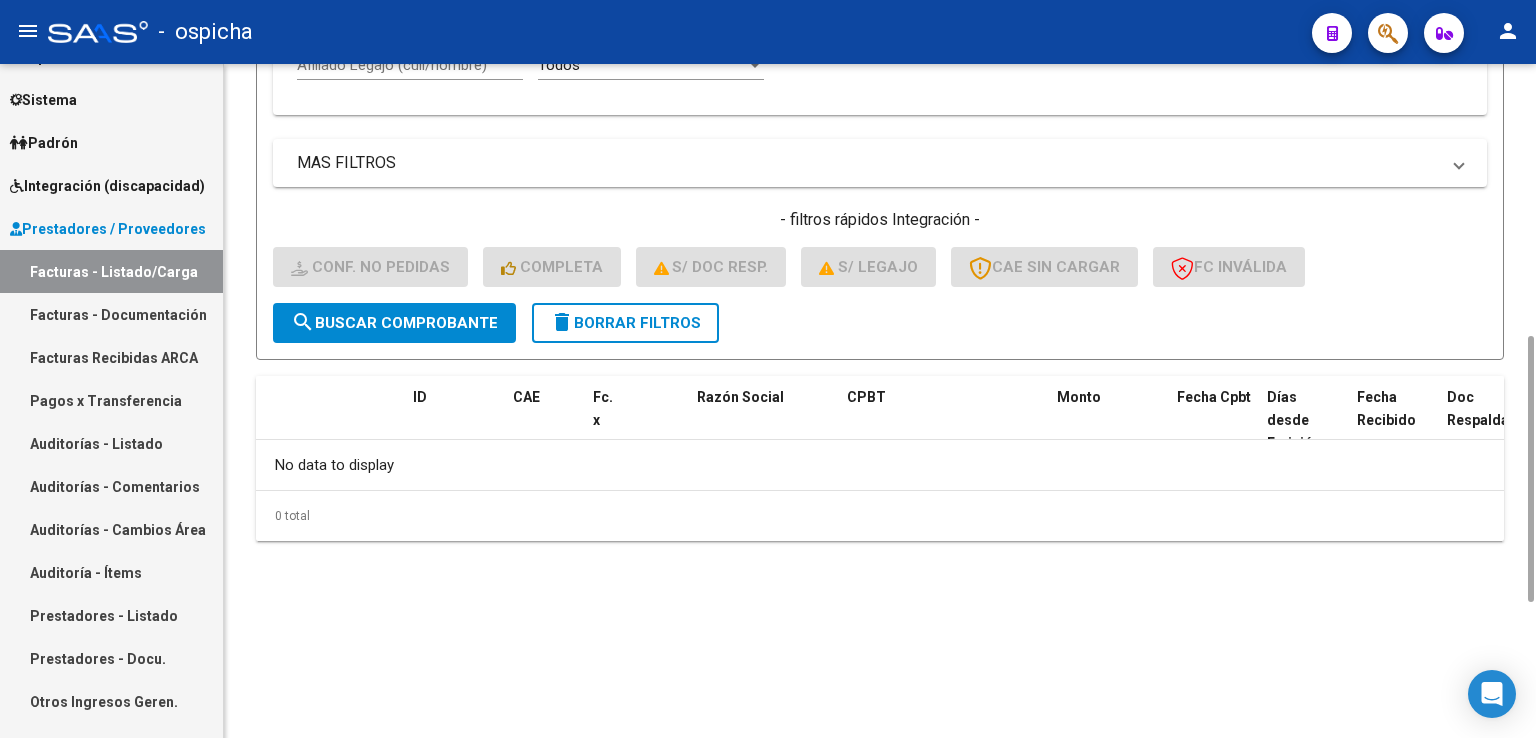 click on "search  Buscar Comprobante" 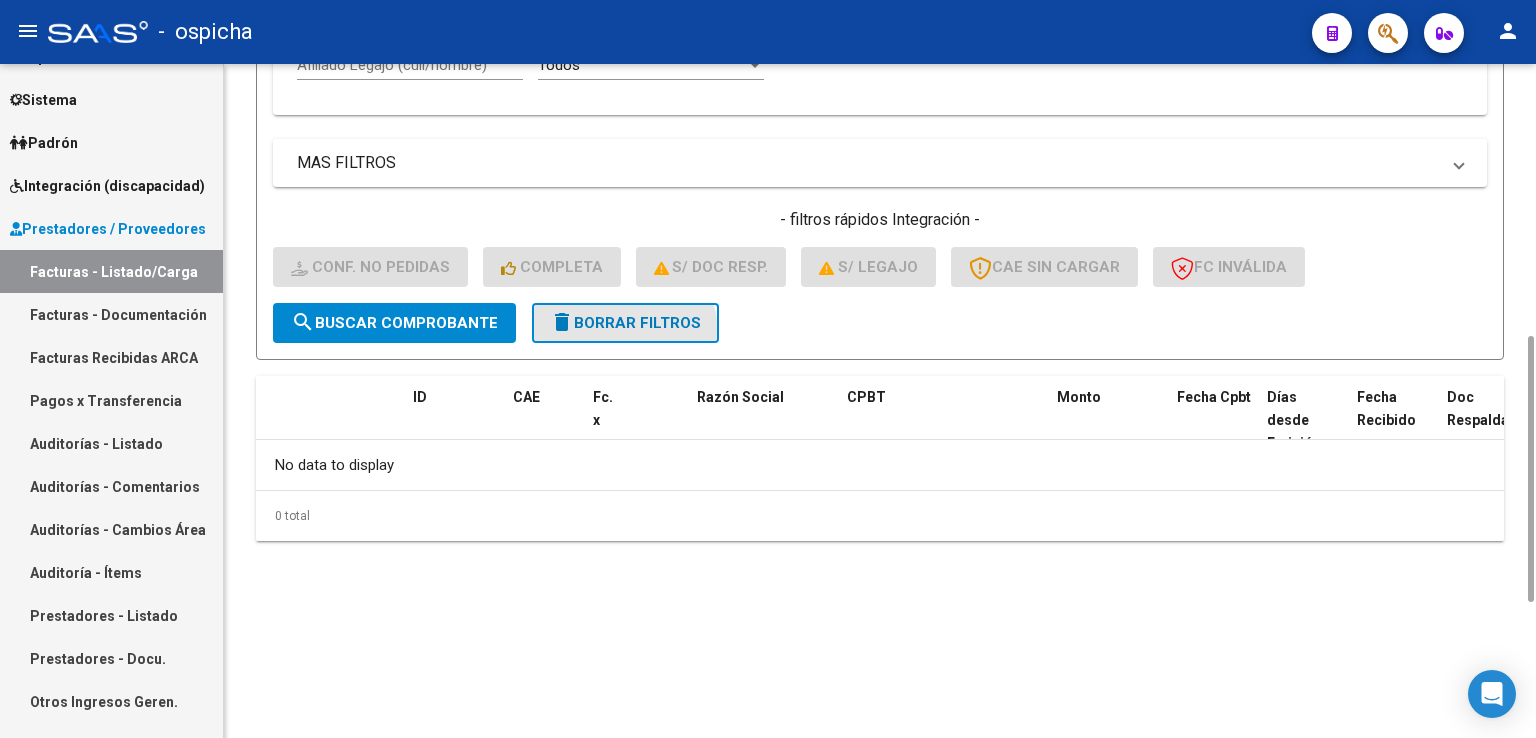 click on "delete  Borrar Filtros" 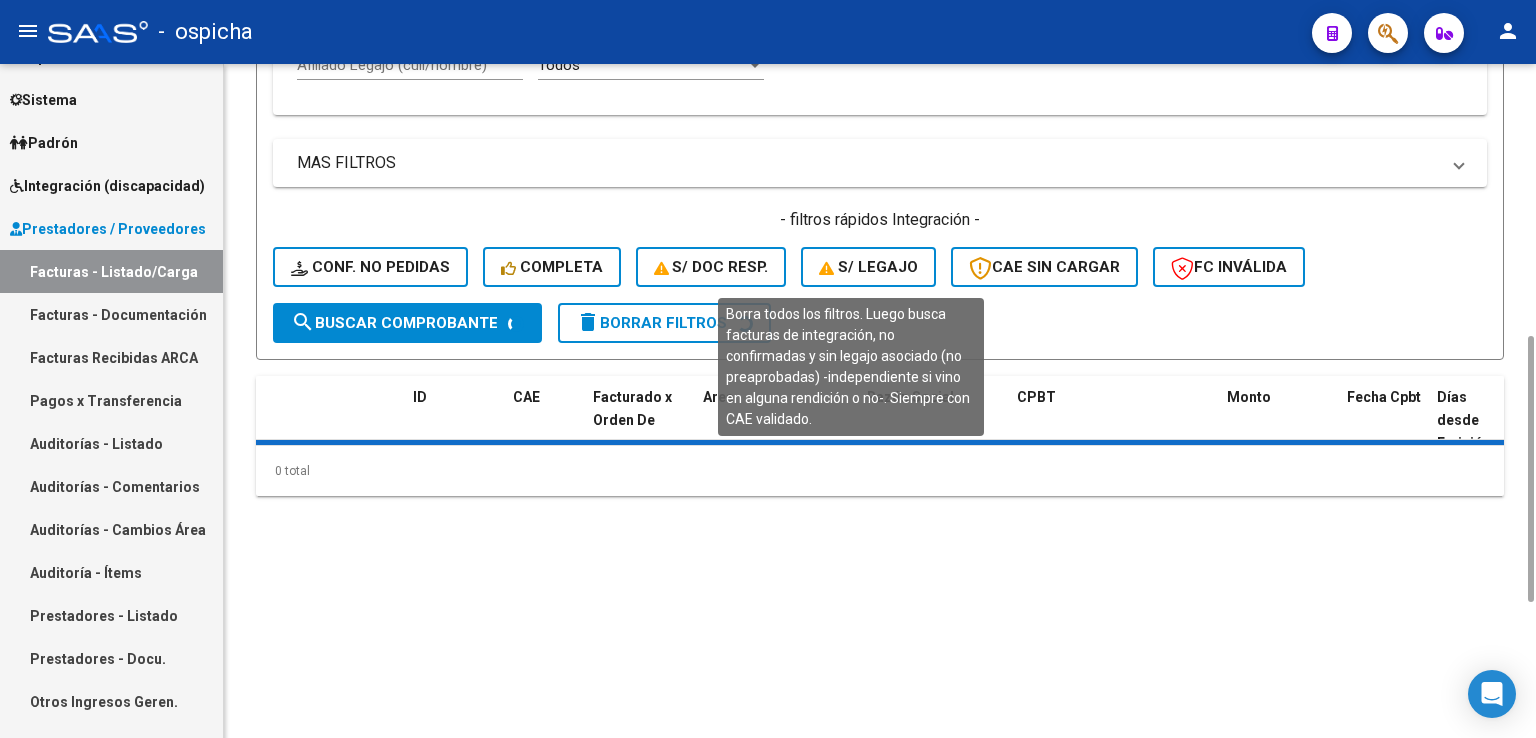 click on "S/ legajo" 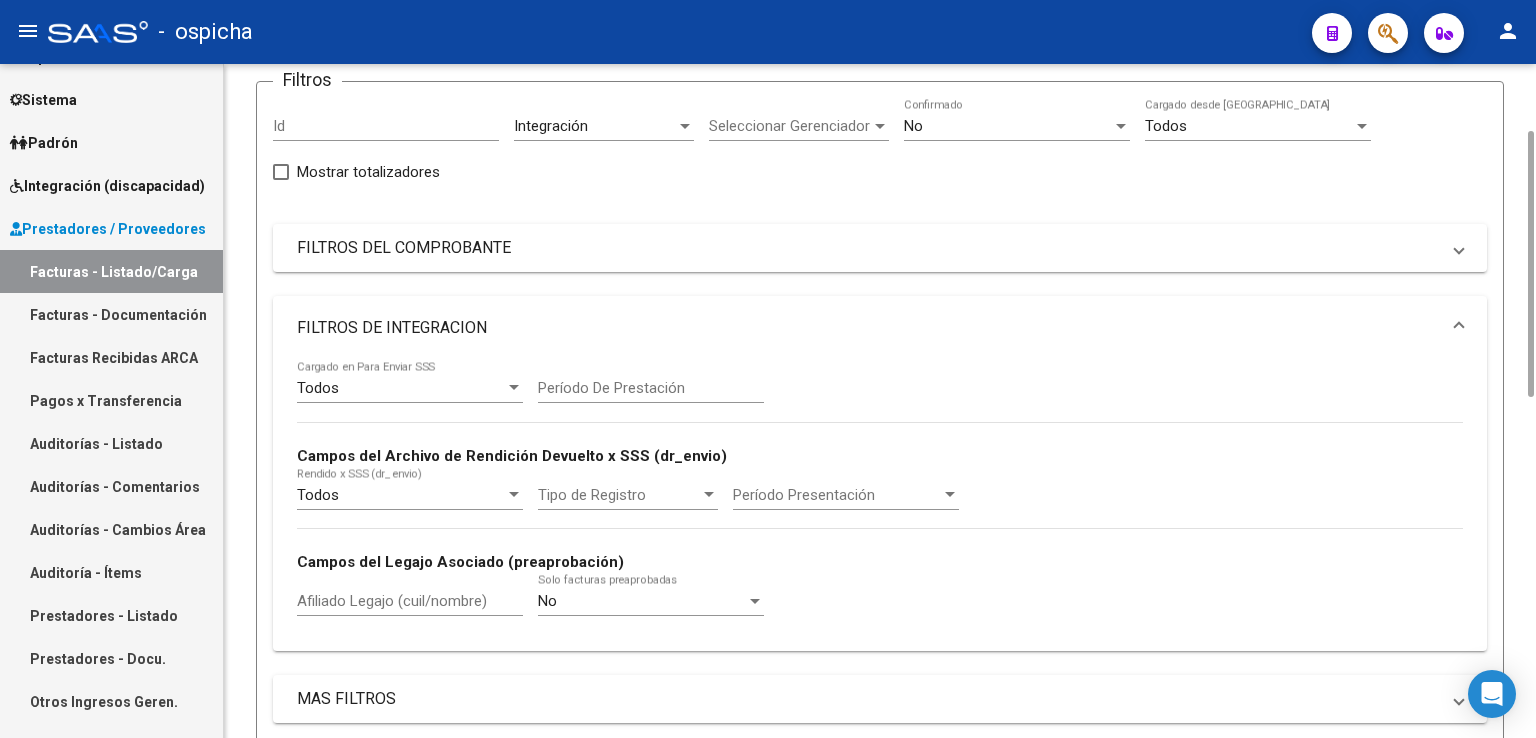 scroll, scrollTop: 145, scrollLeft: 0, axis: vertical 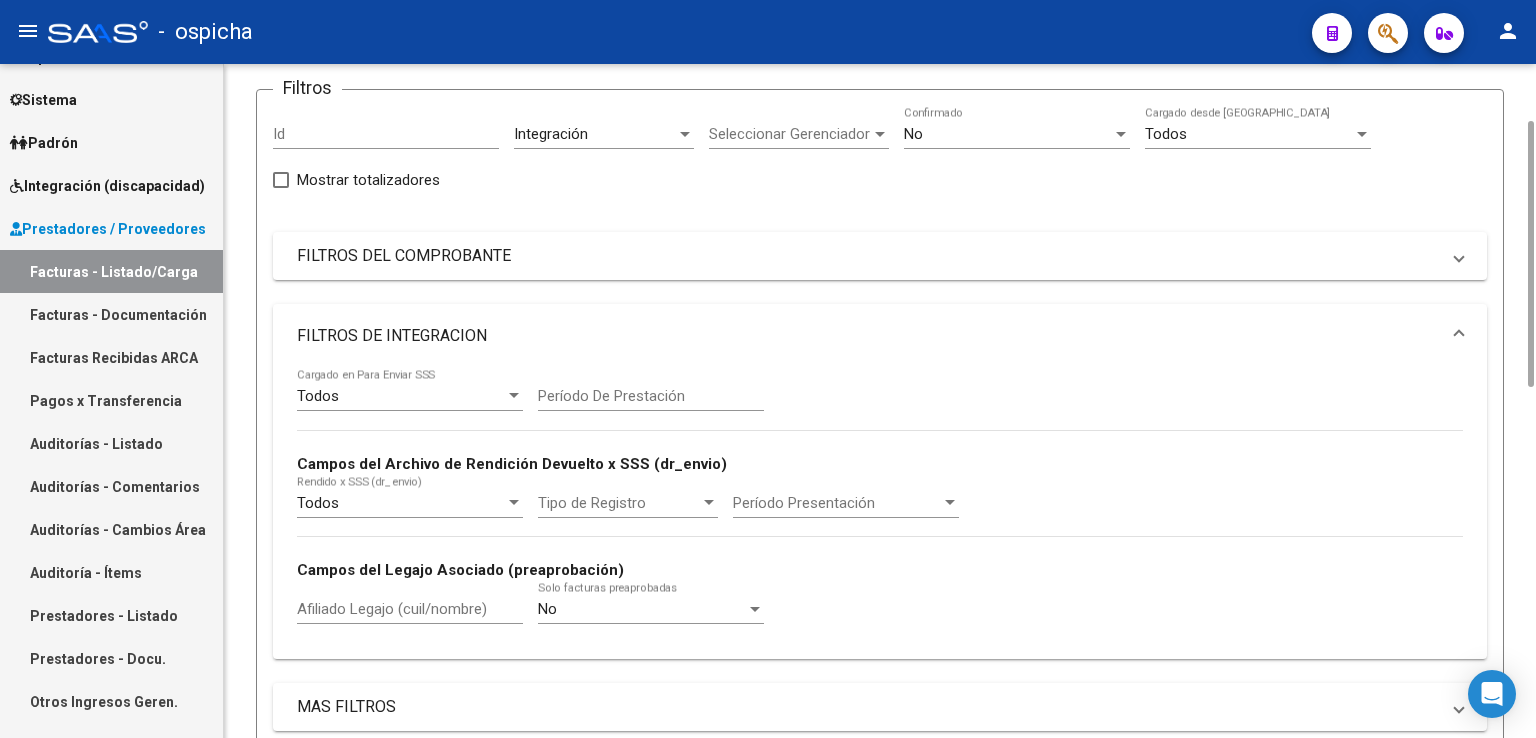 drag, startPoint x: 1527, startPoint y: 381, endPoint x: 1511, endPoint y: 166, distance: 215.59453 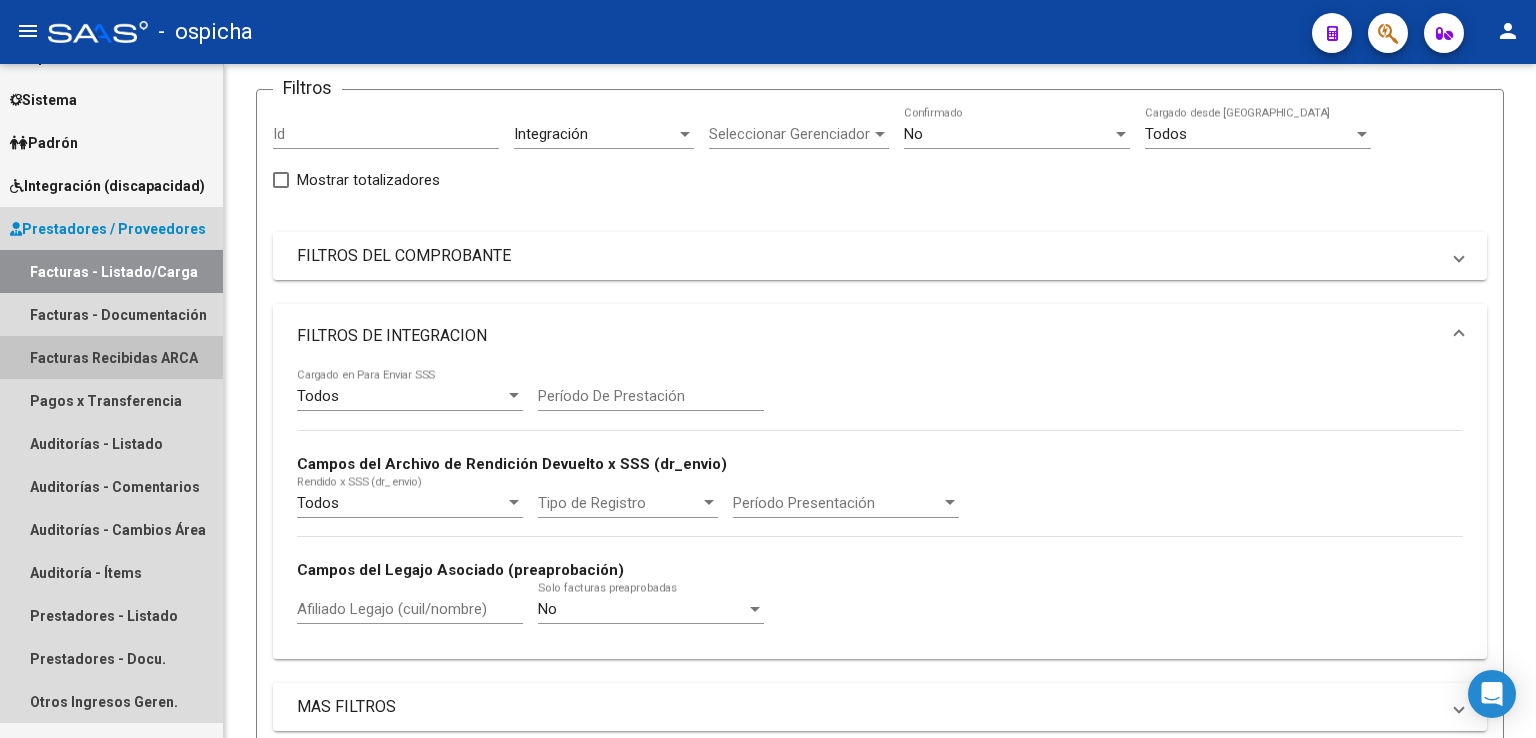 click on "Facturas Recibidas ARCA" at bounding box center (111, 357) 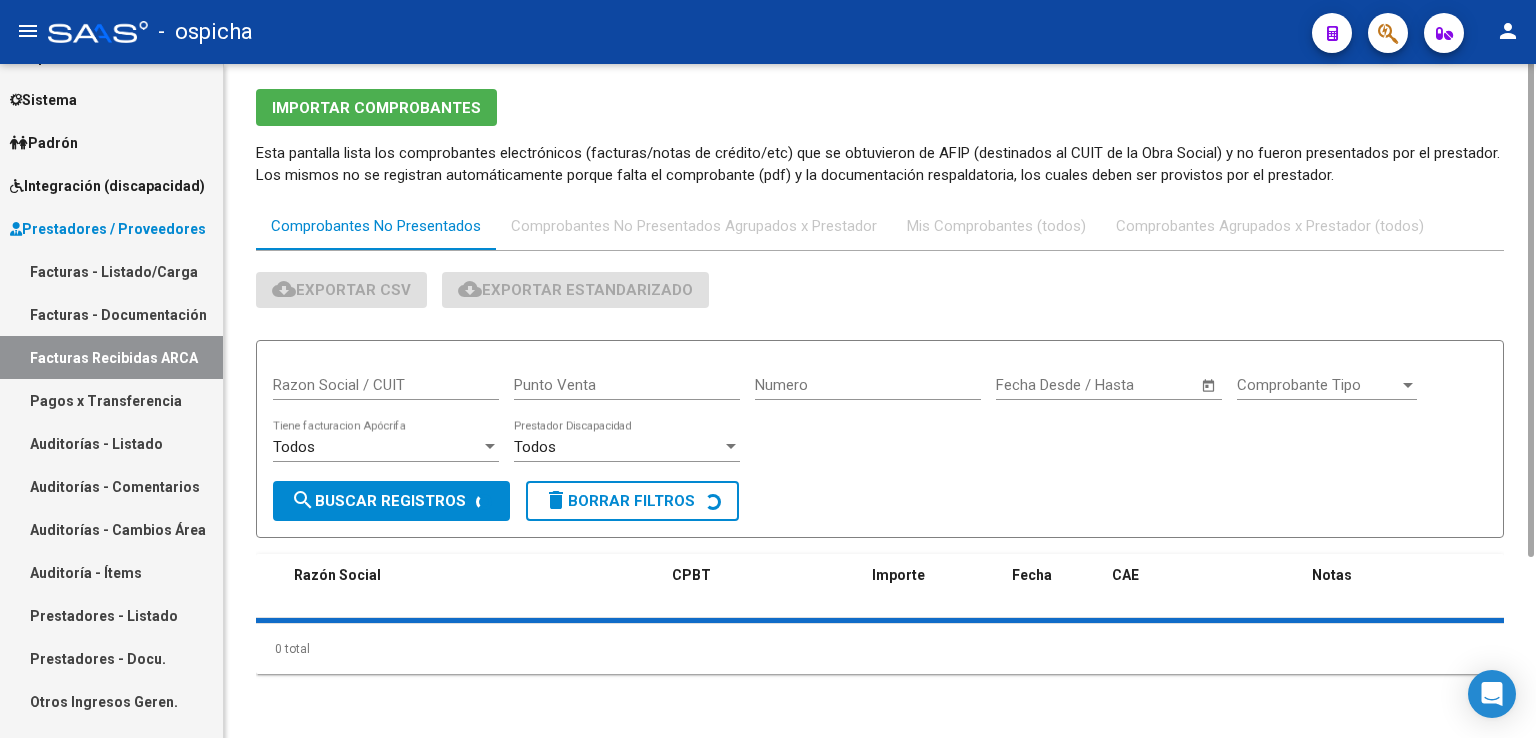 scroll, scrollTop: 0, scrollLeft: 0, axis: both 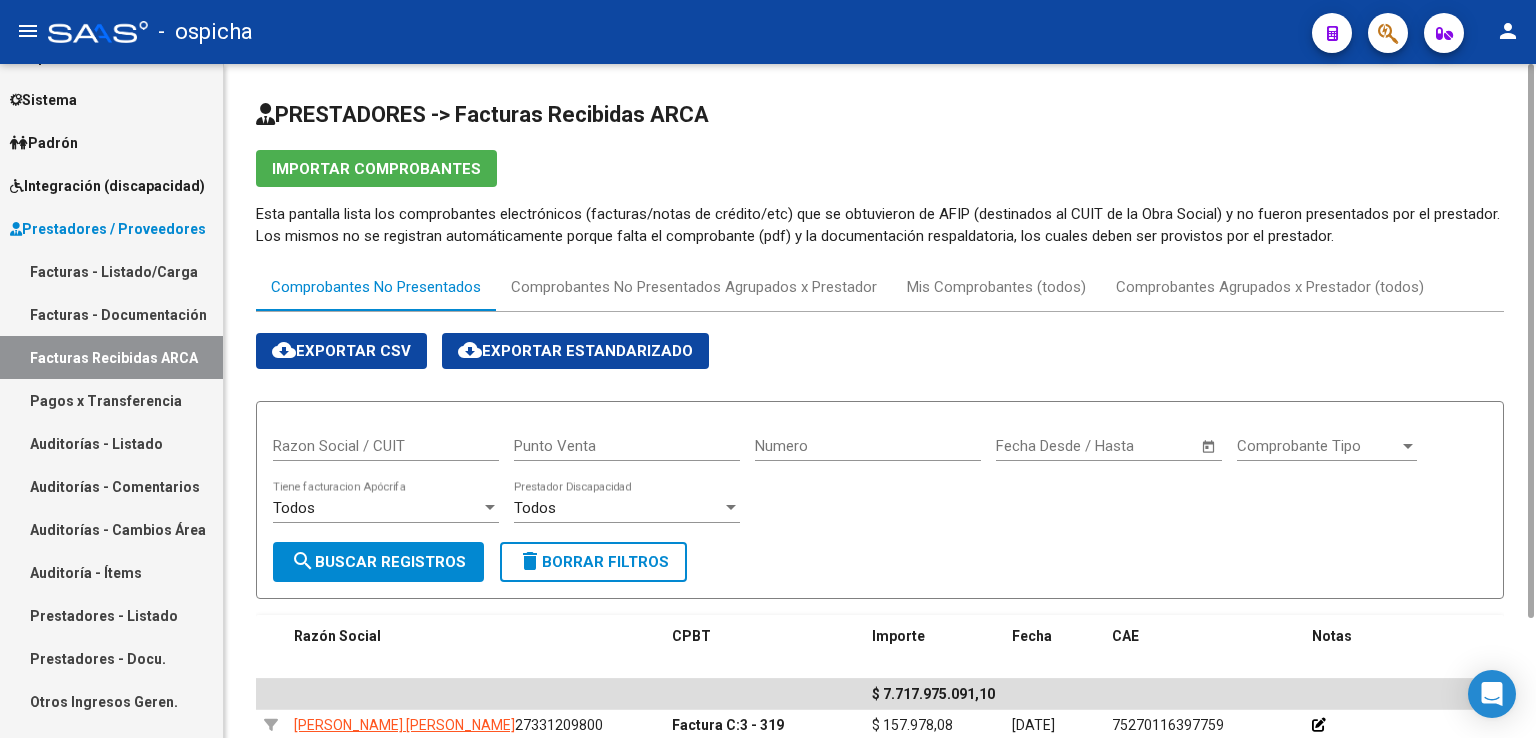 click on "Razon Social / CUIT" at bounding box center (386, 446) 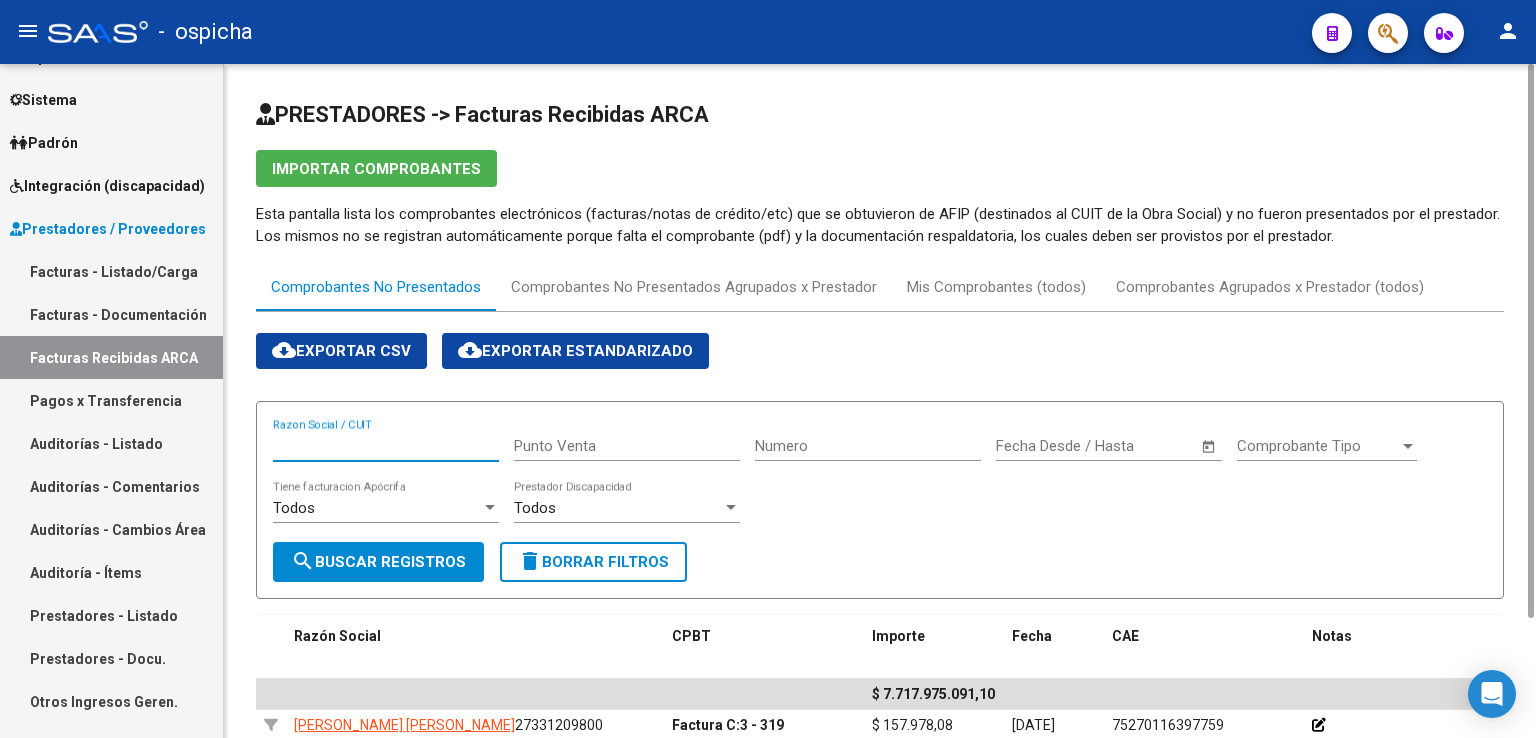 paste on "23129136219" 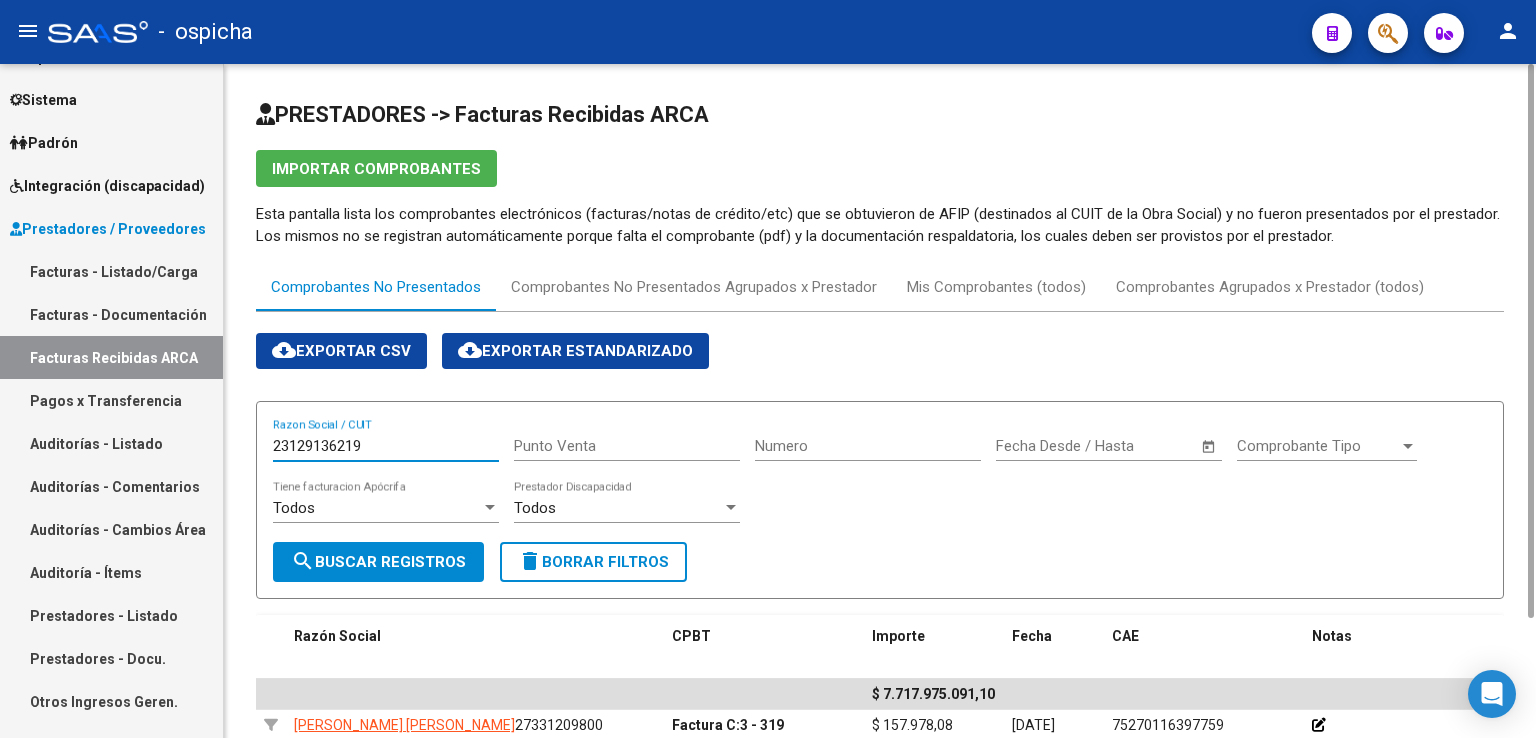 type on "23129136219" 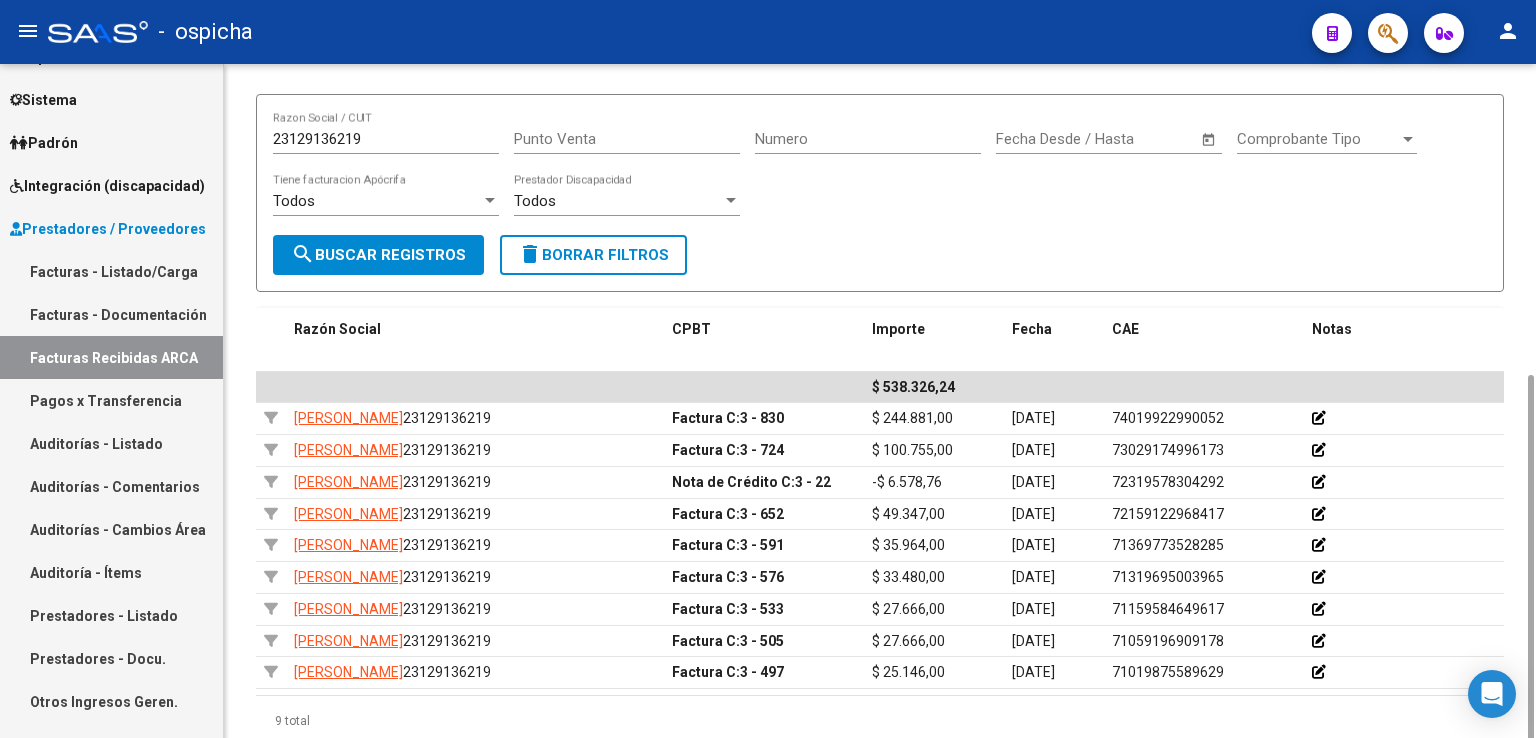 scroll, scrollTop: 376, scrollLeft: 0, axis: vertical 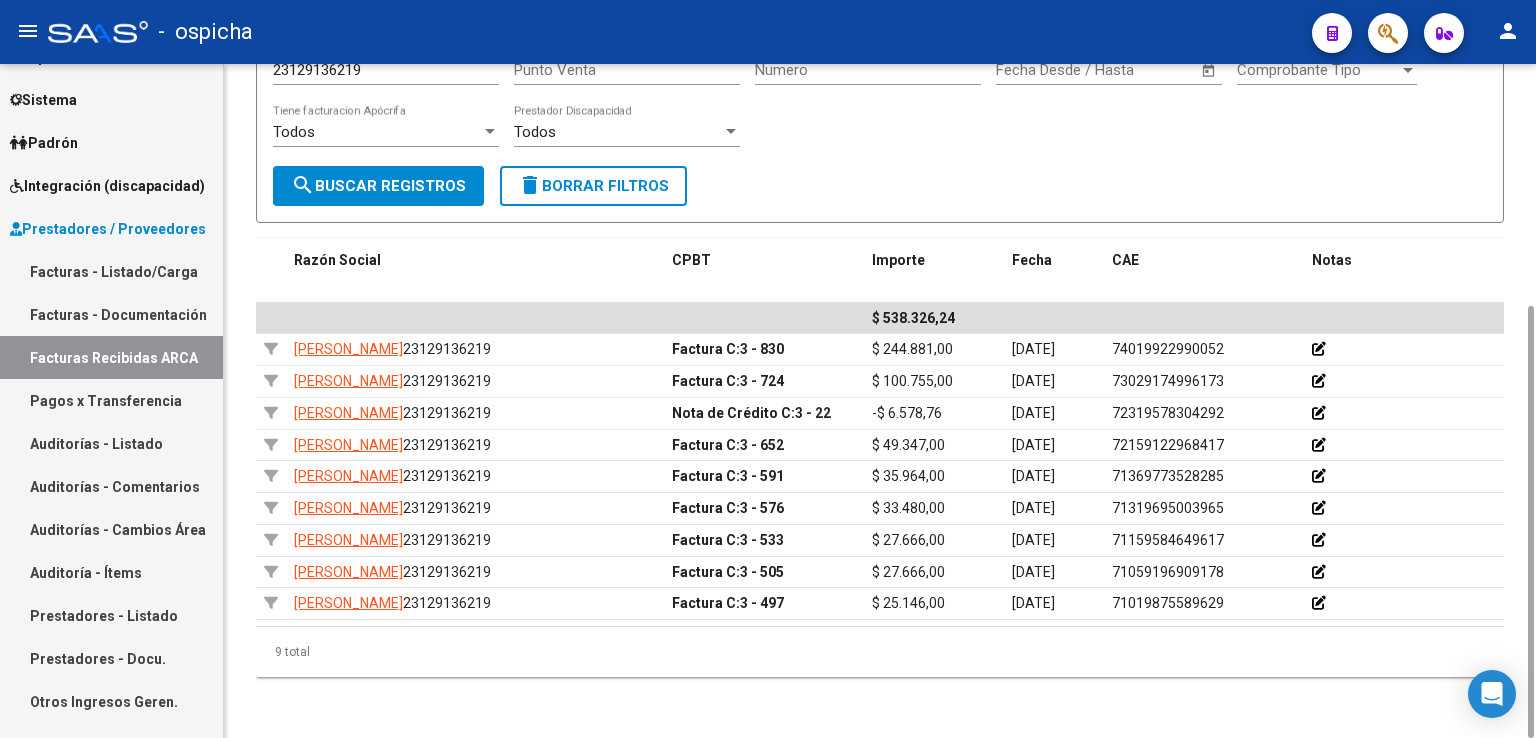 drag, startPoint x: 1532, startPoint y: 199, endPoint x: 1508, endPoint y: 638, distance: 439.65555 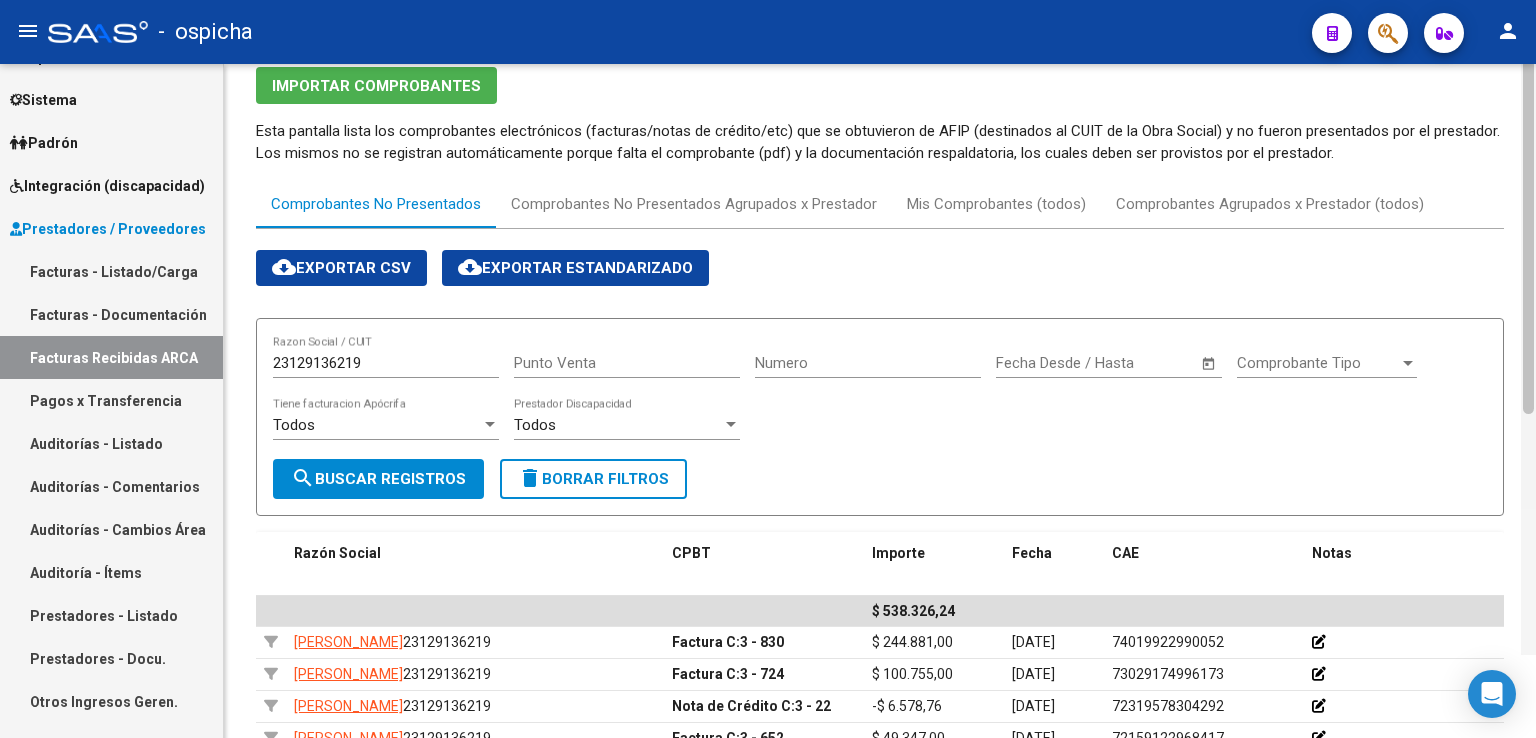scroll, scrollTop: 0, scrollLeft: 0, axis: both 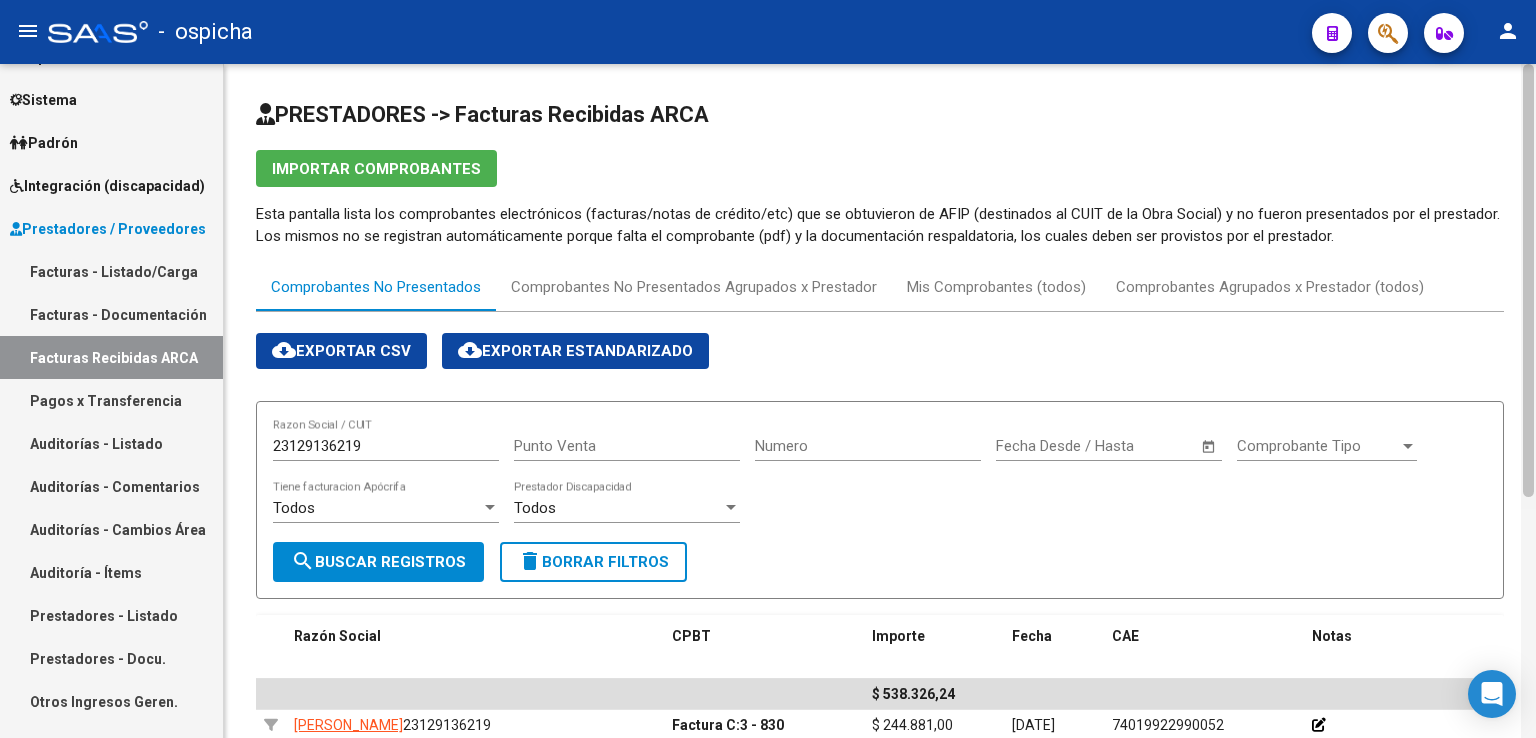 drag, startPoint x: 1532, startPoint y: 322, endPoint x: 1529, endPoint y: 65, distance: 257.01752 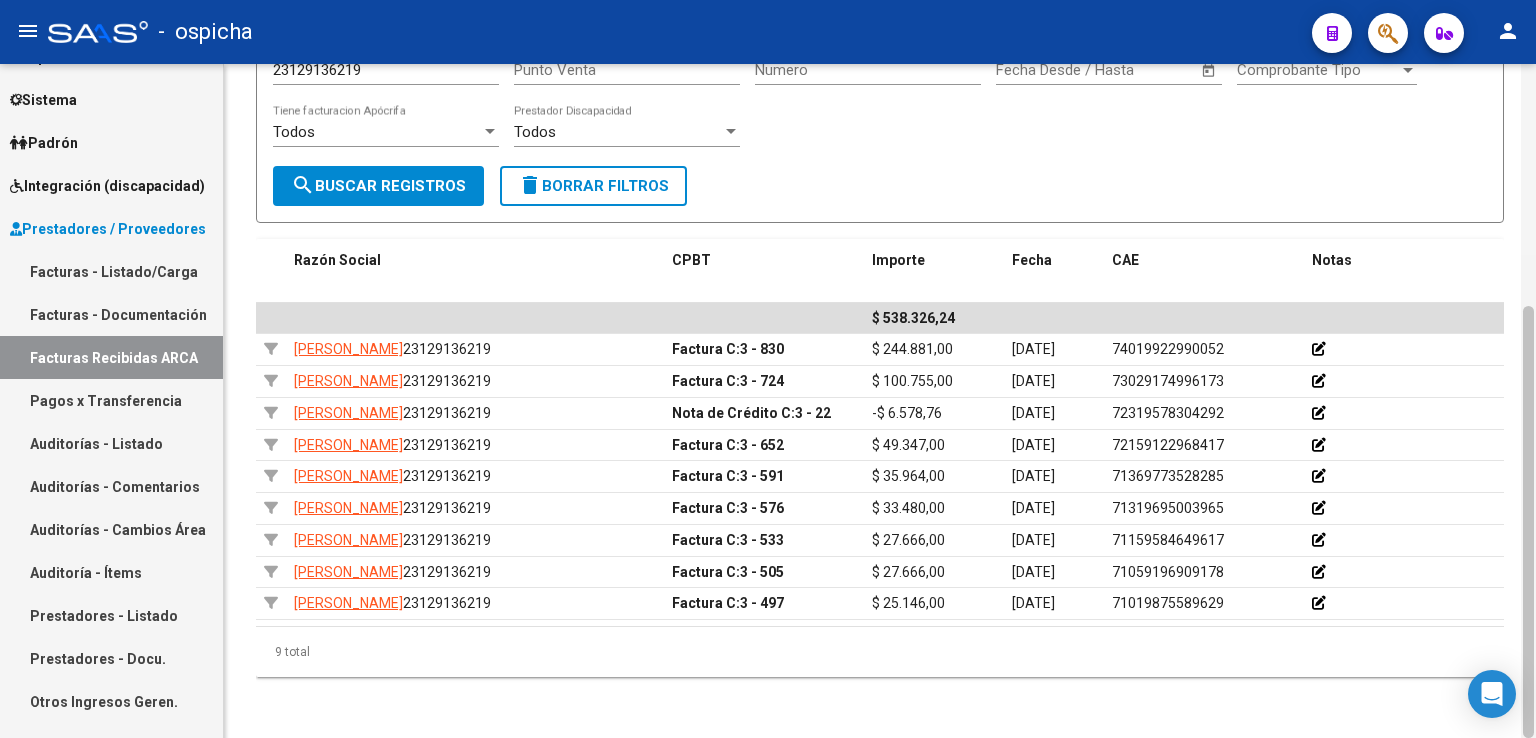 drag, startPoint x: 1535, startPoint y: 112, endPoint x: 1532, endPoint y: 203, distance: 91.04944 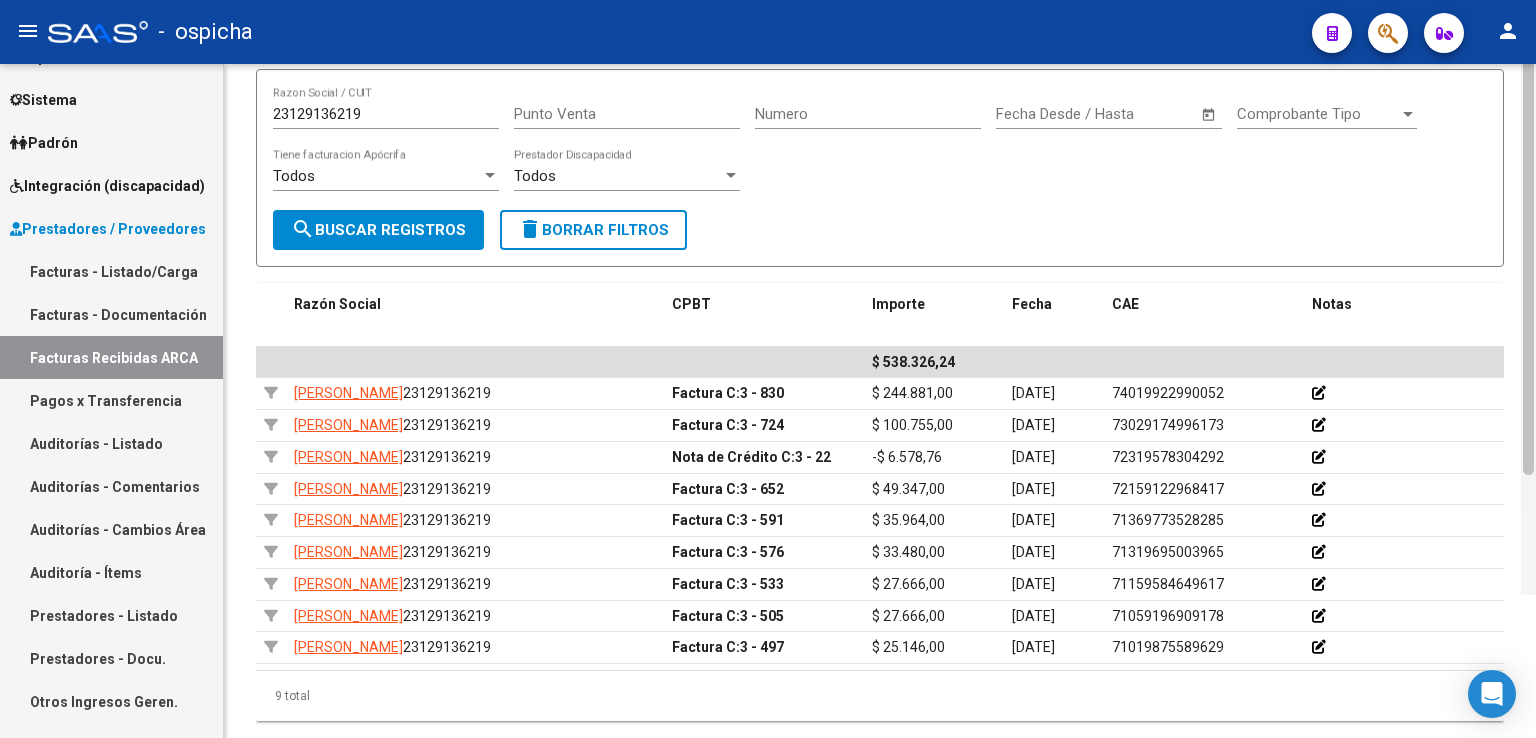 scroll, scrollTop: 376, scrollLeft: 0, axis: vertical 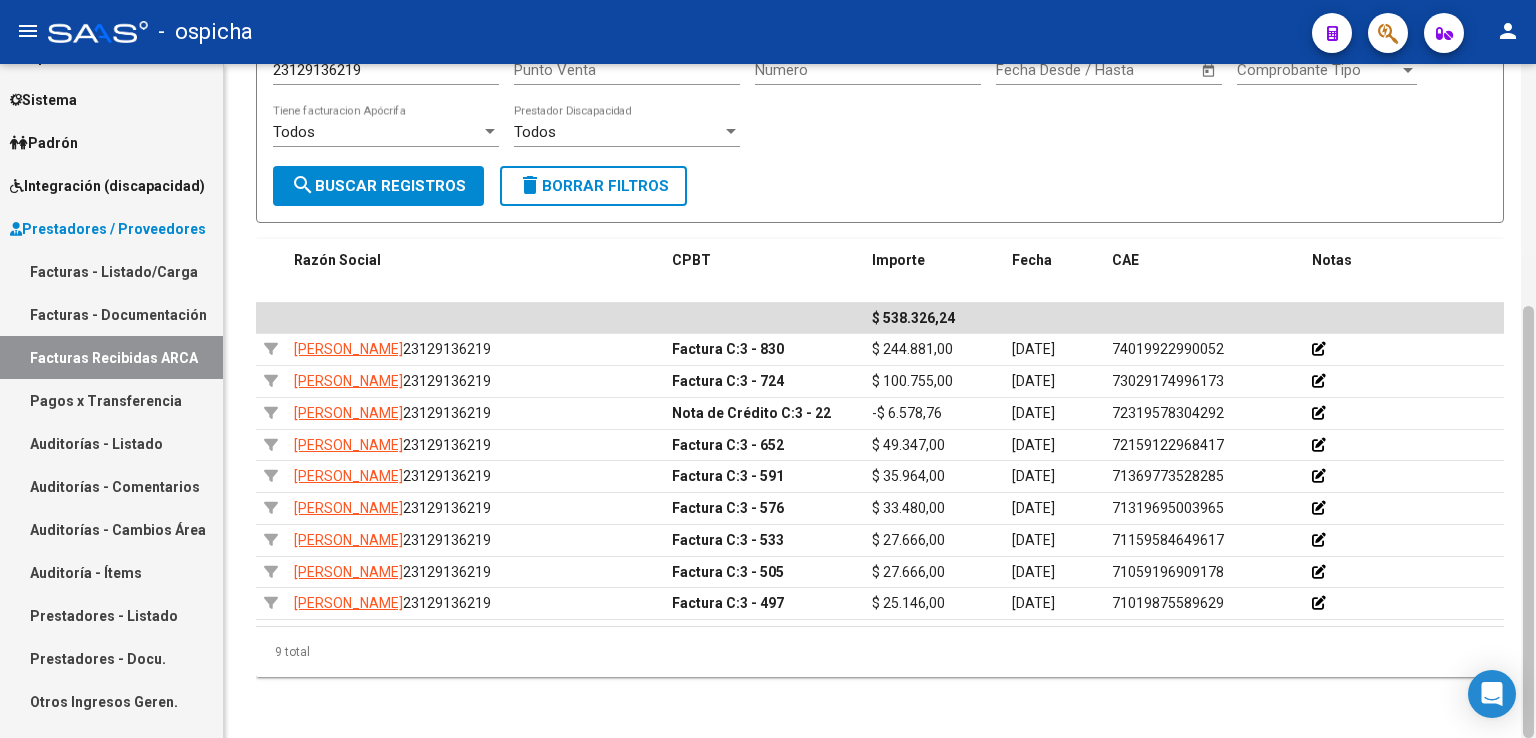drag, startPoint x: 1526, startPoint y: 345, endPoint x: 1528, endPoint y: 394, distance: 49.0408 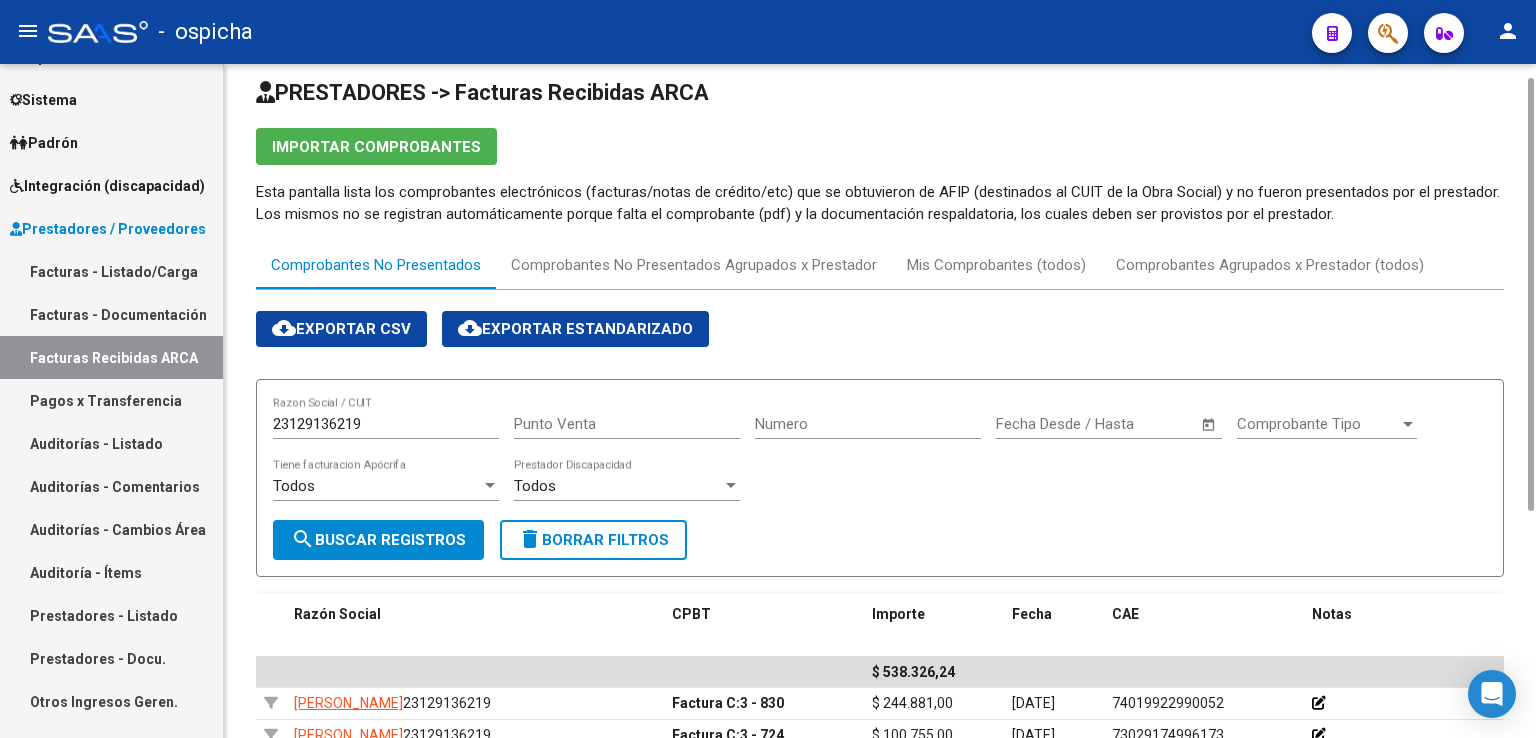 scroll, scrollTop: 0, scrollLeft: 0, axis: both 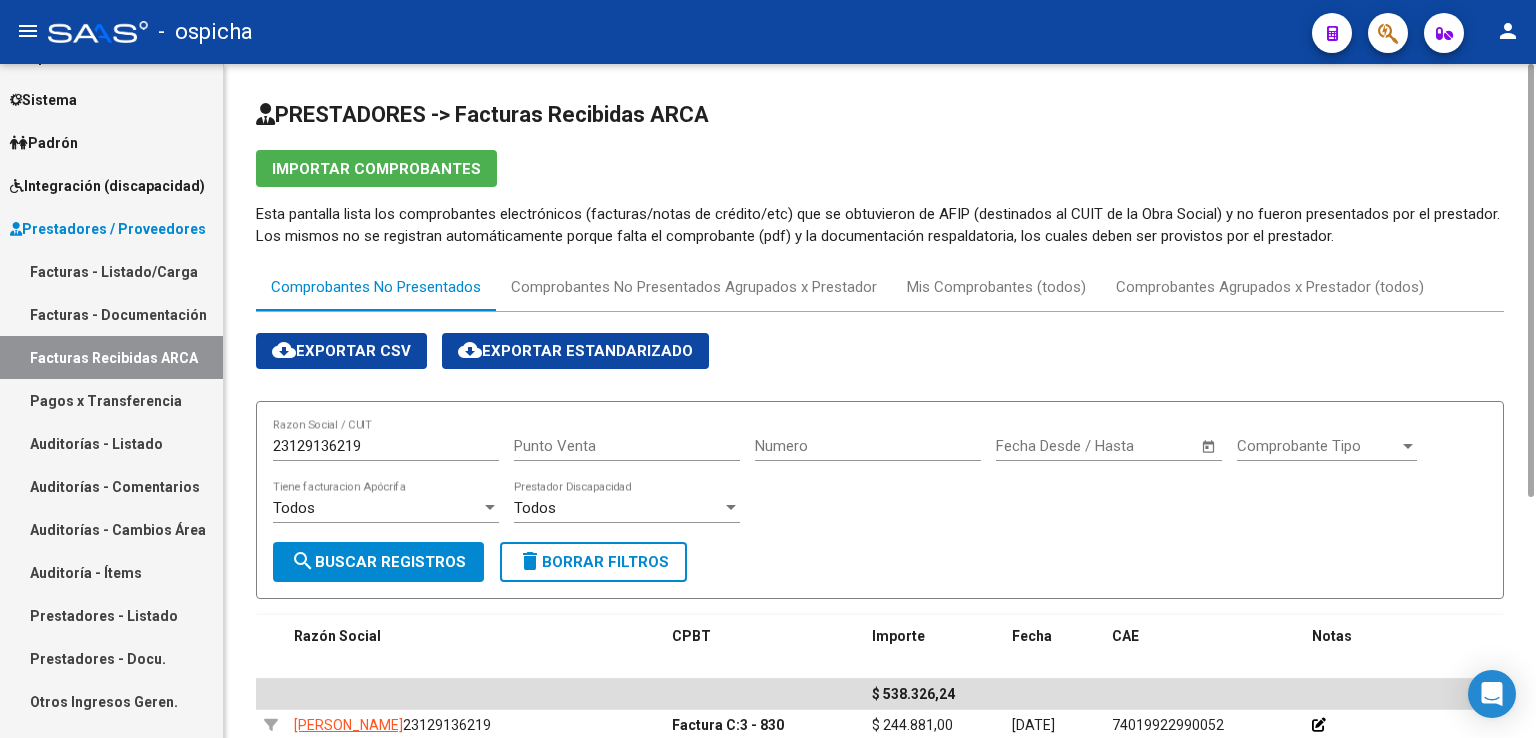 drag, startPoint x: 1528, startPoint y: 394, endPoint x: 1535, endPoint y: 6, distance: 388.06314 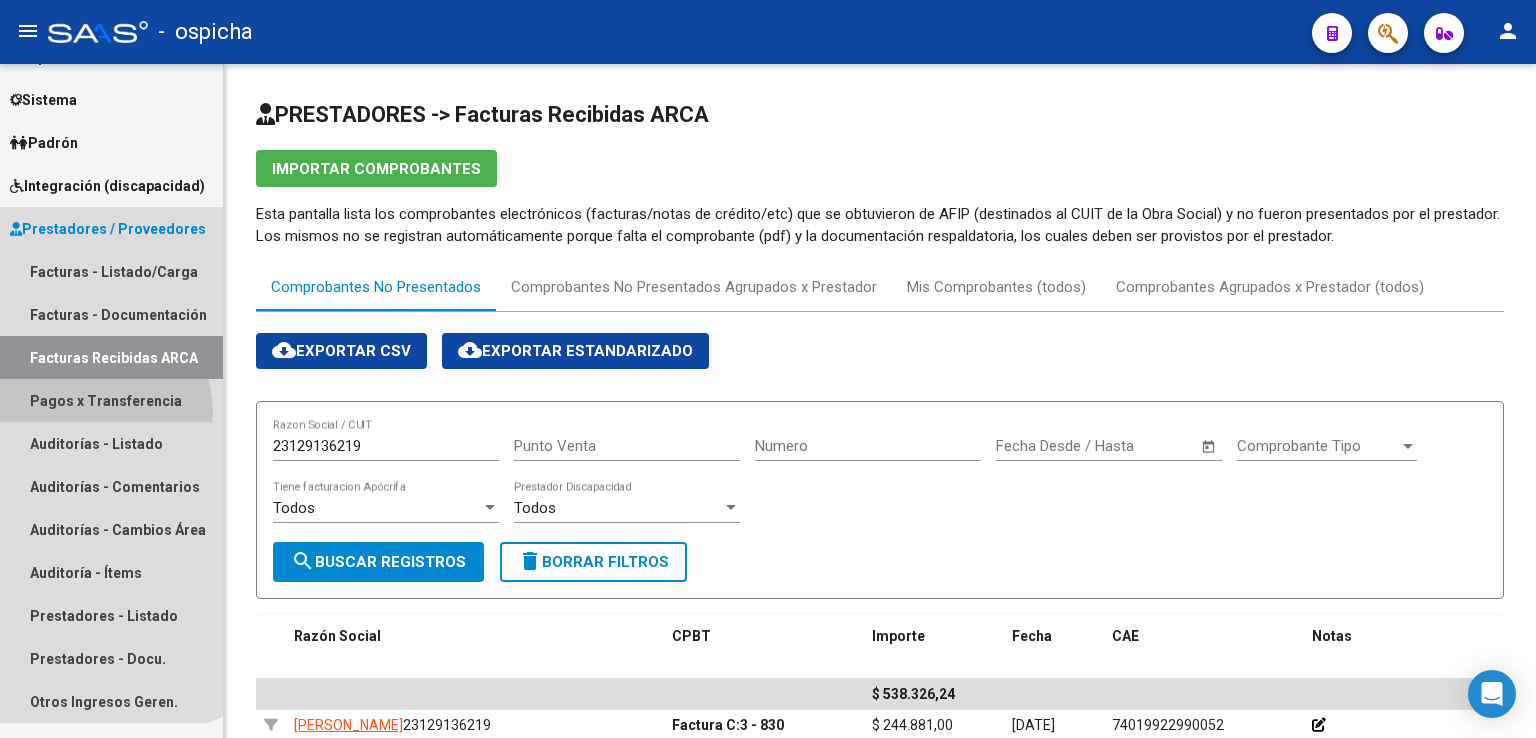 click on "Pagos x Transferencia" at bounding box center [111, 400] 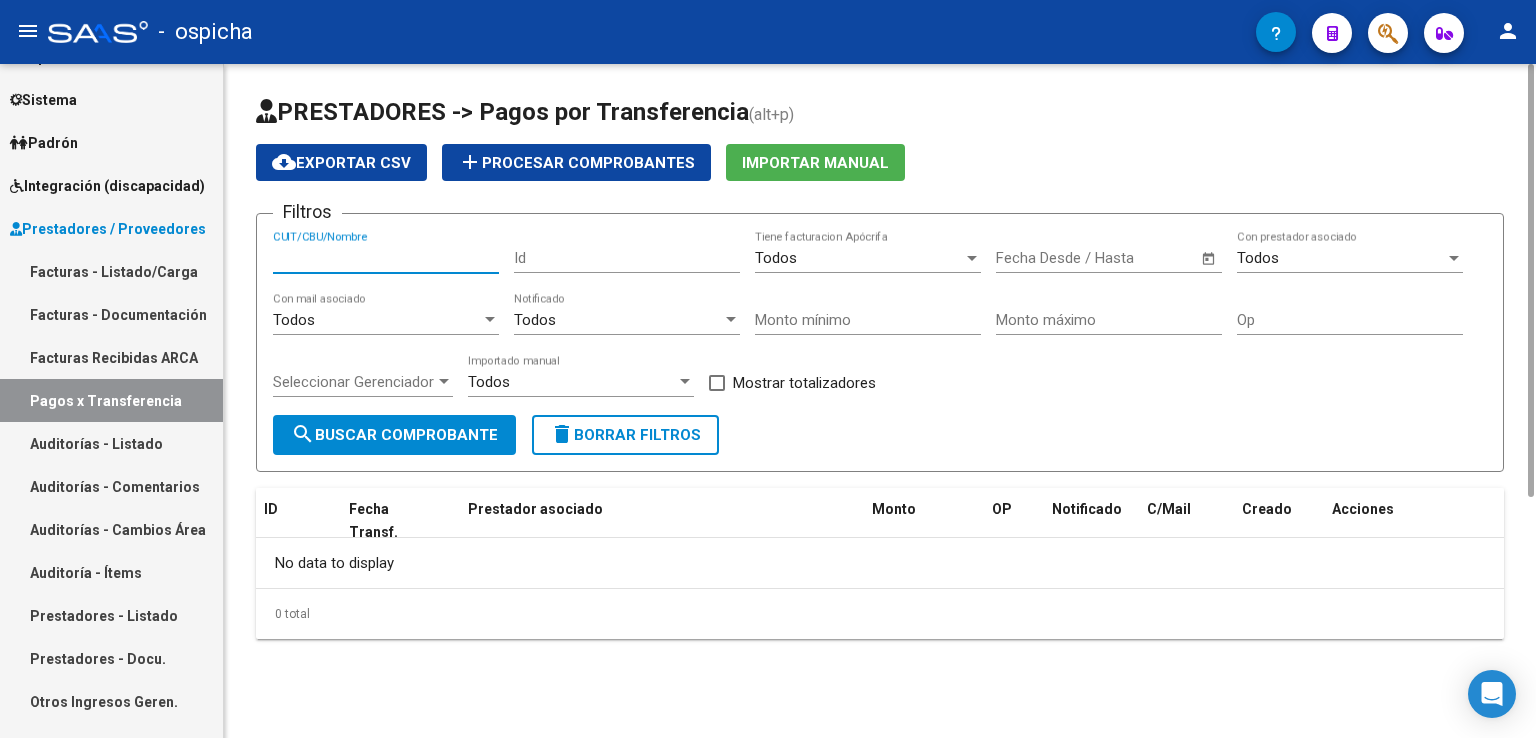 click on "CUIT/CBU/Nombre" at bounding box center [386, 258] 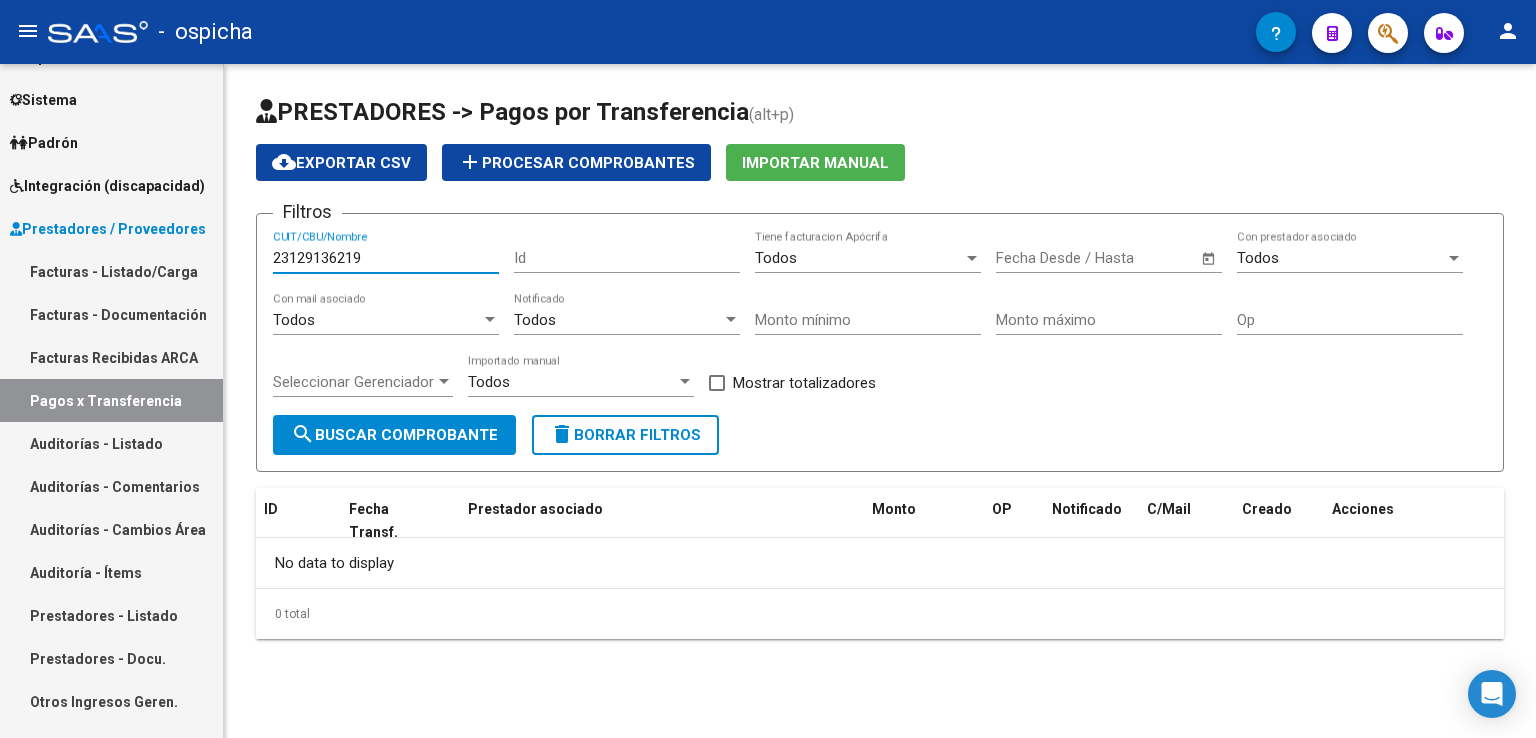 type on "23129136219" 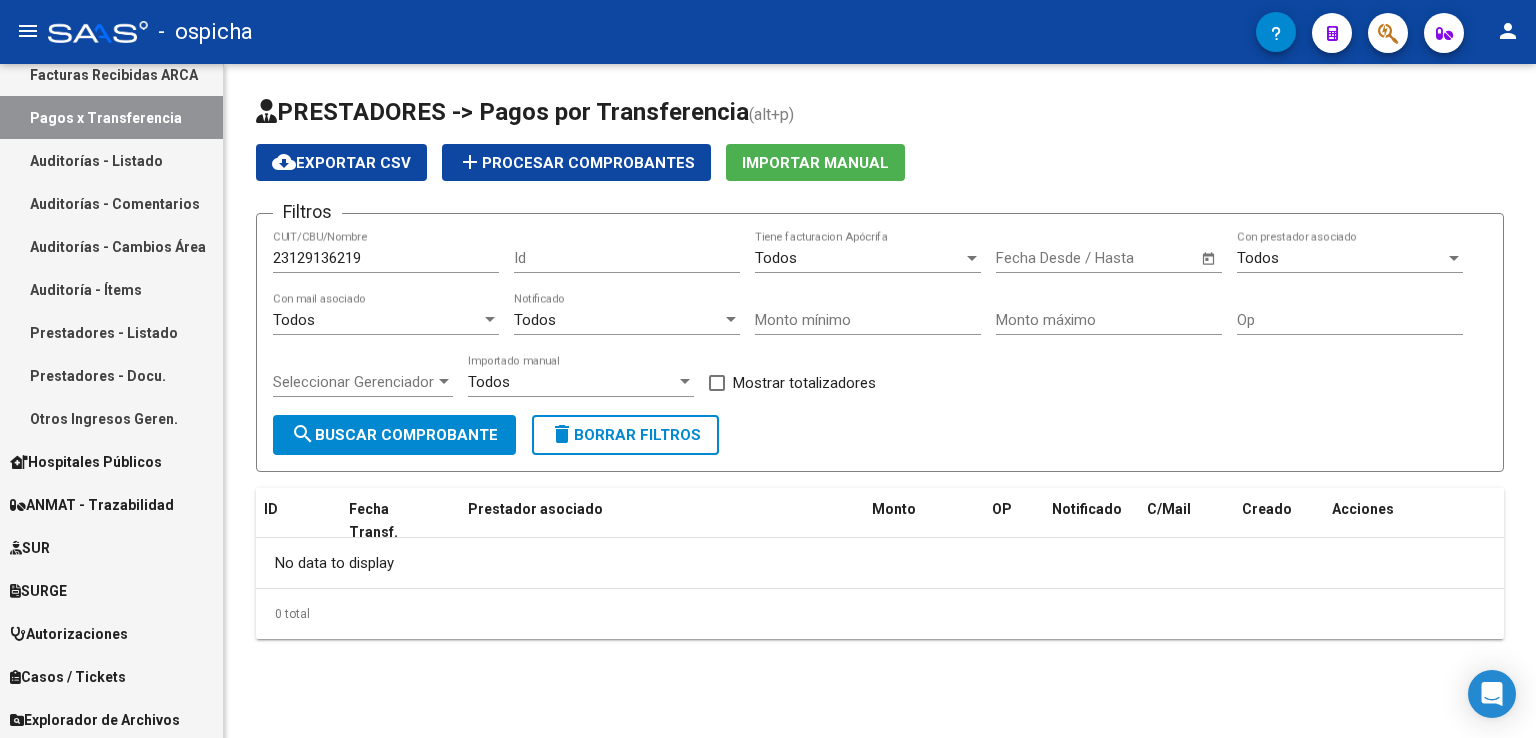 scroll, scrollTop: 456, scrollLeft: 0, axis: vertical 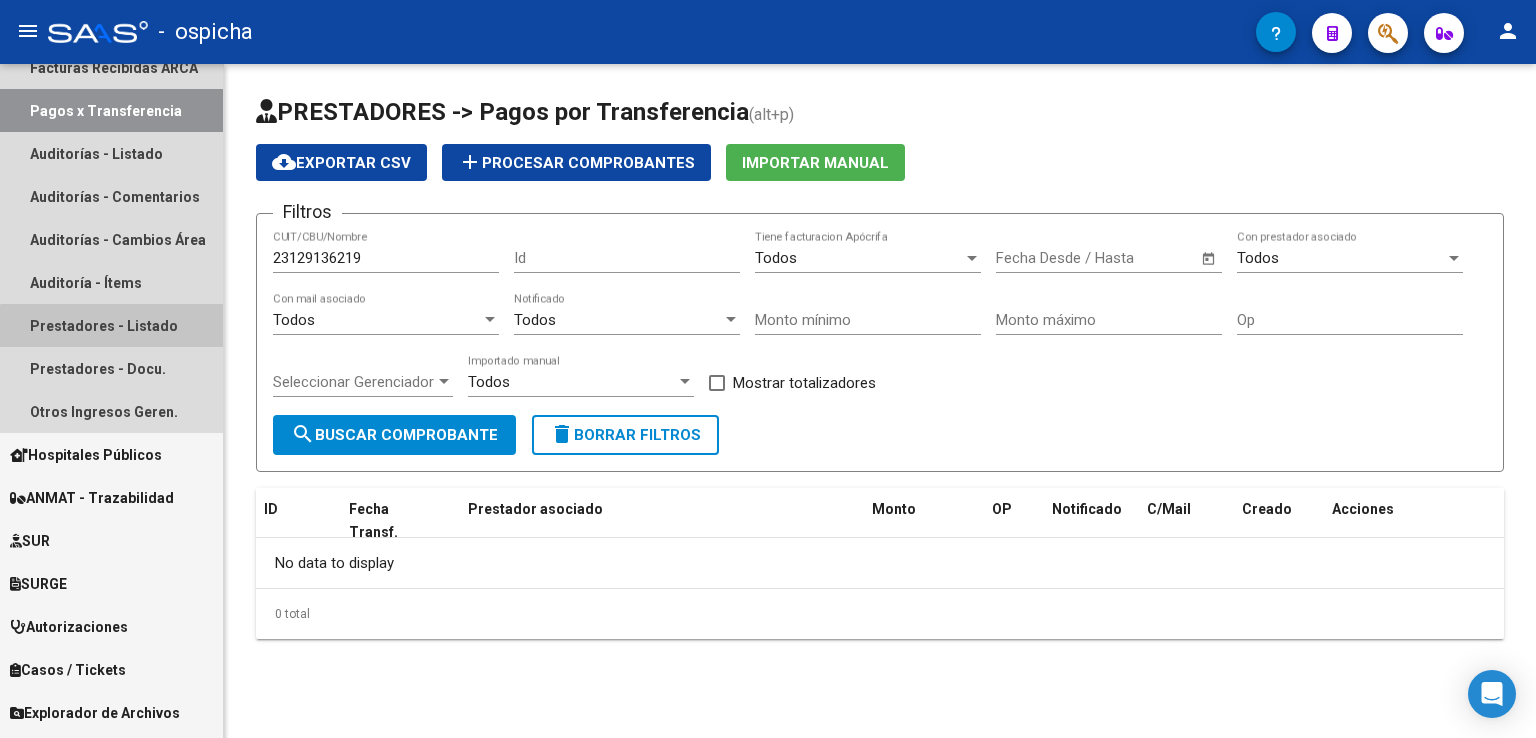 click on "Prestadores - Listado" at bounding box center (111, 325) 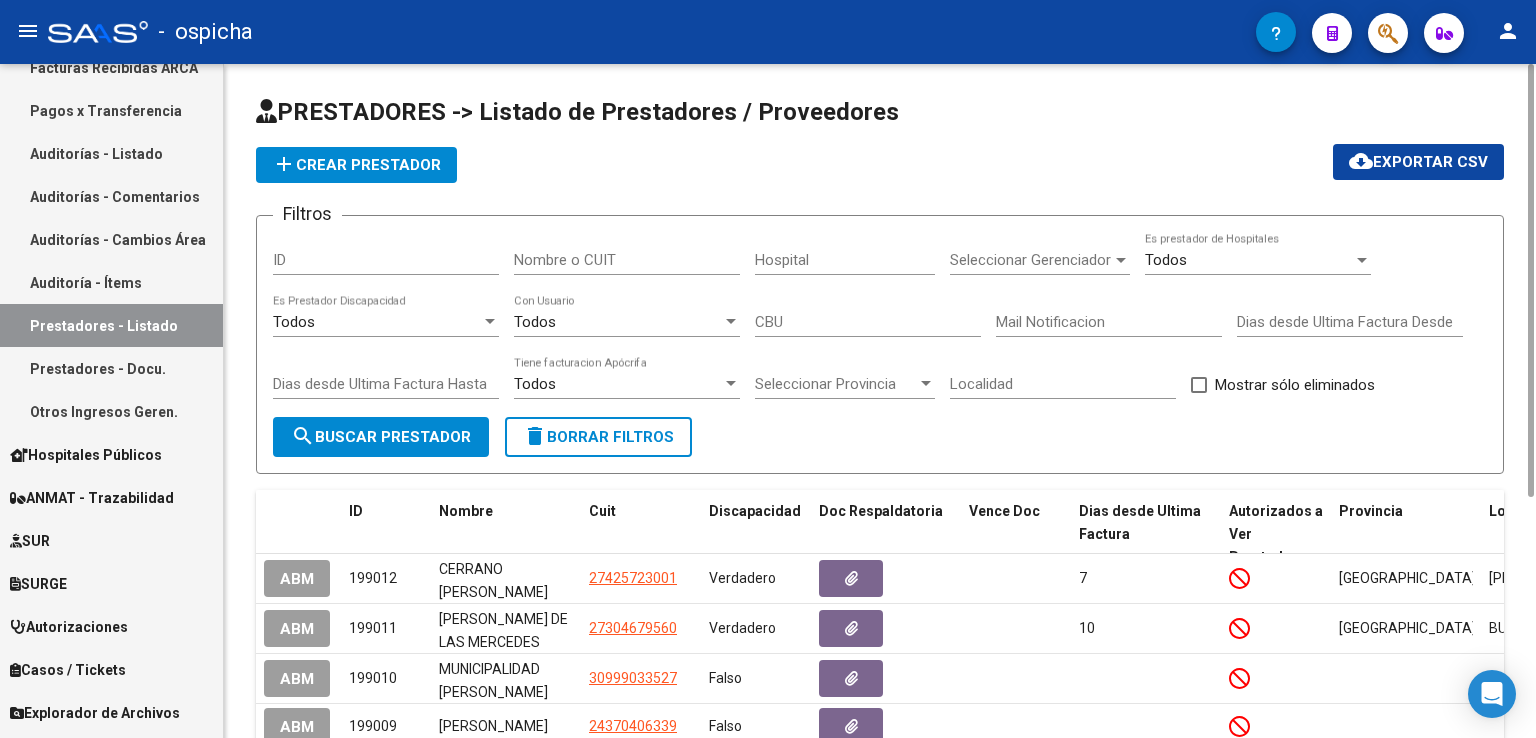 click on "Nombre o CUIT" 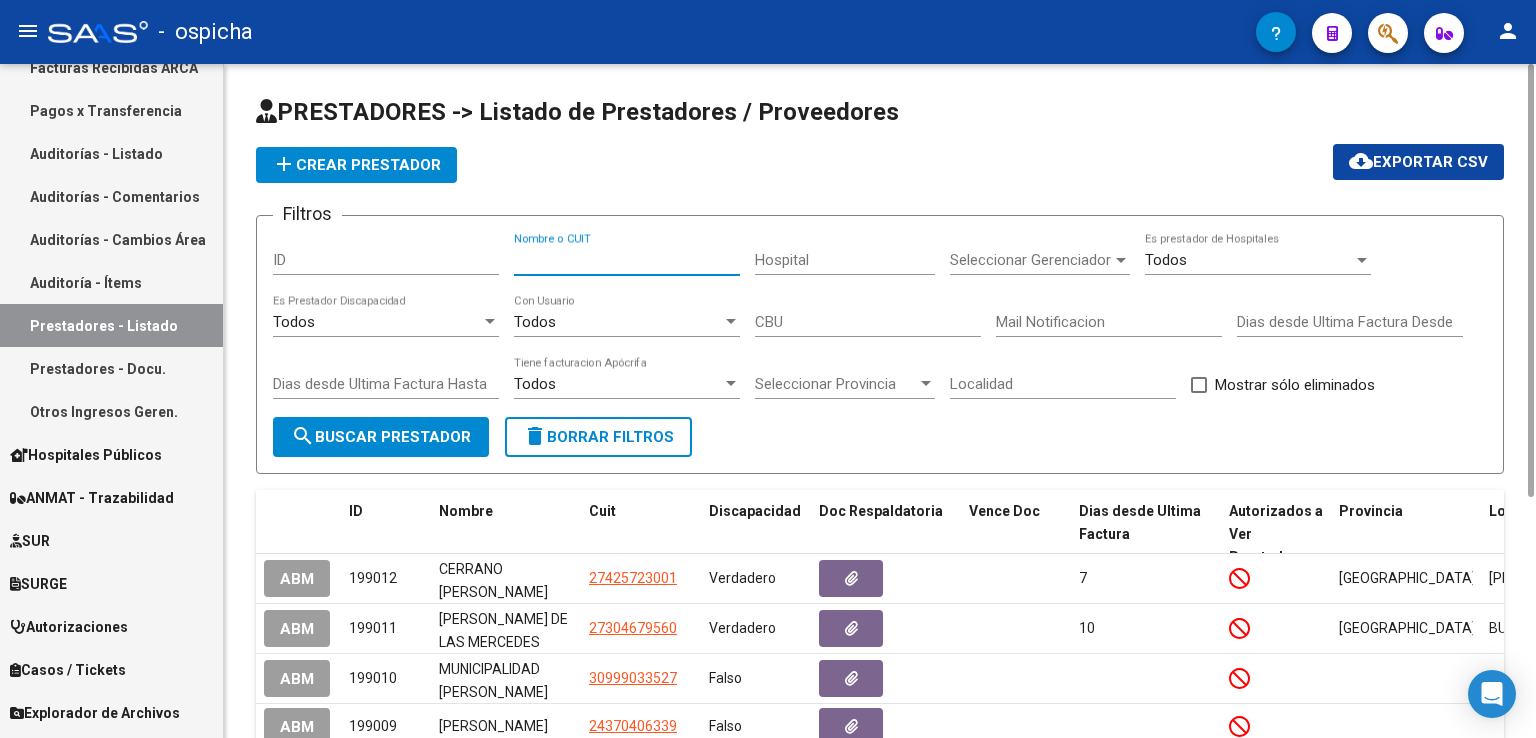 paste on "23129136219" 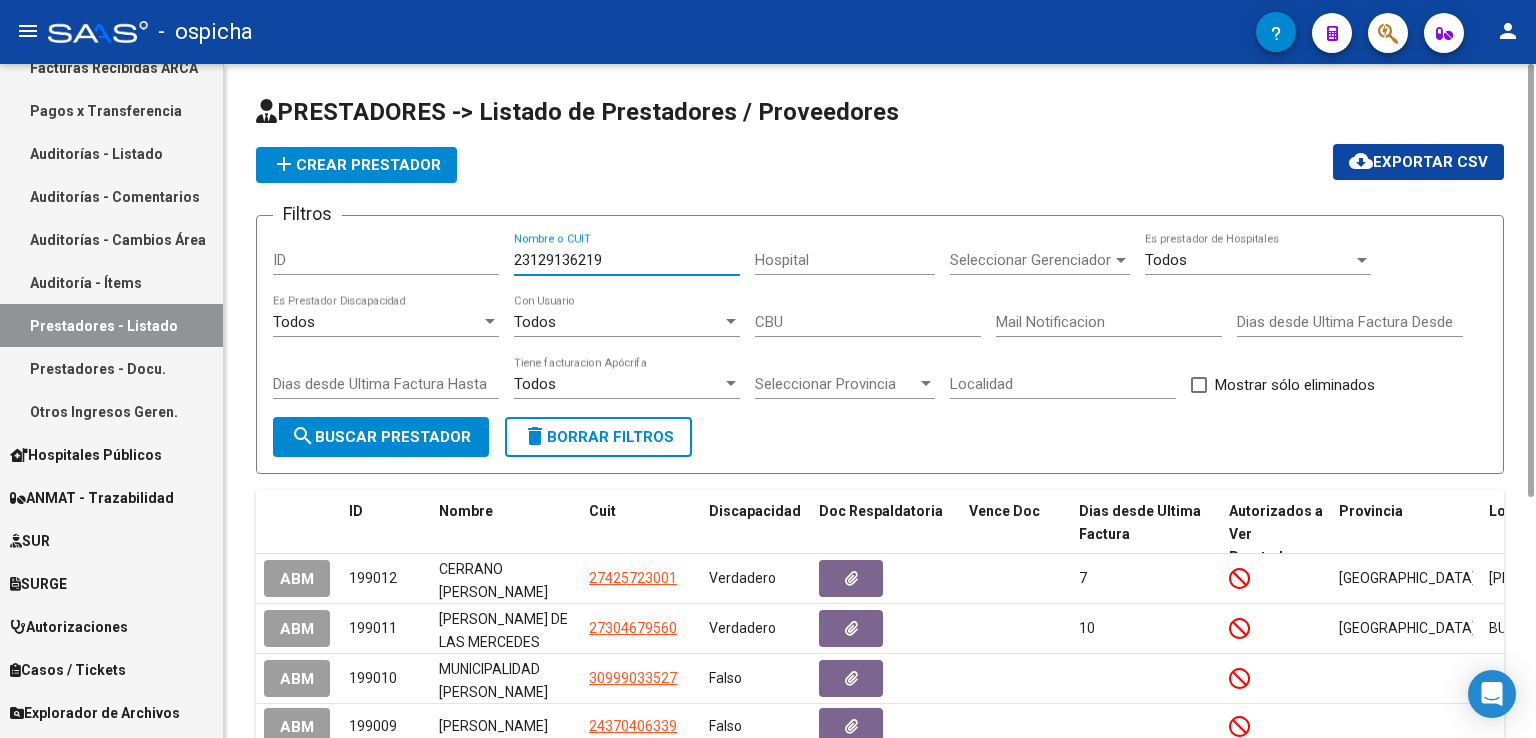 type on "23129136219" 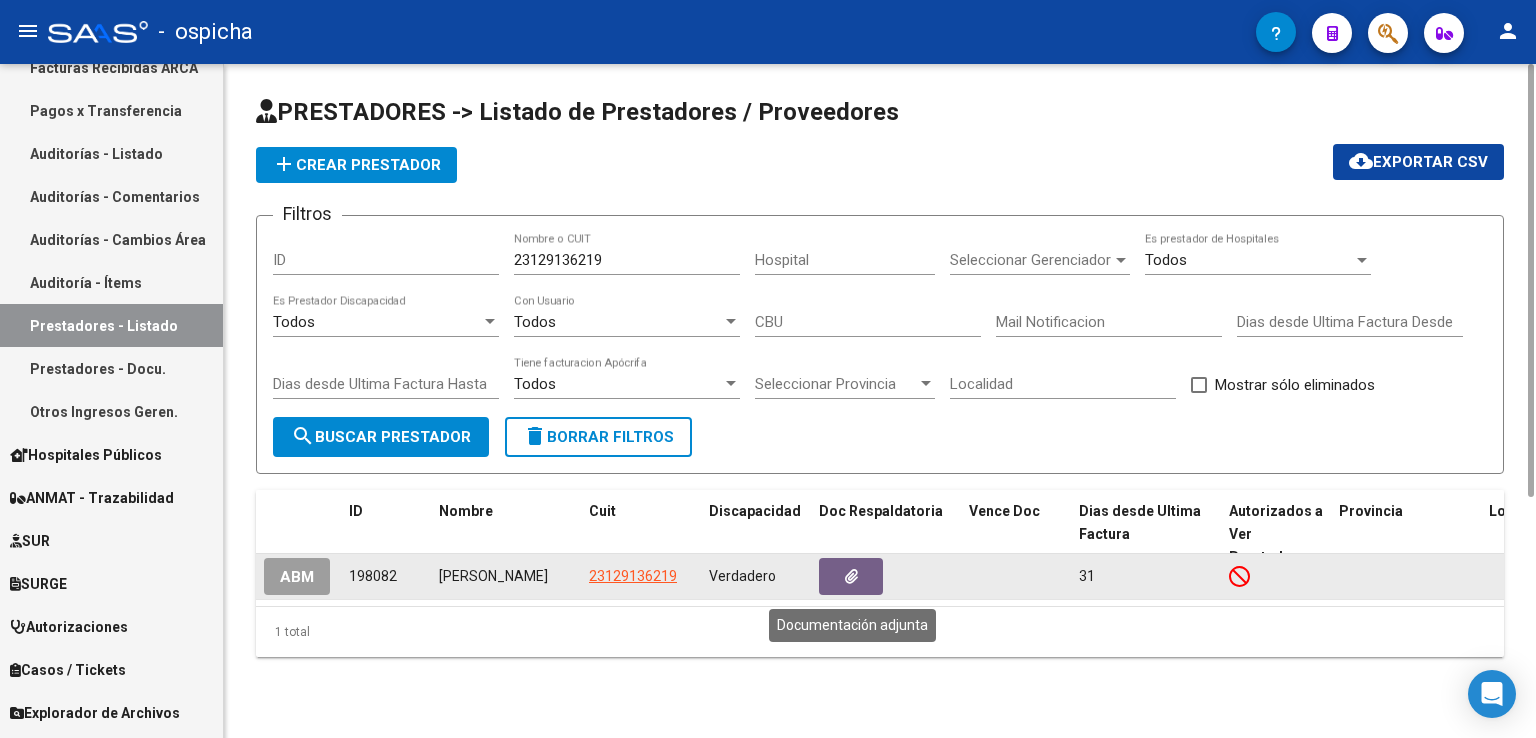 click 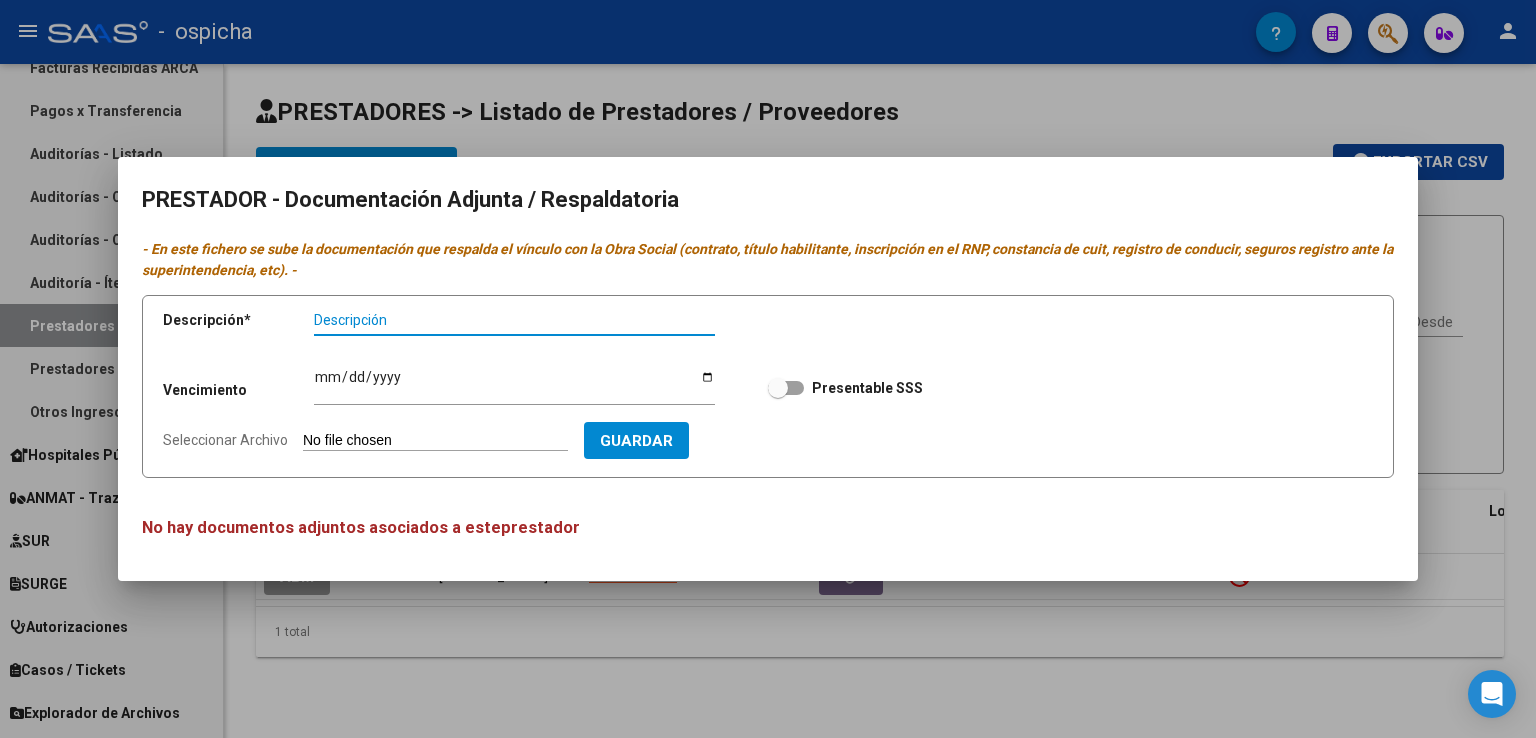 click at bounding box center [768, 369] 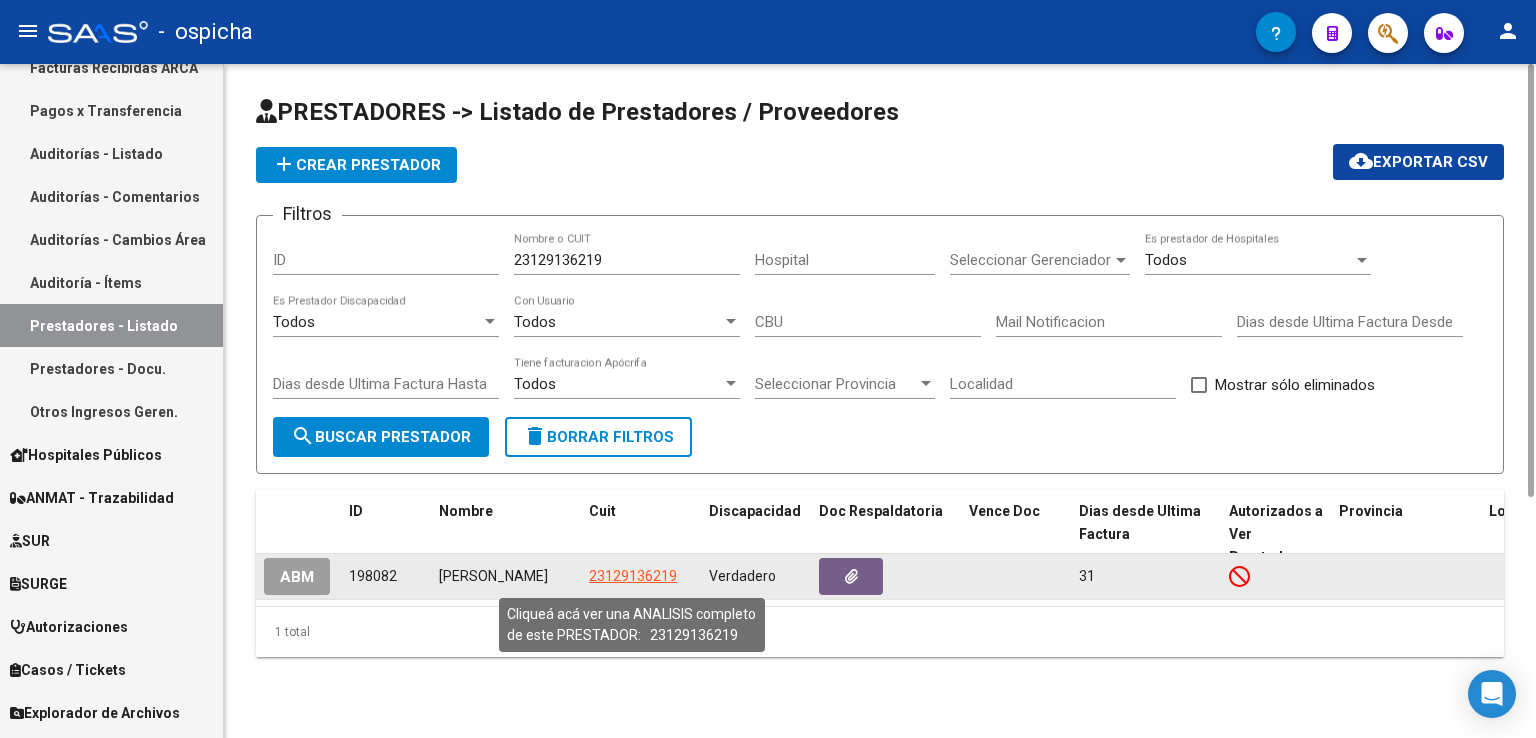 click on "23129136219" 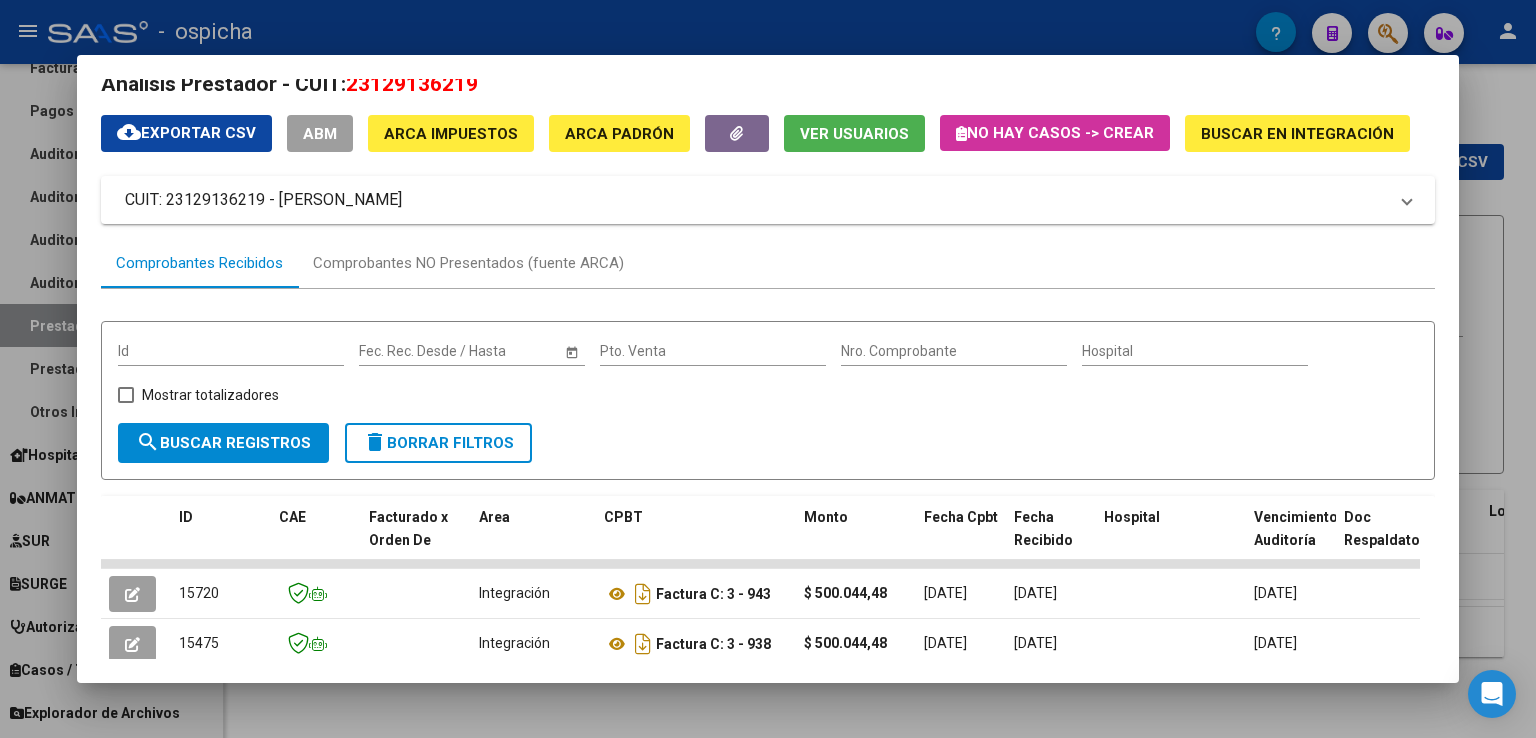 scroll, scrollTop: 0, scrollLeft: 0, axis: both 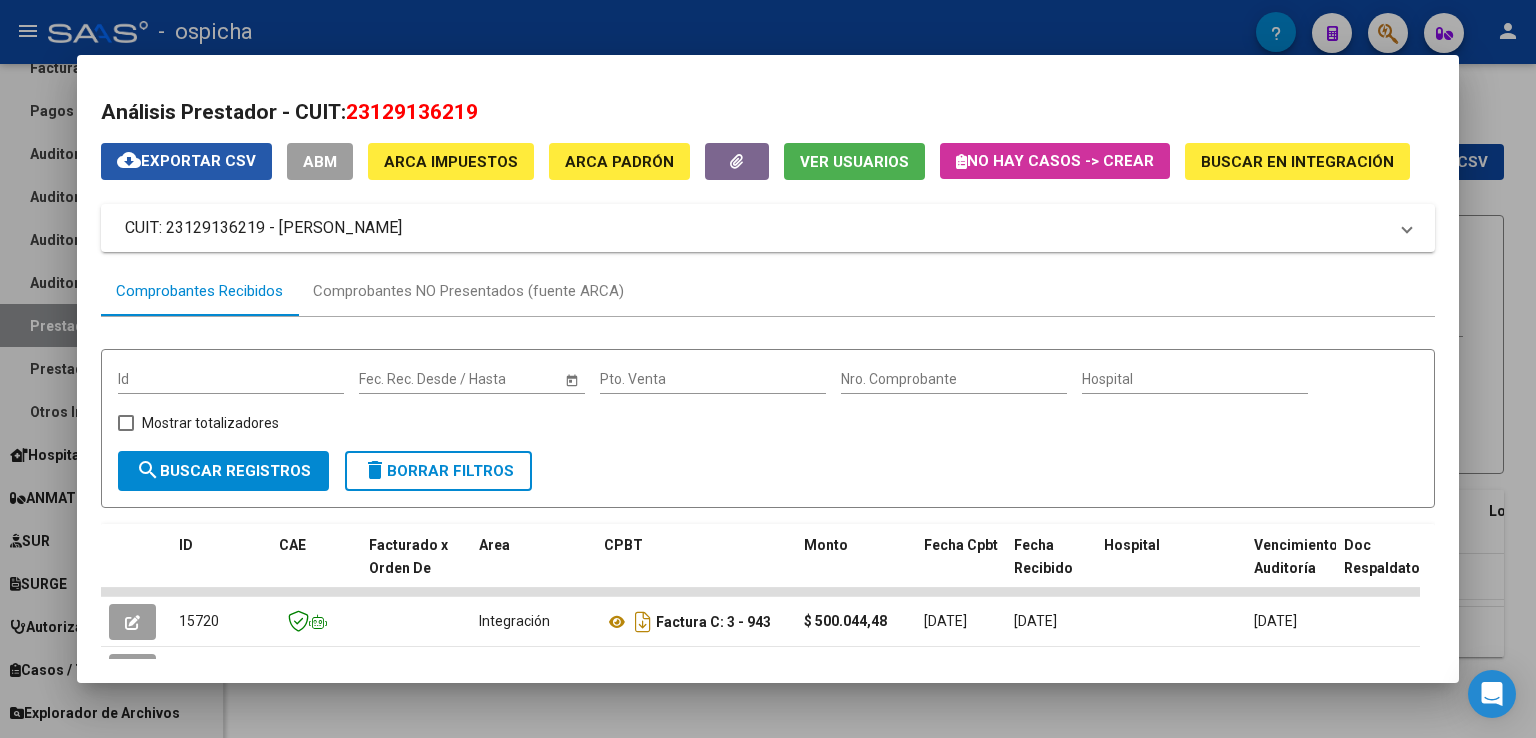 click on "cloud_download  Exportar CSV" at bounding box center [186, 161] 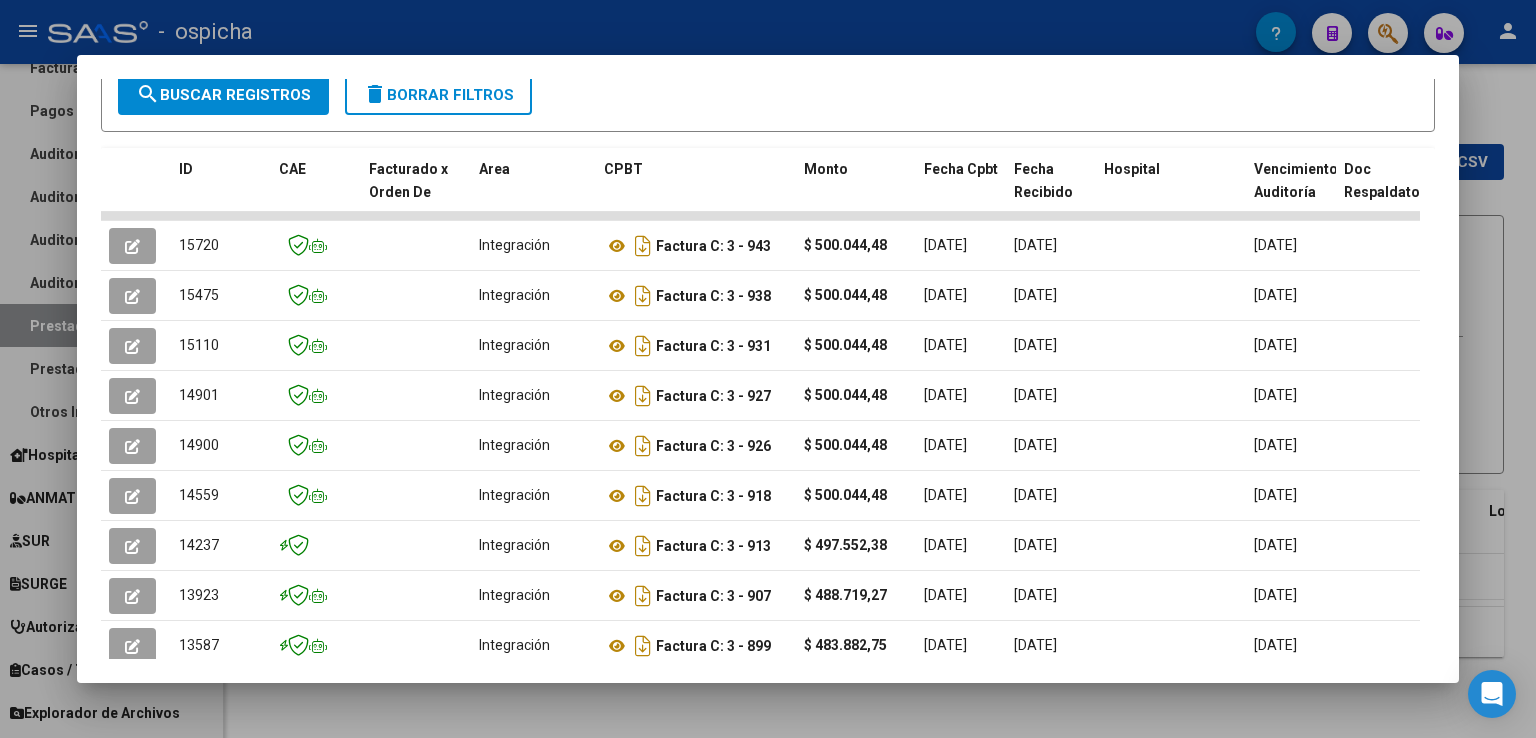 scroll, scrollTop: 336, scrollLeft: 0, axis: vertical 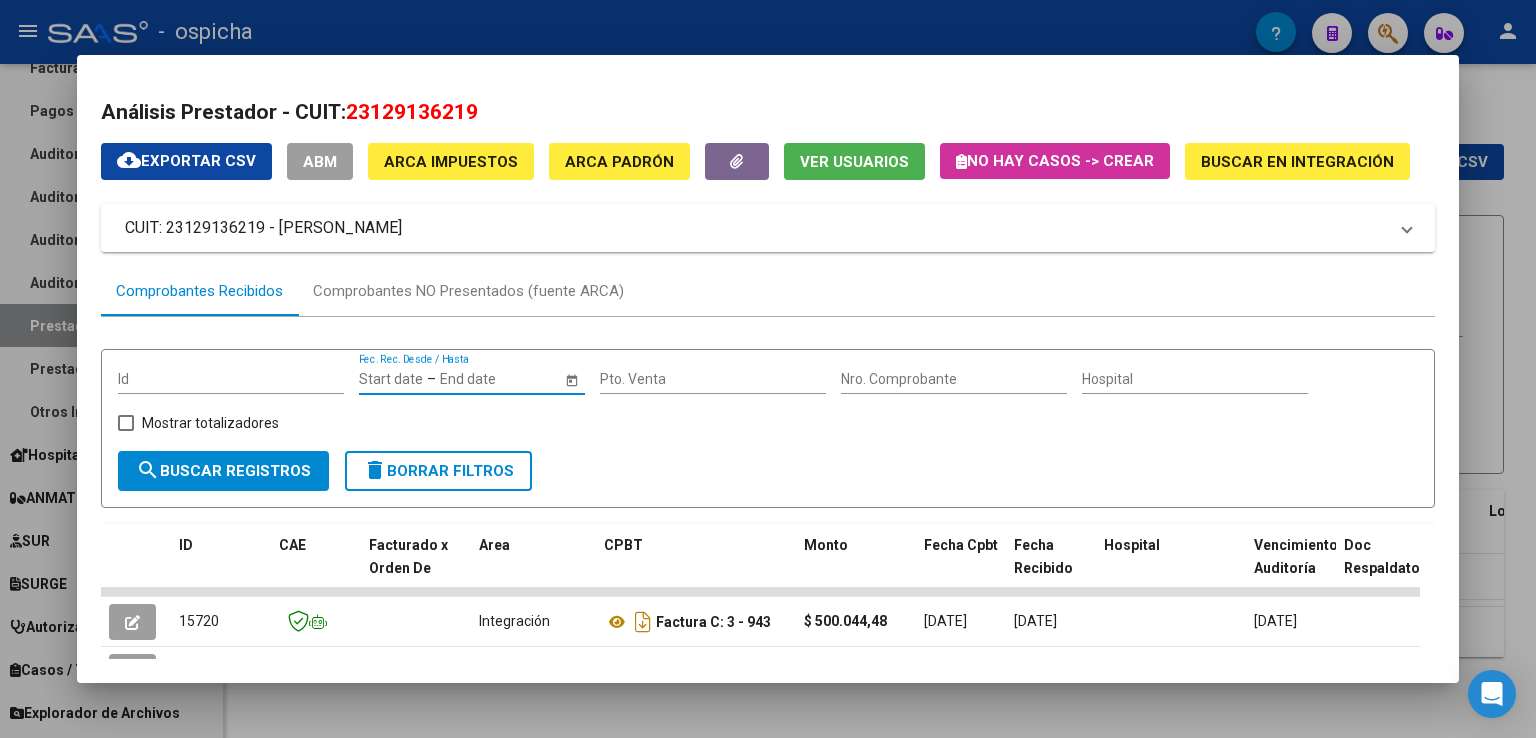 click 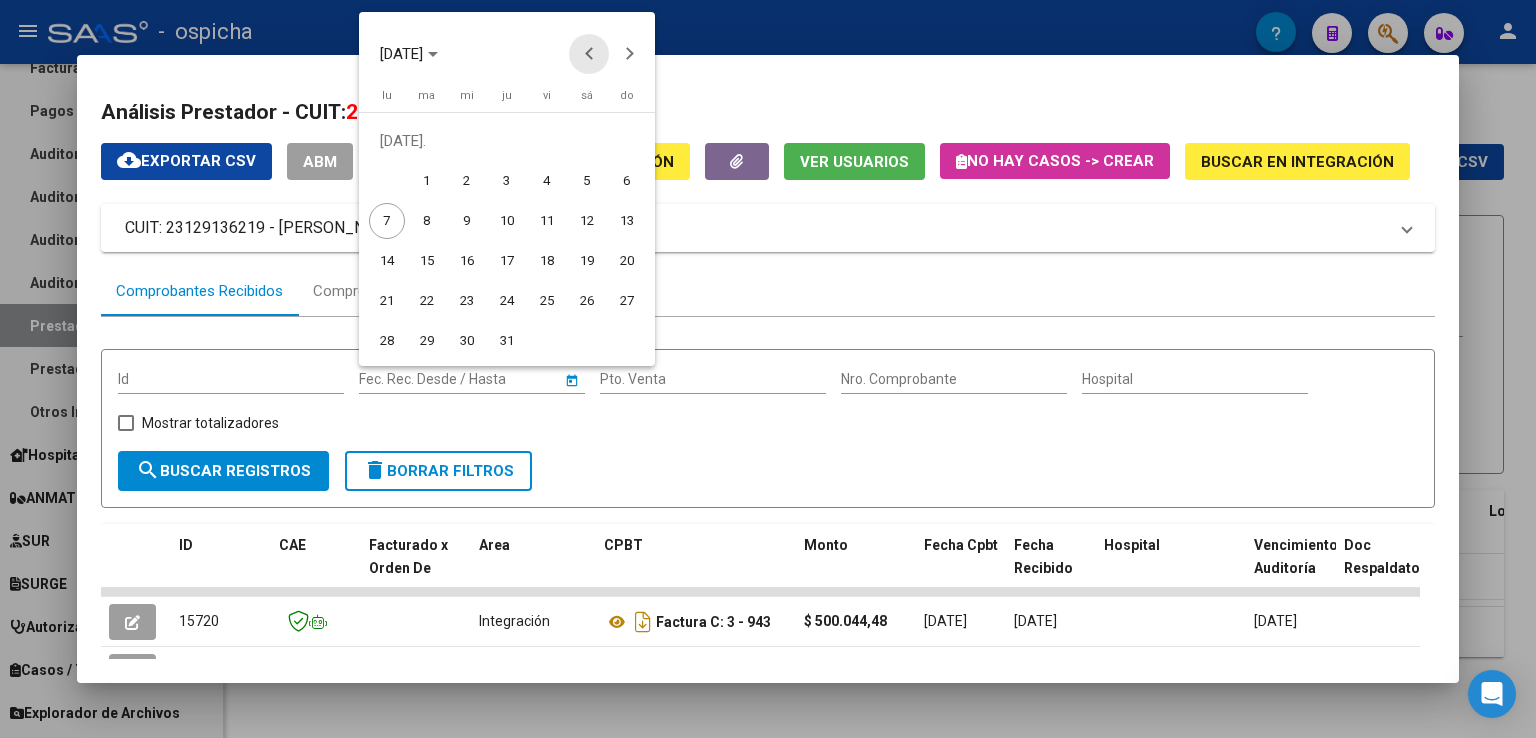click at bounding box center [589, 54] 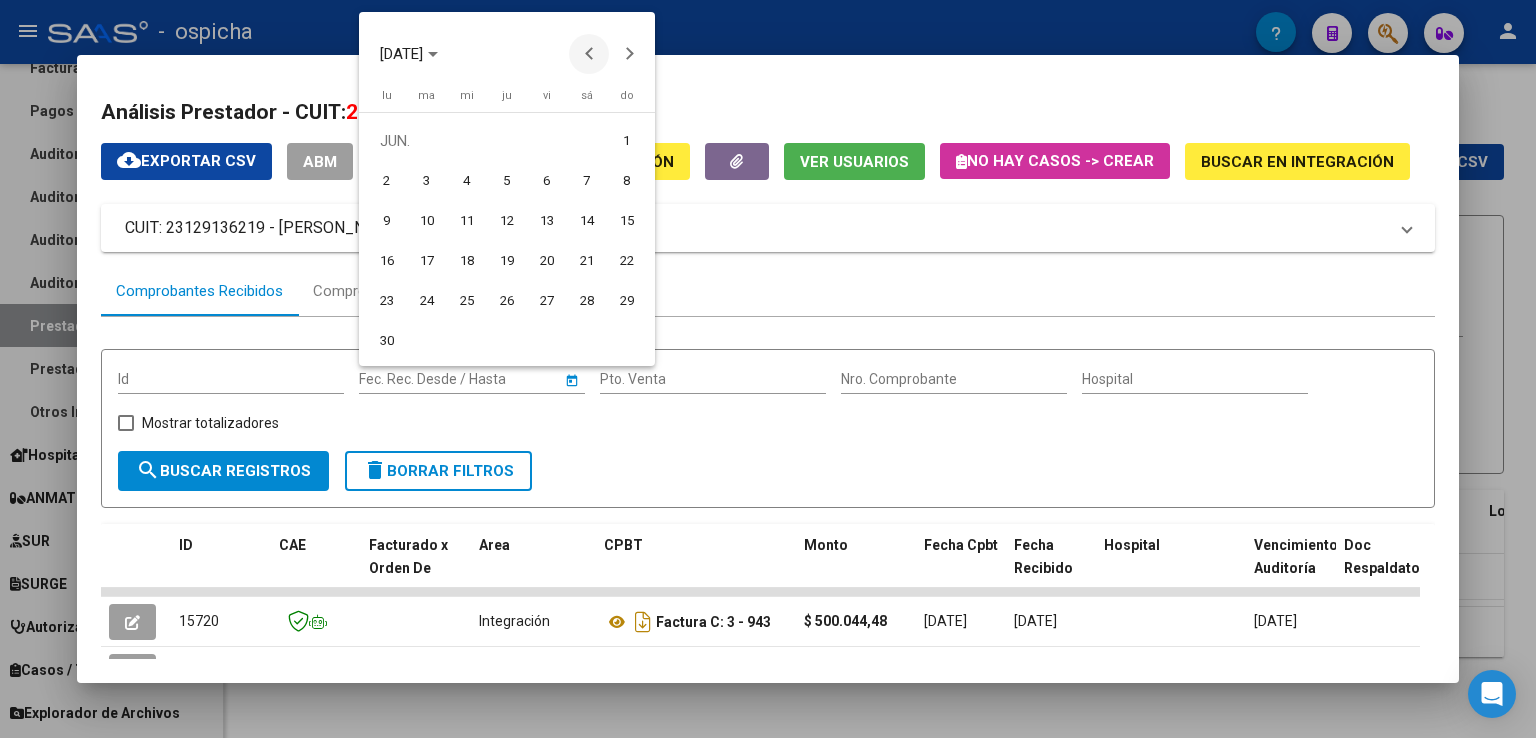 click at bounding box center [589, 54] 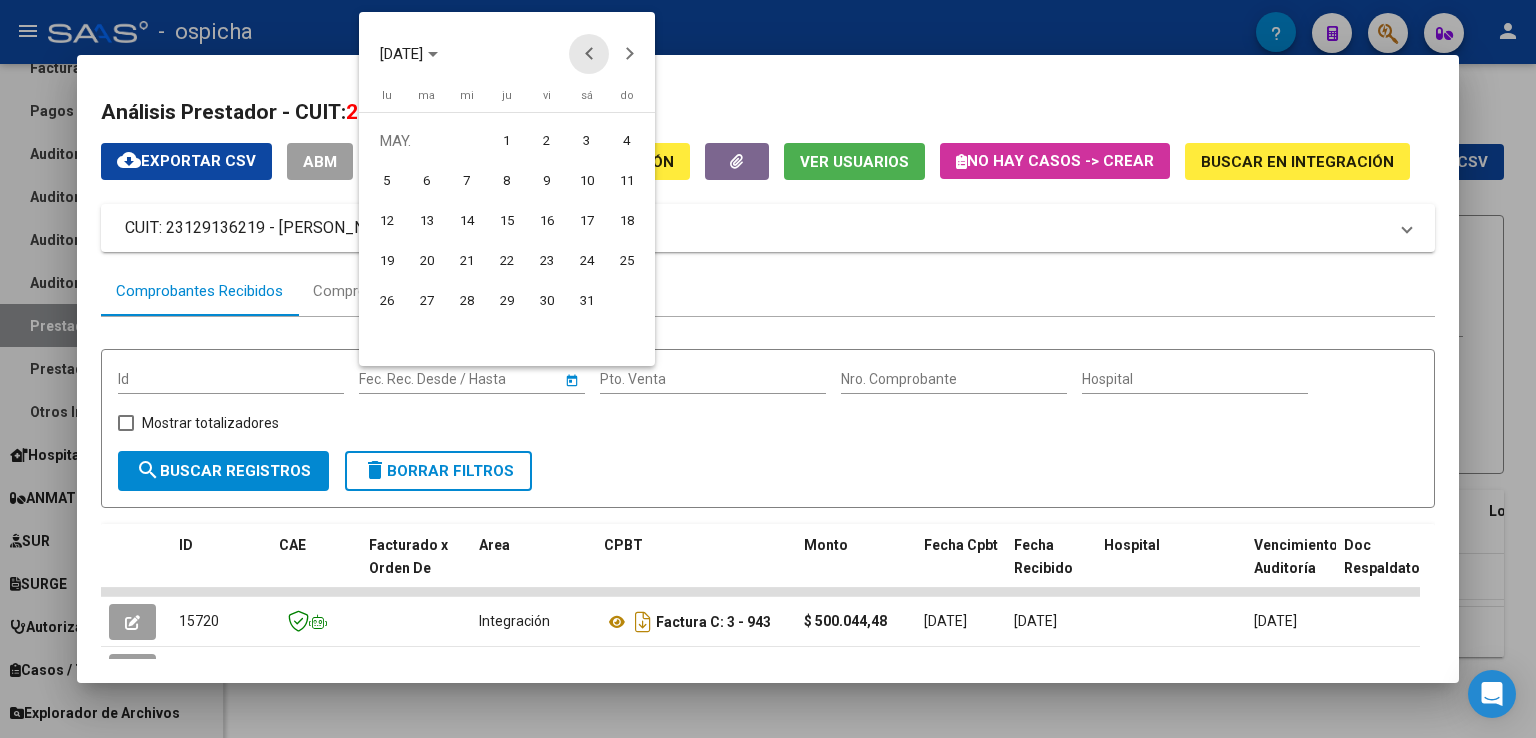 click at bounding box center [589, 54] 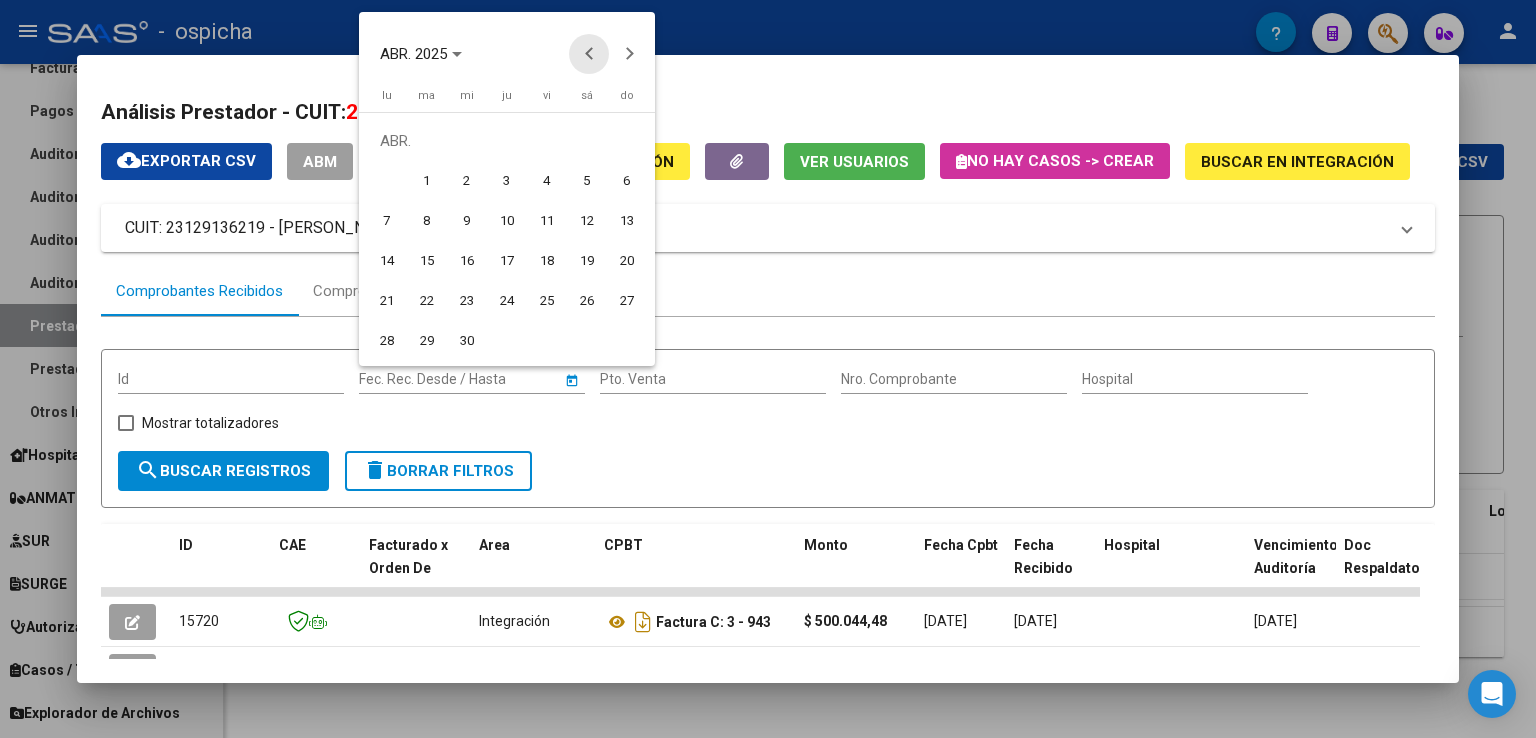 click at bounding box center [589, 54] 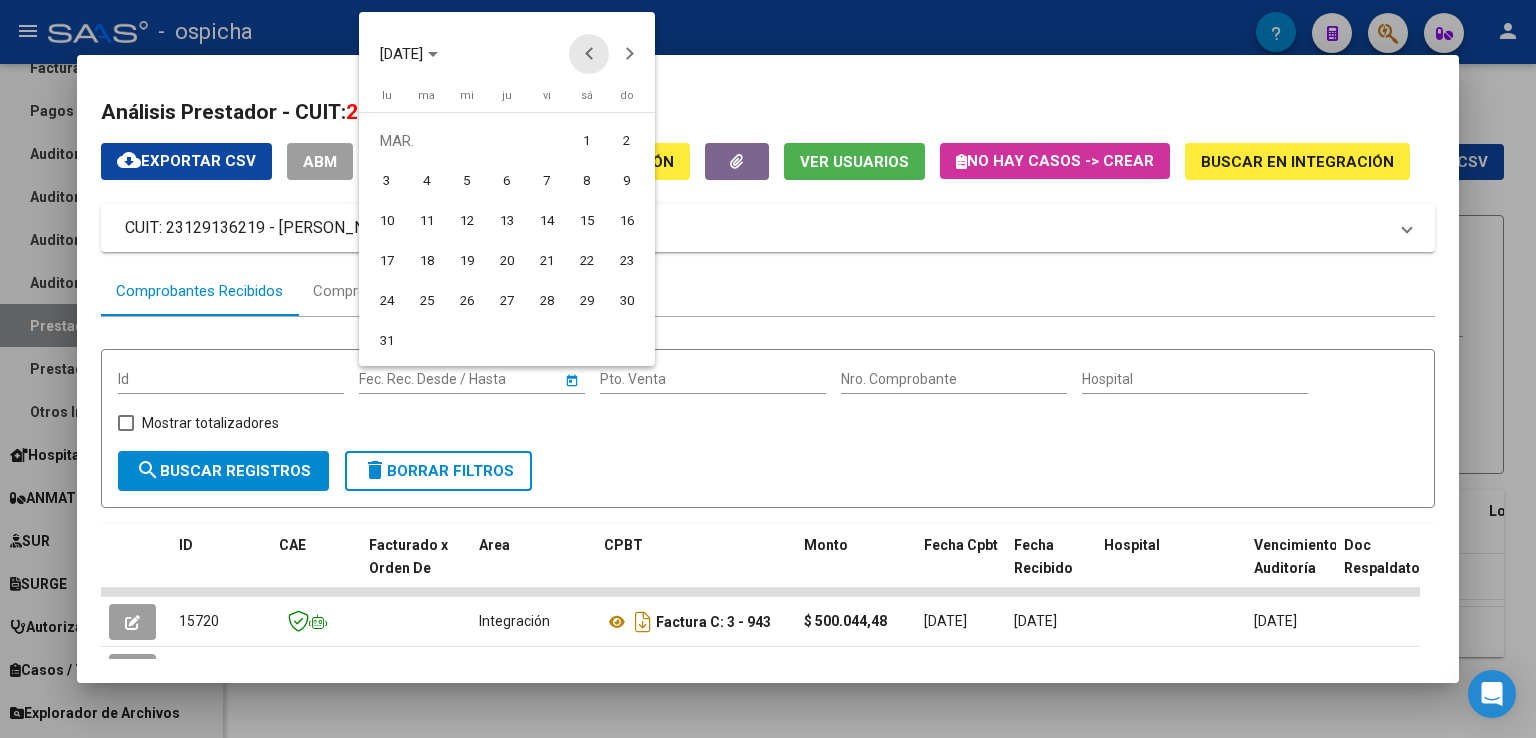 click at bounding box center (589, 54) 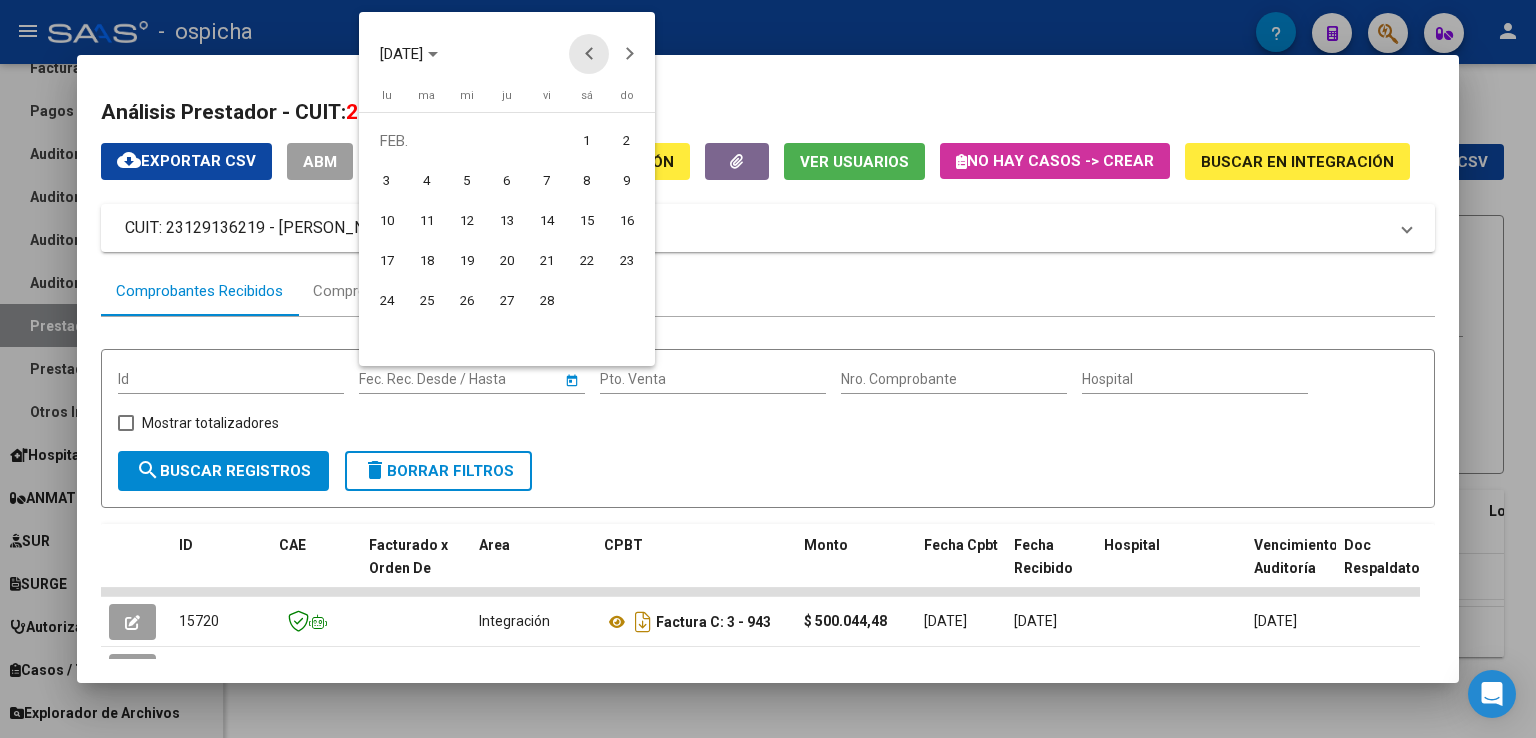 click at bounding box center [589, 54] 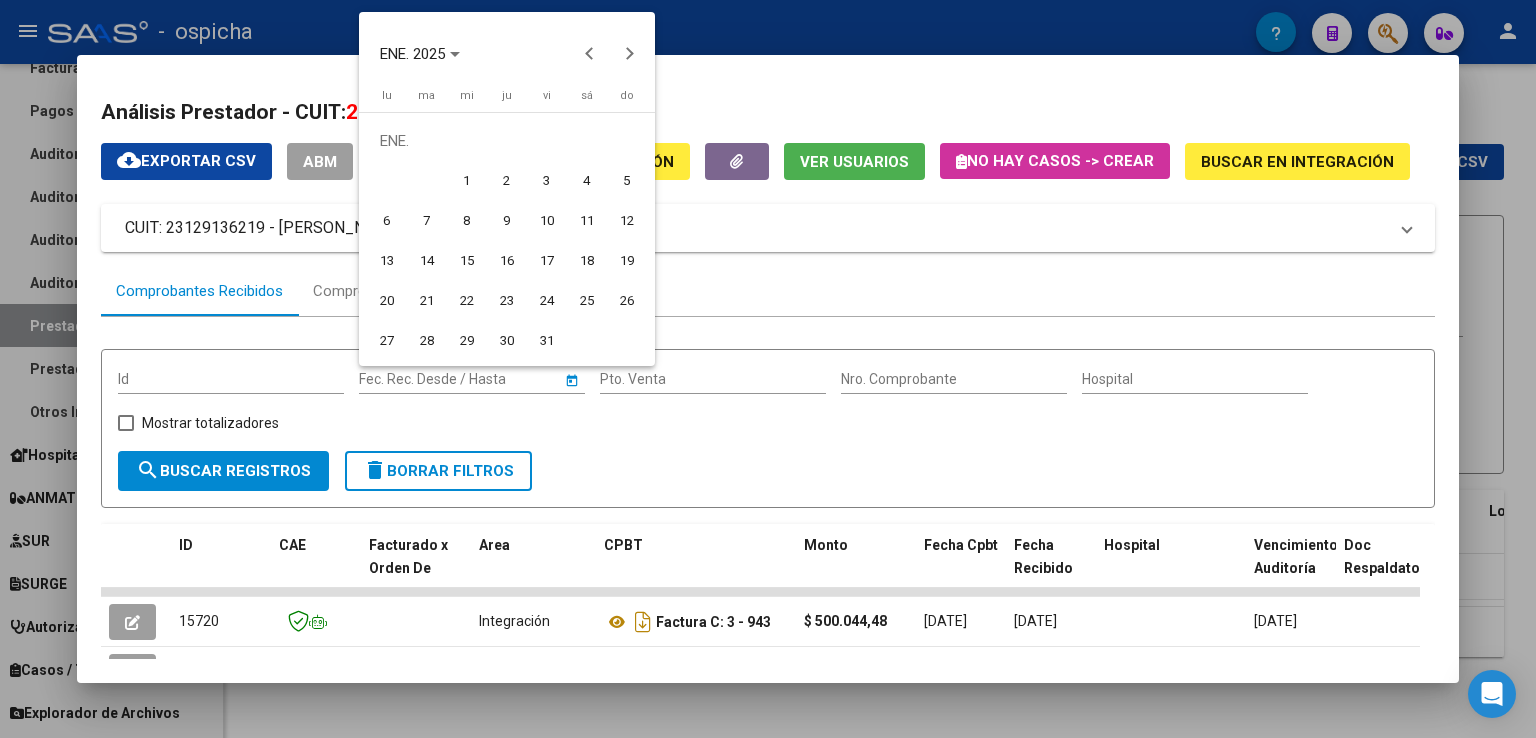 click on "1" at bounding box center (467, 181) 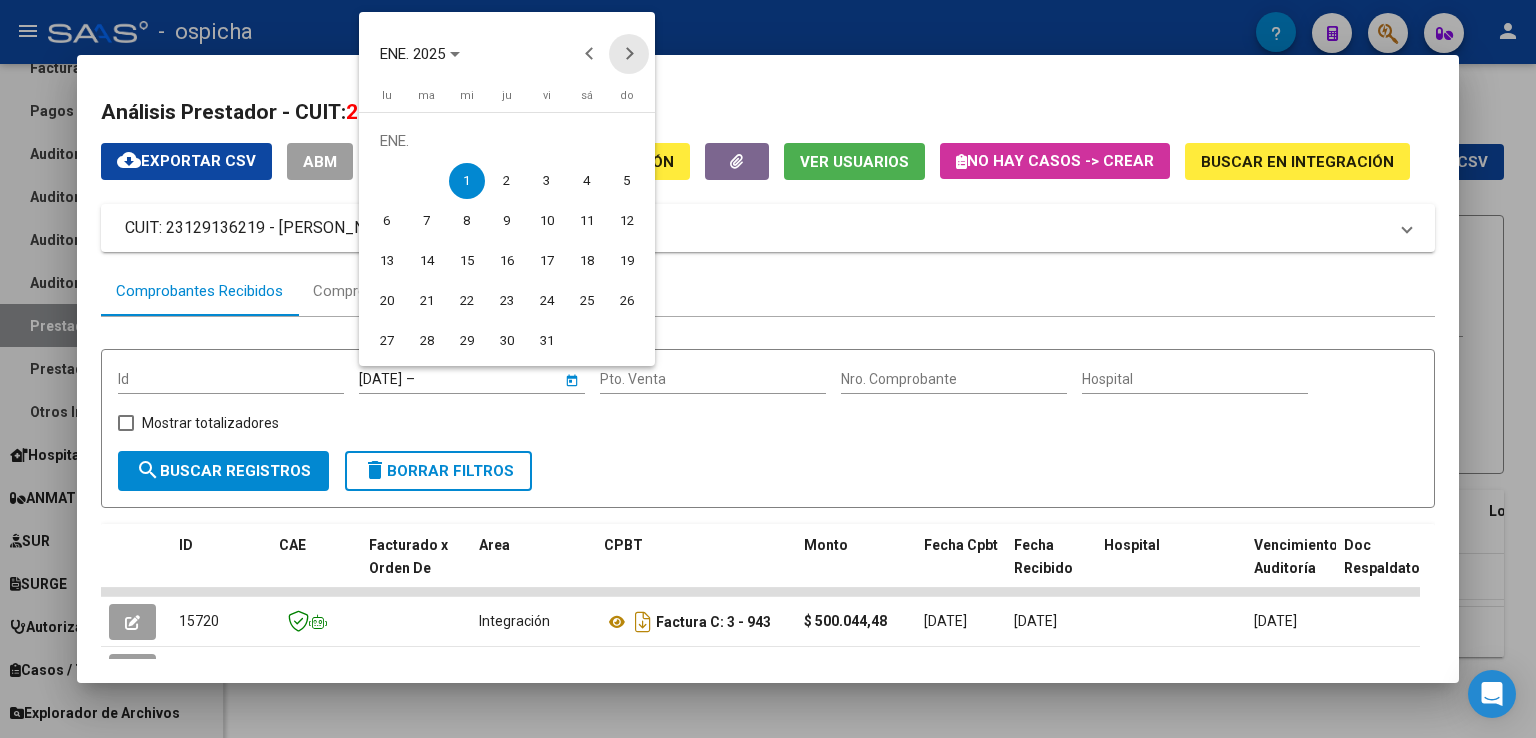 click at bounding box center (629, 54) 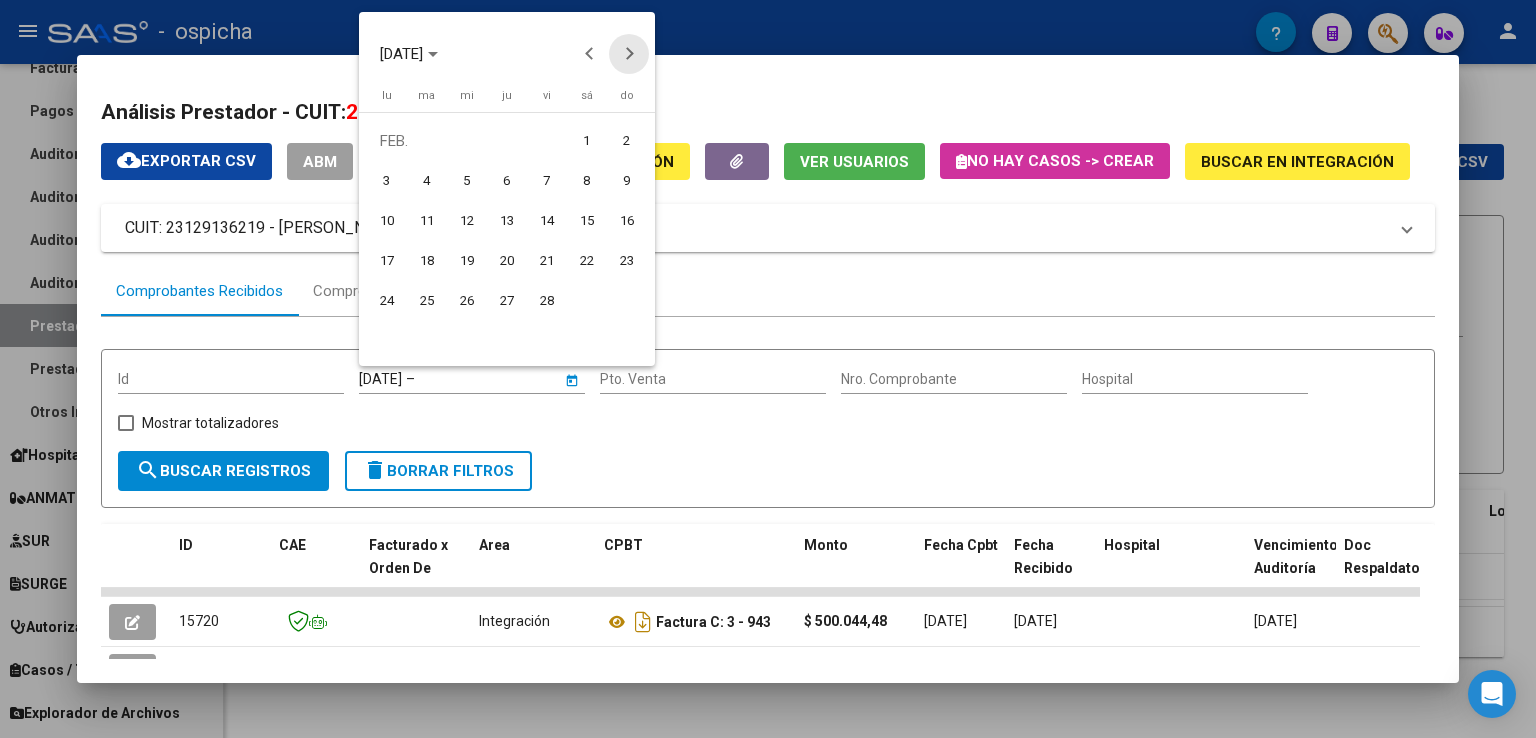 click at bounding box center [629, 54] 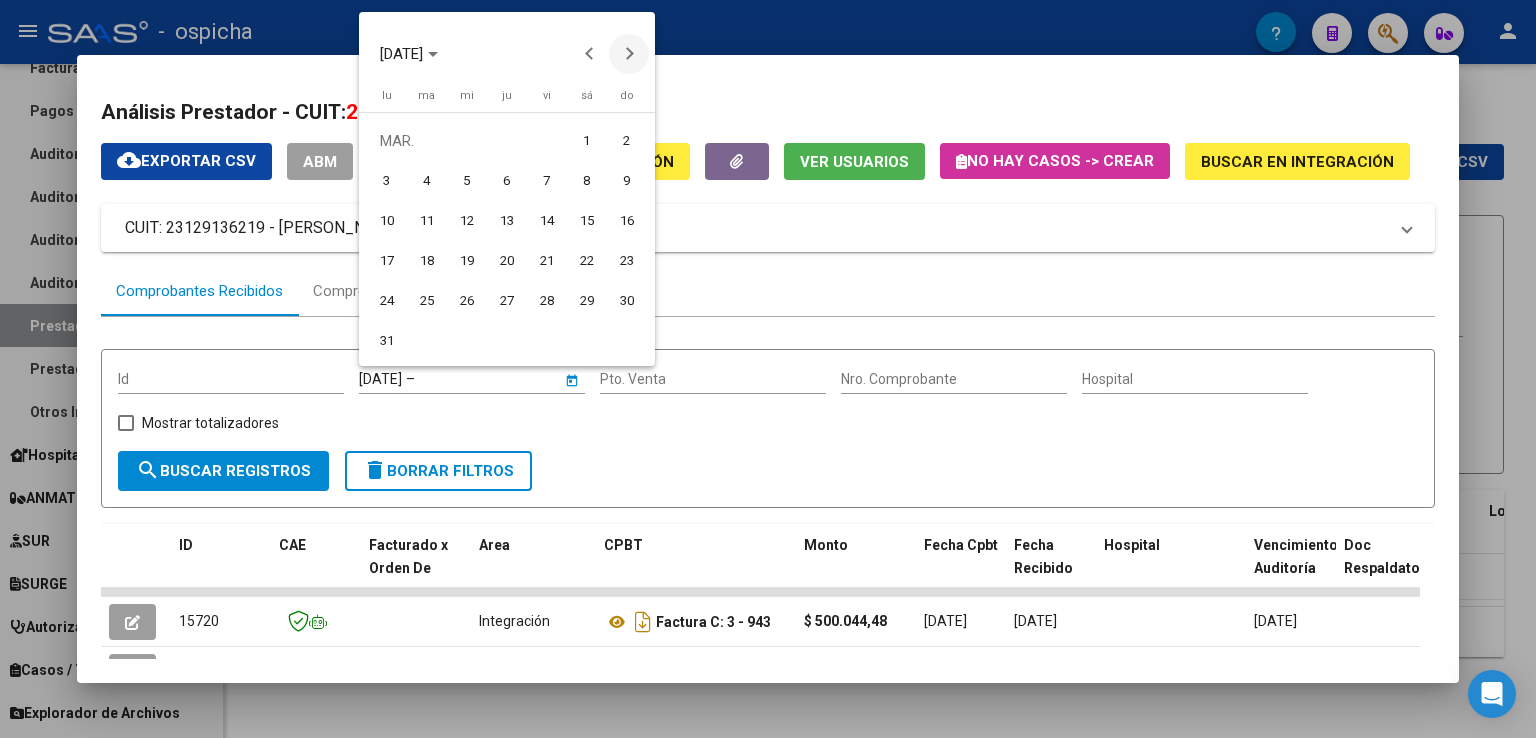 click at bounding box center (629, 54) 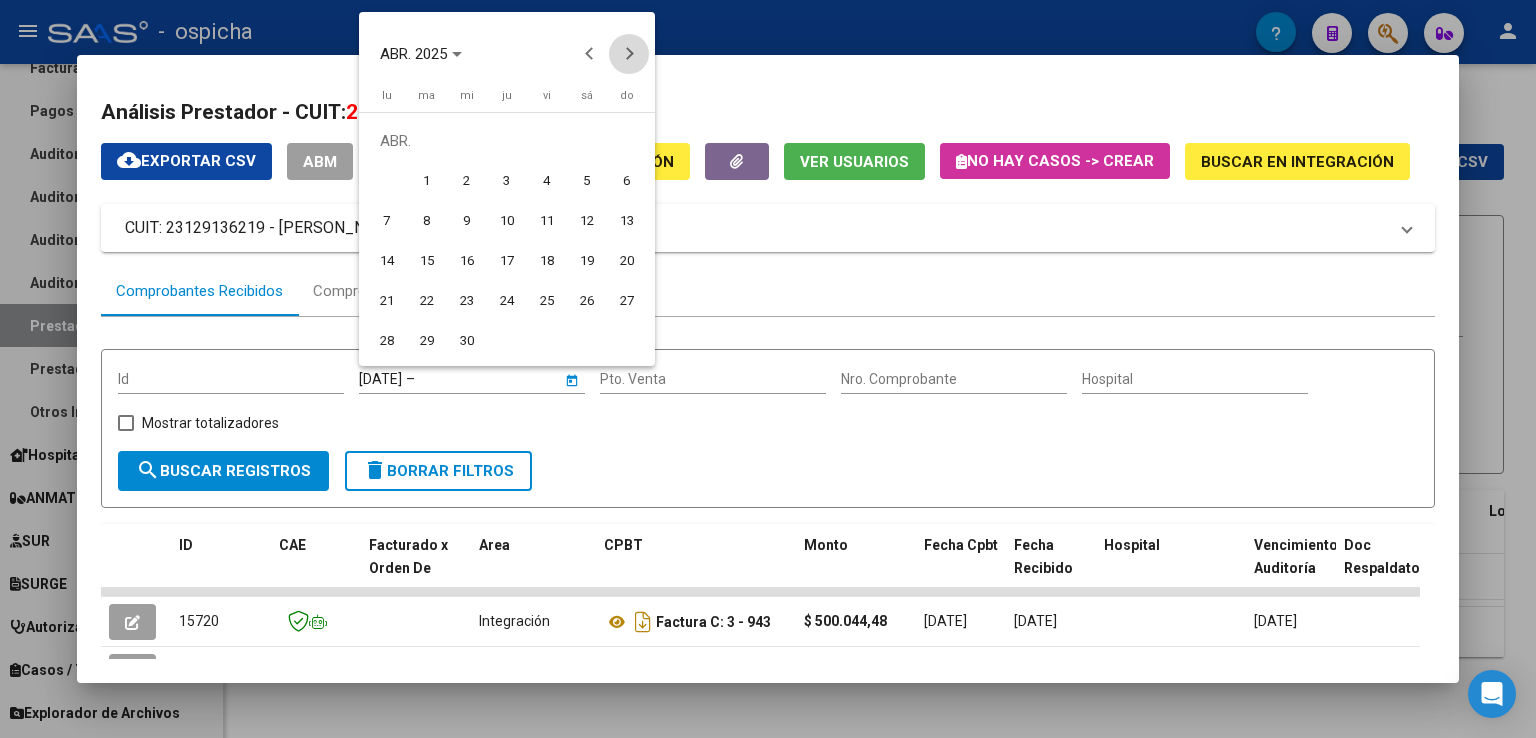 click at bounding box center [629, 54] 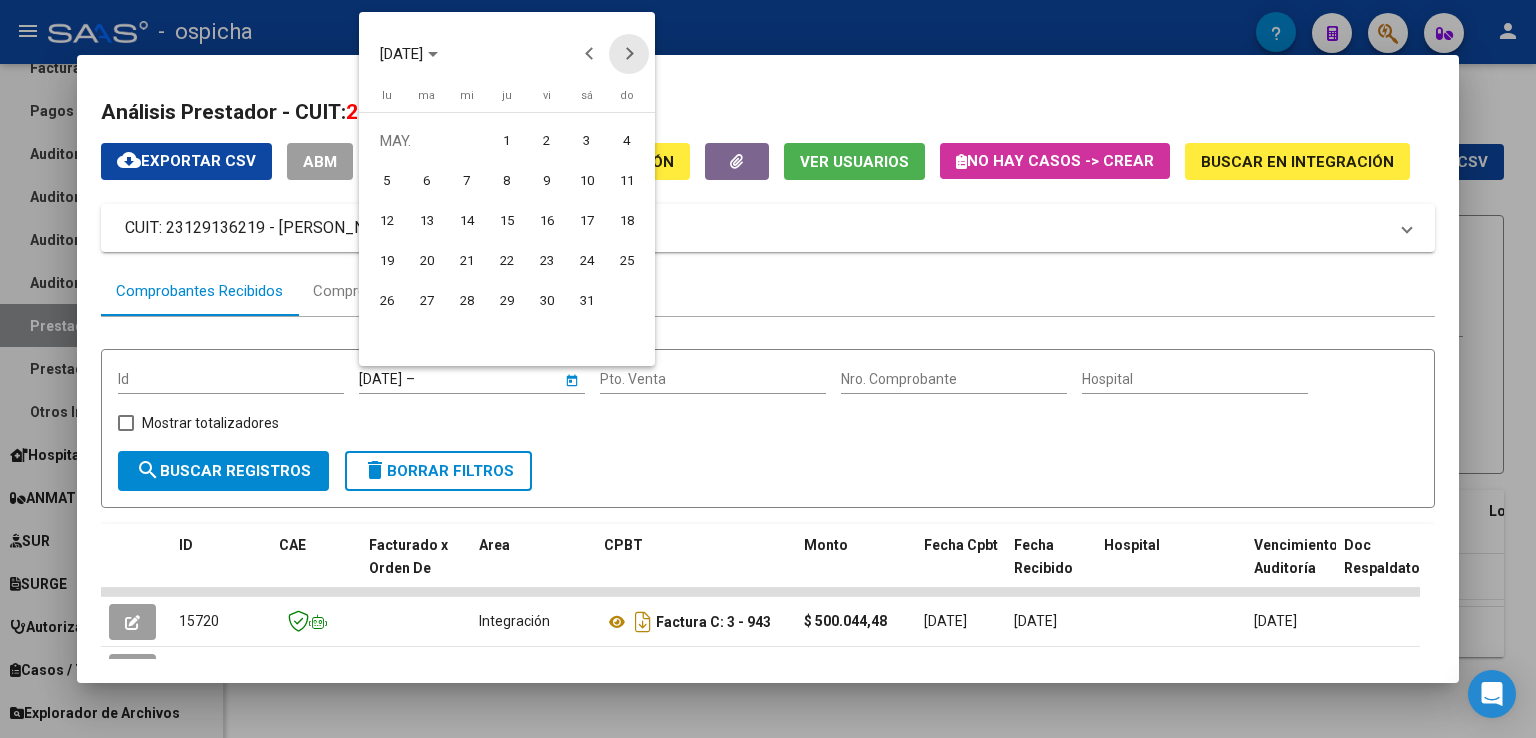 click at bounding box center (629, 54) 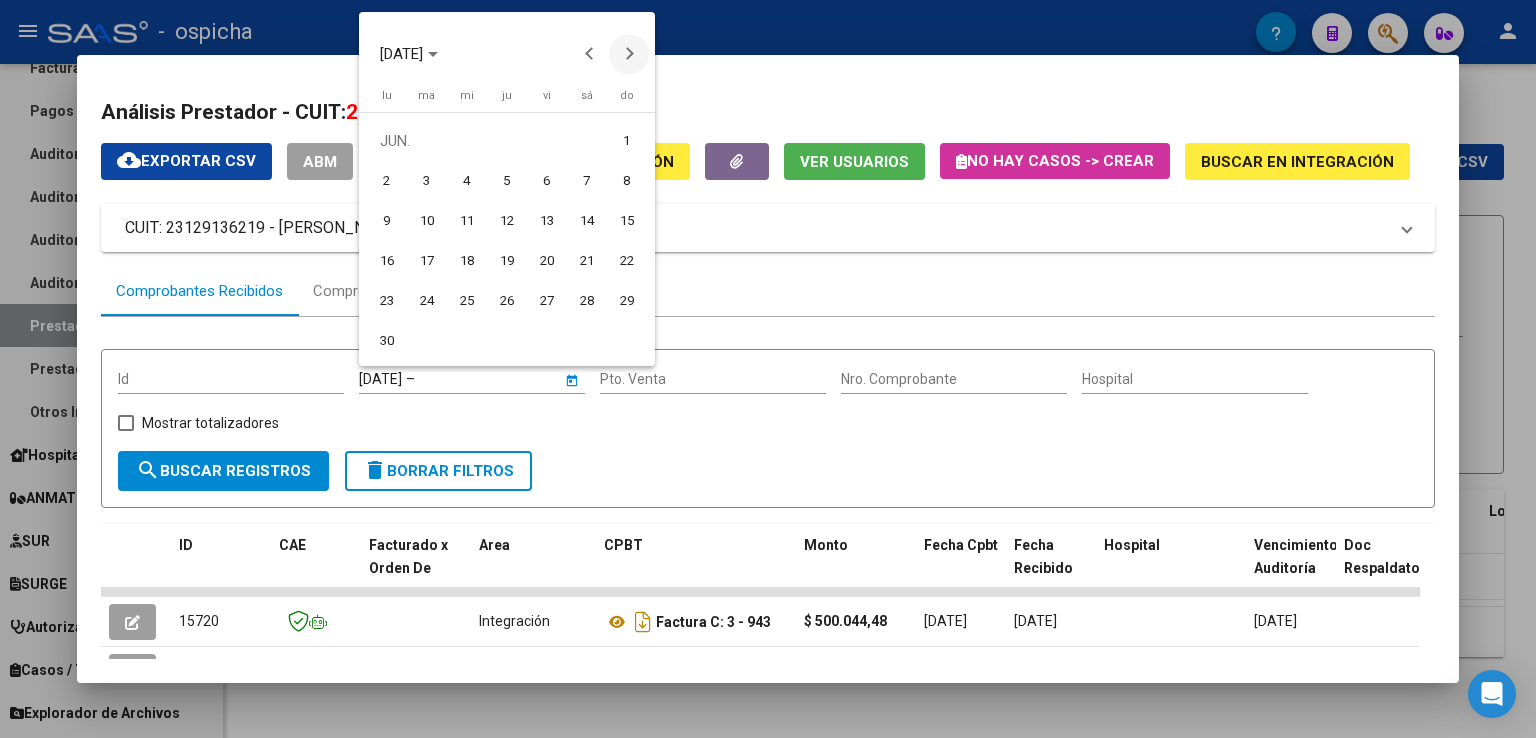 click at bounding box center [629, 54] 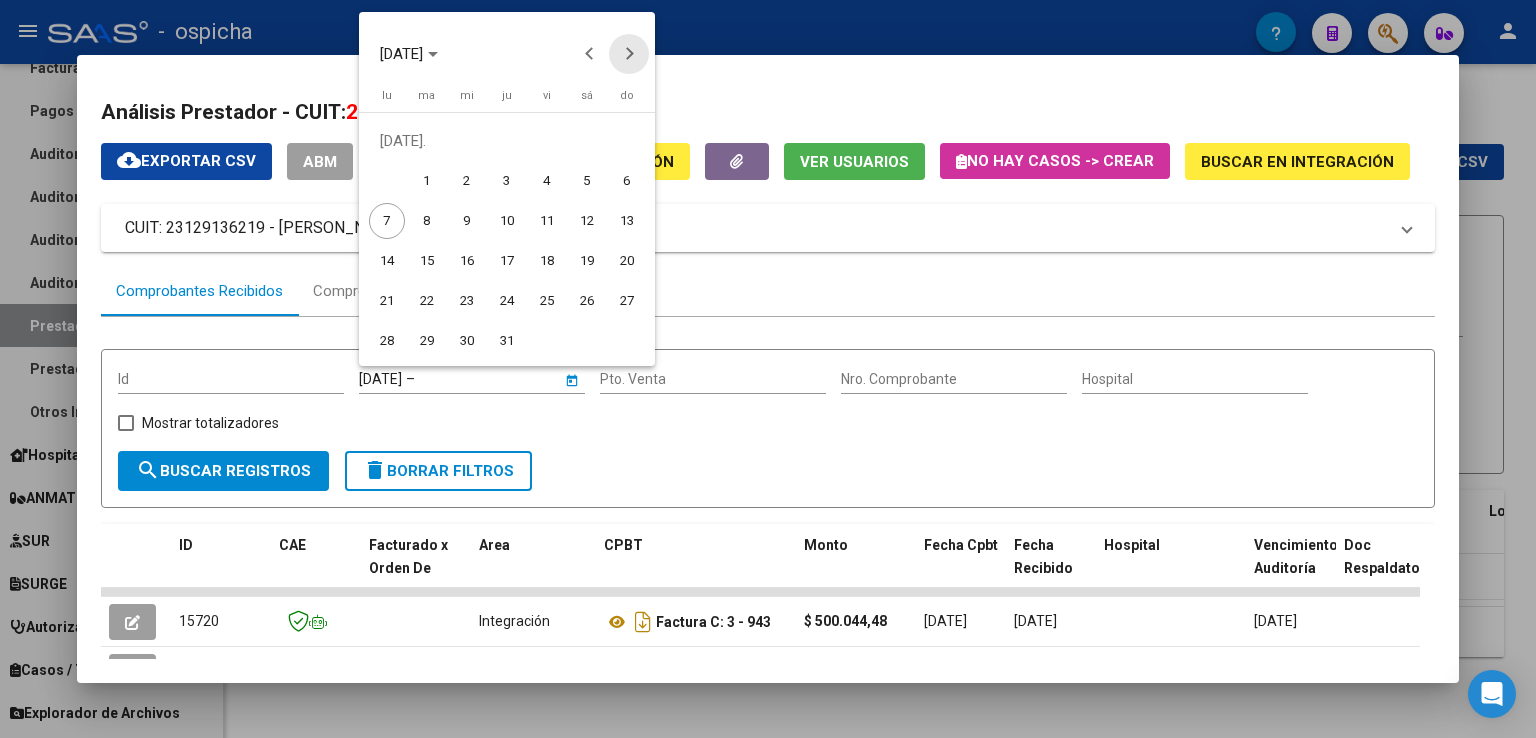 click at bounding box center [629, 54] 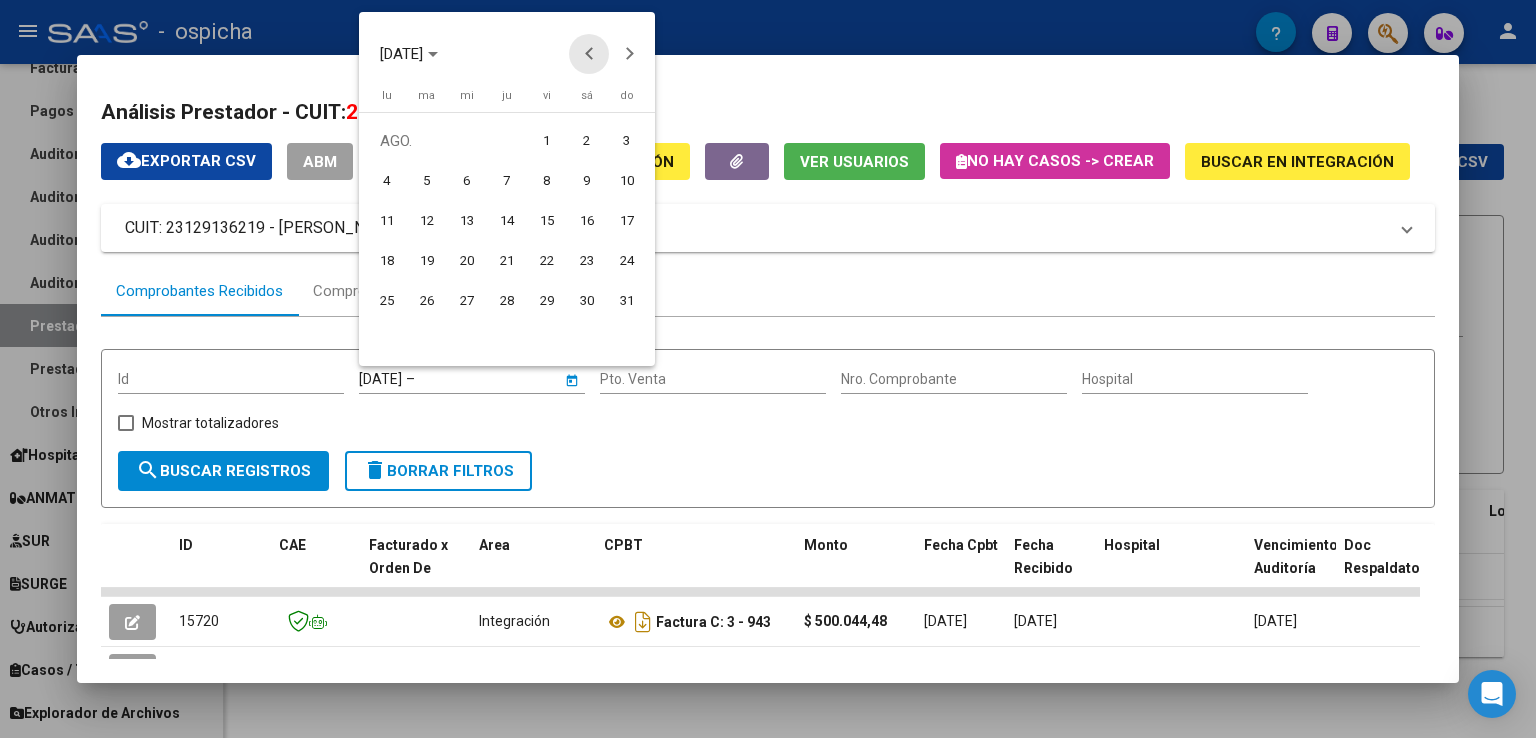click at bounding box center [589, 54] 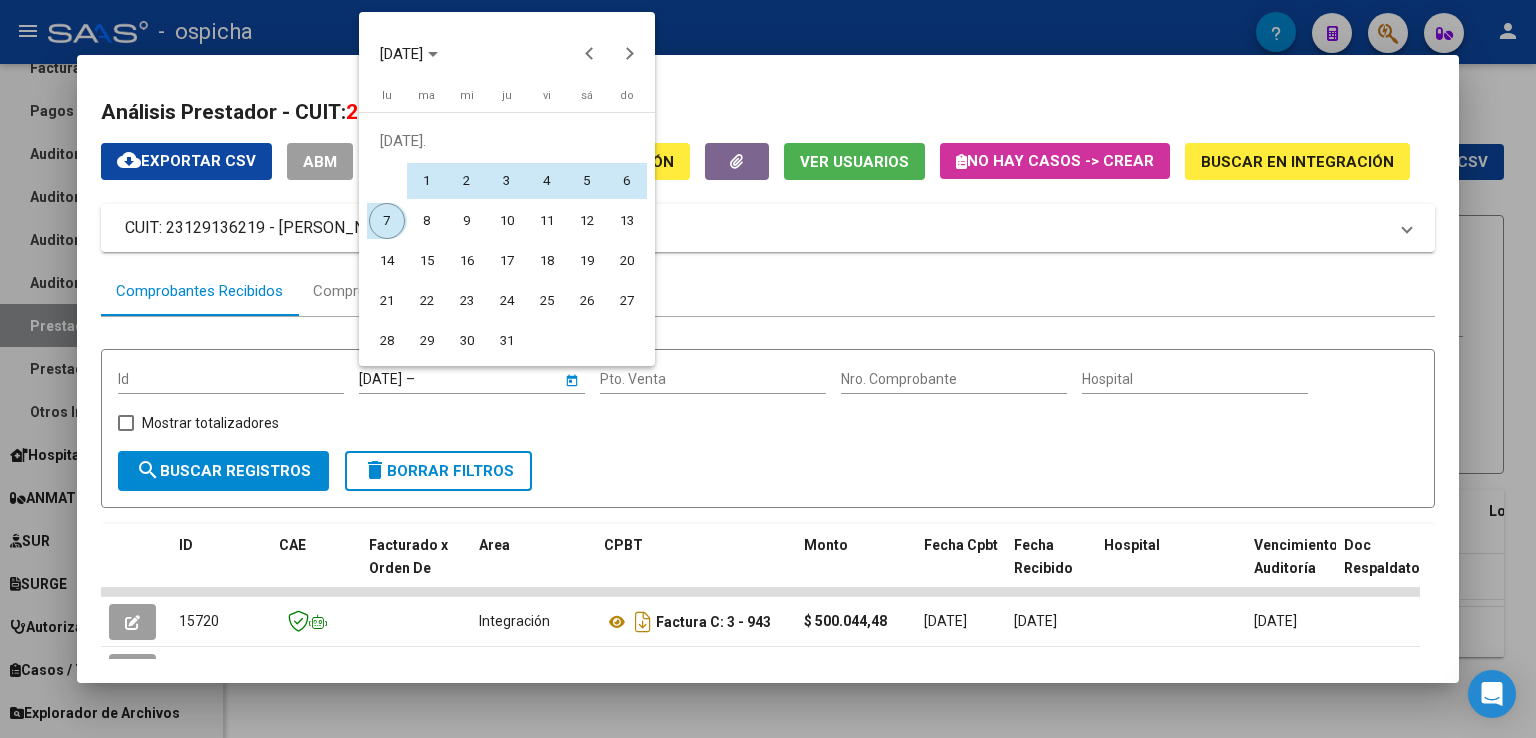 click on "7" at bounding box center [387, 221] 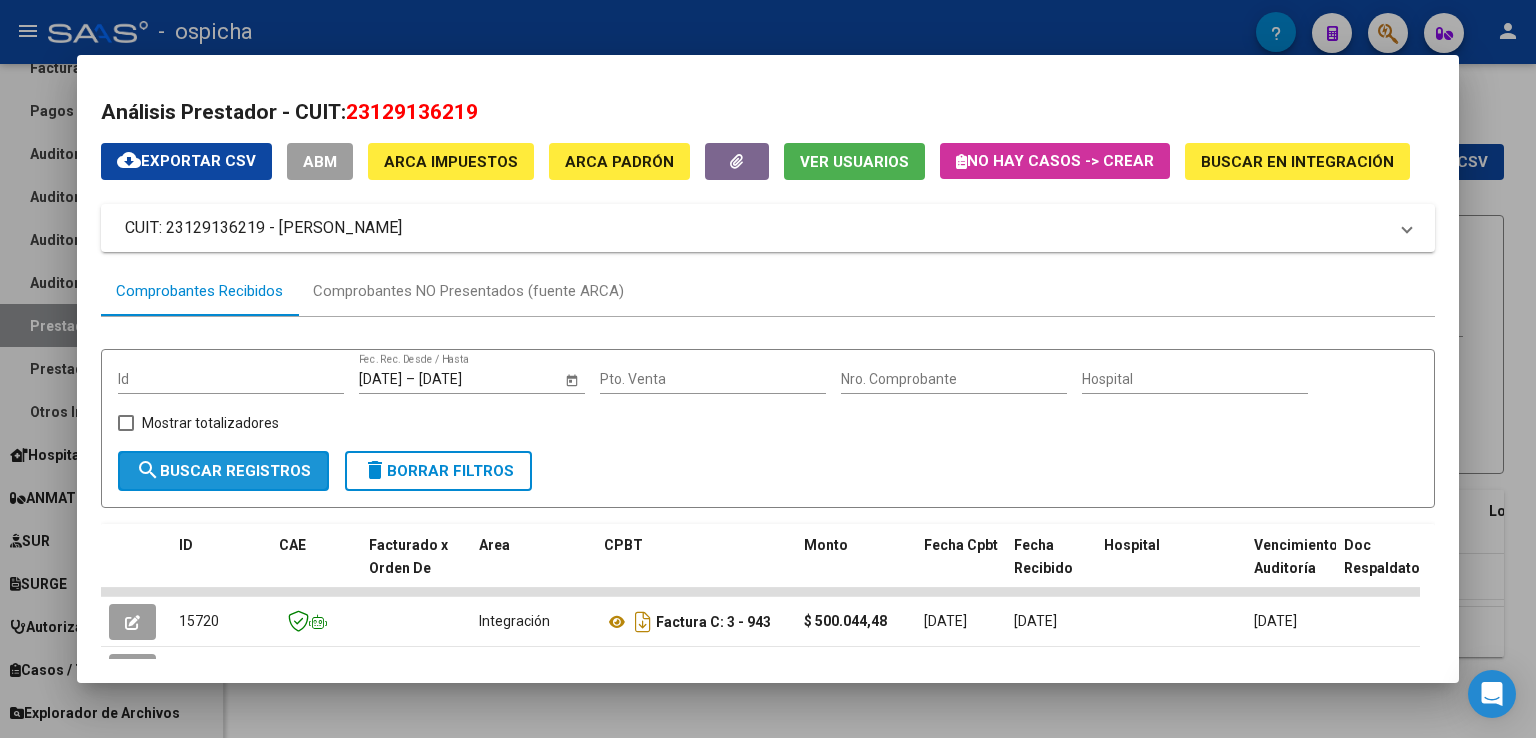 click on "search  Buscar Registros" at bounding box center (223, 471) 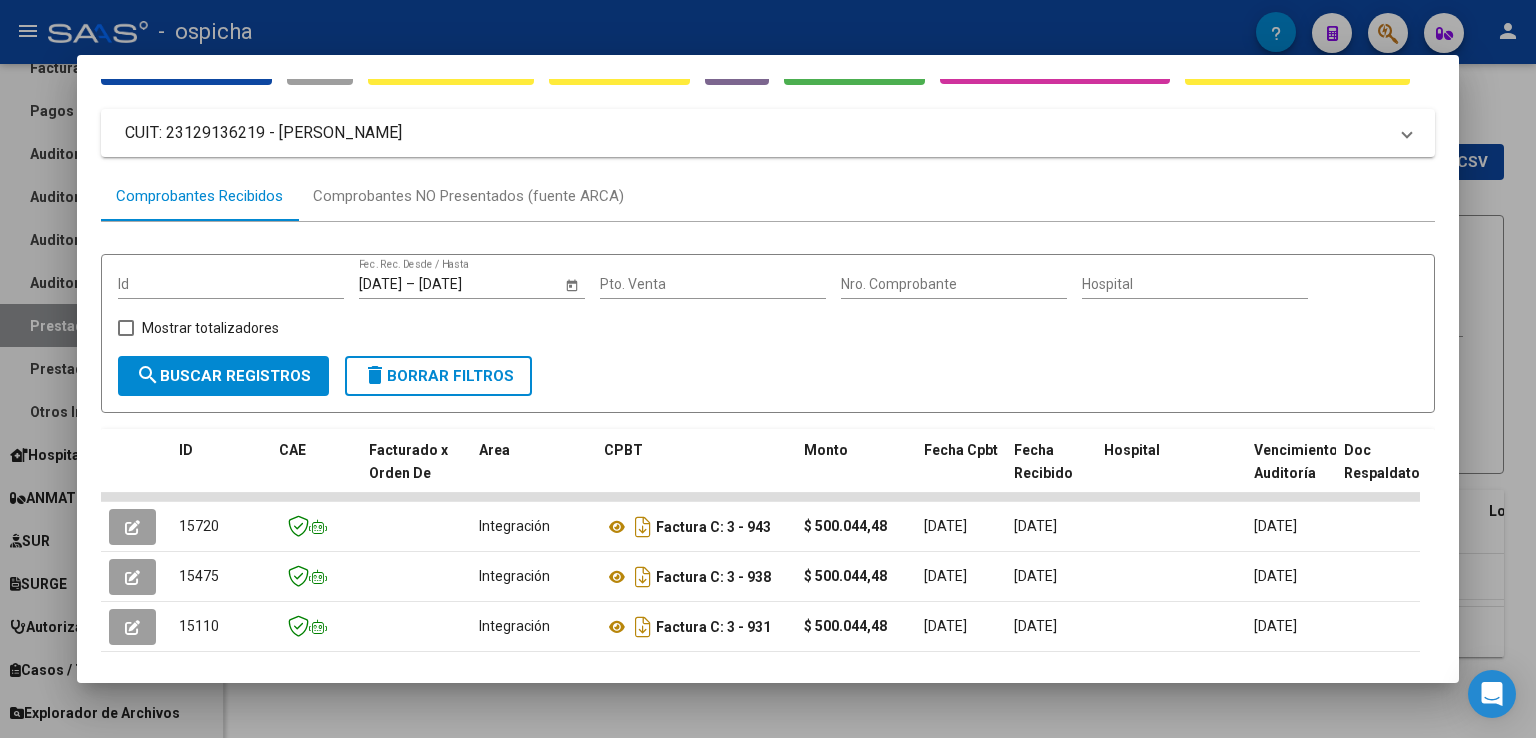 scroll, scrollTop: 0, scrollLeft: 0, axis: both 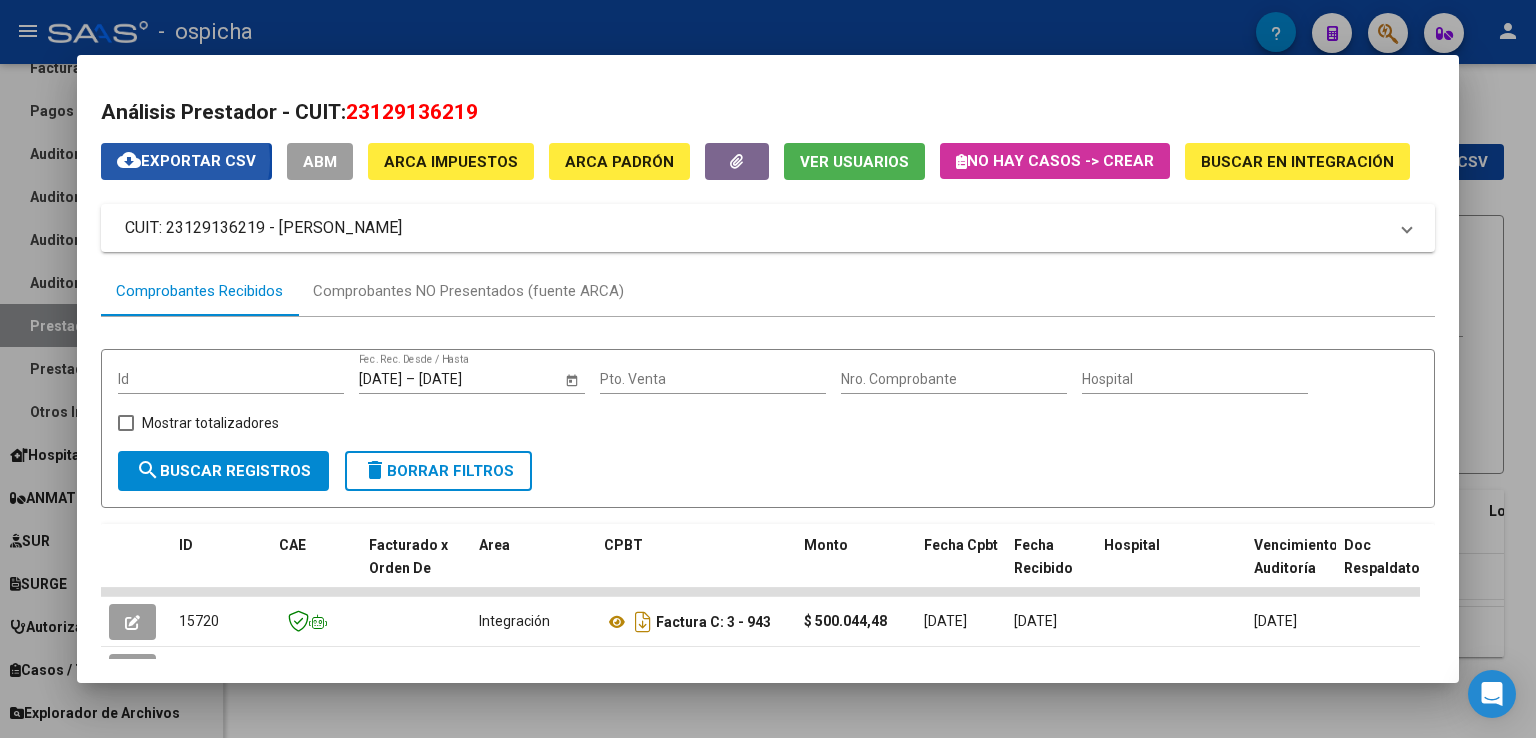 click on "cloud_download  Exportar CSV" at bounding box center (186, 161) 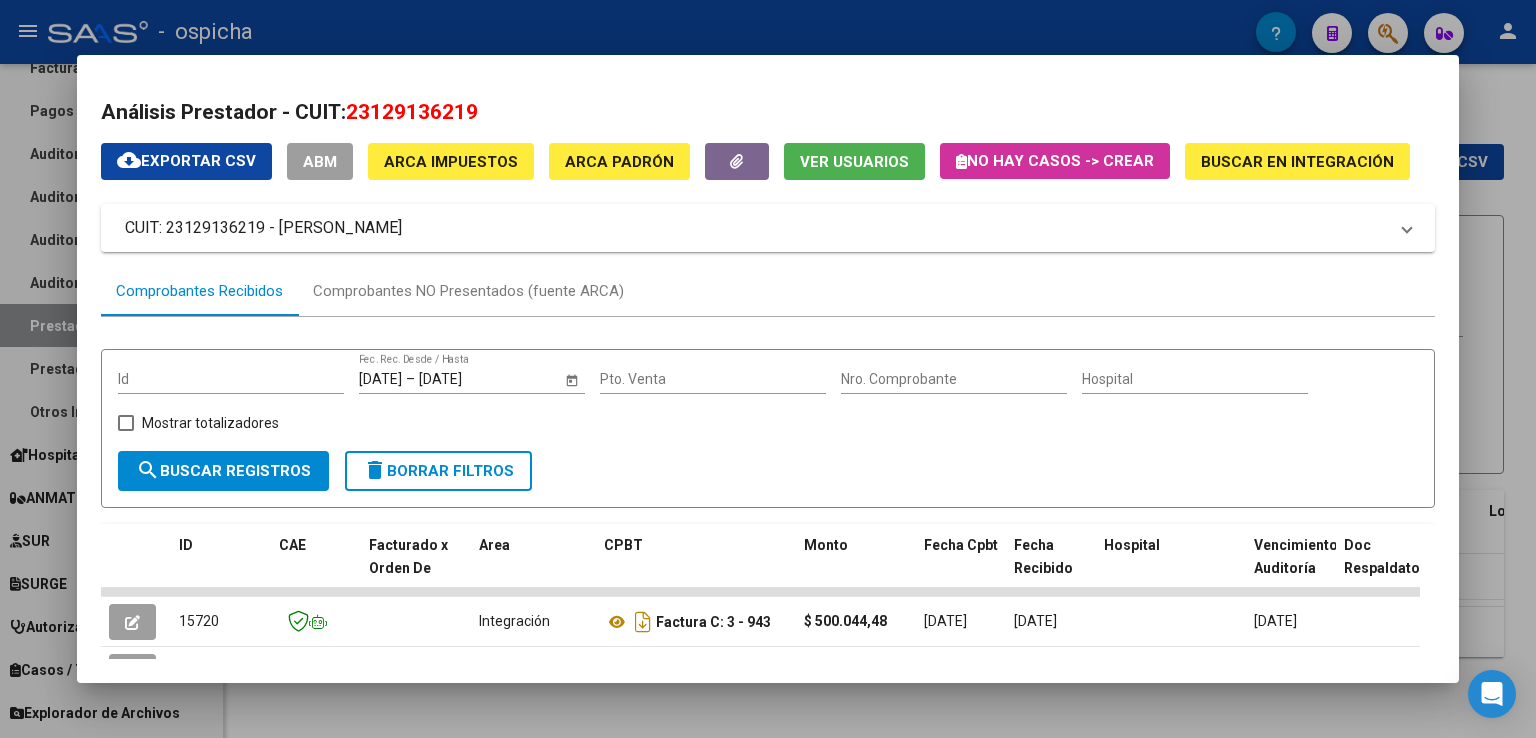 click at bounding box center (768, 369) 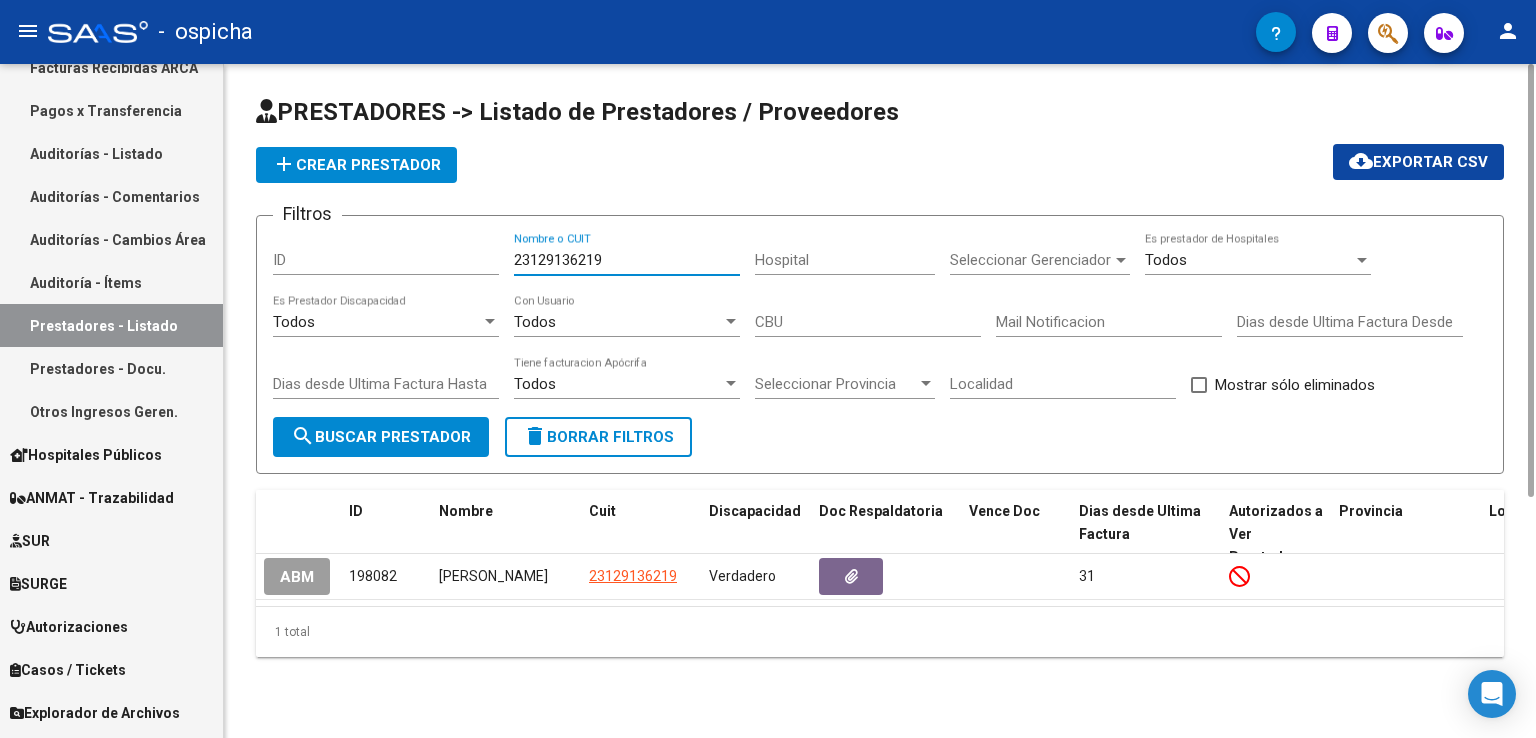 drag, startPoint x: 619, startPoint y: 262, endPoint x: 409, endPoint y: 270, distance: 210.15233 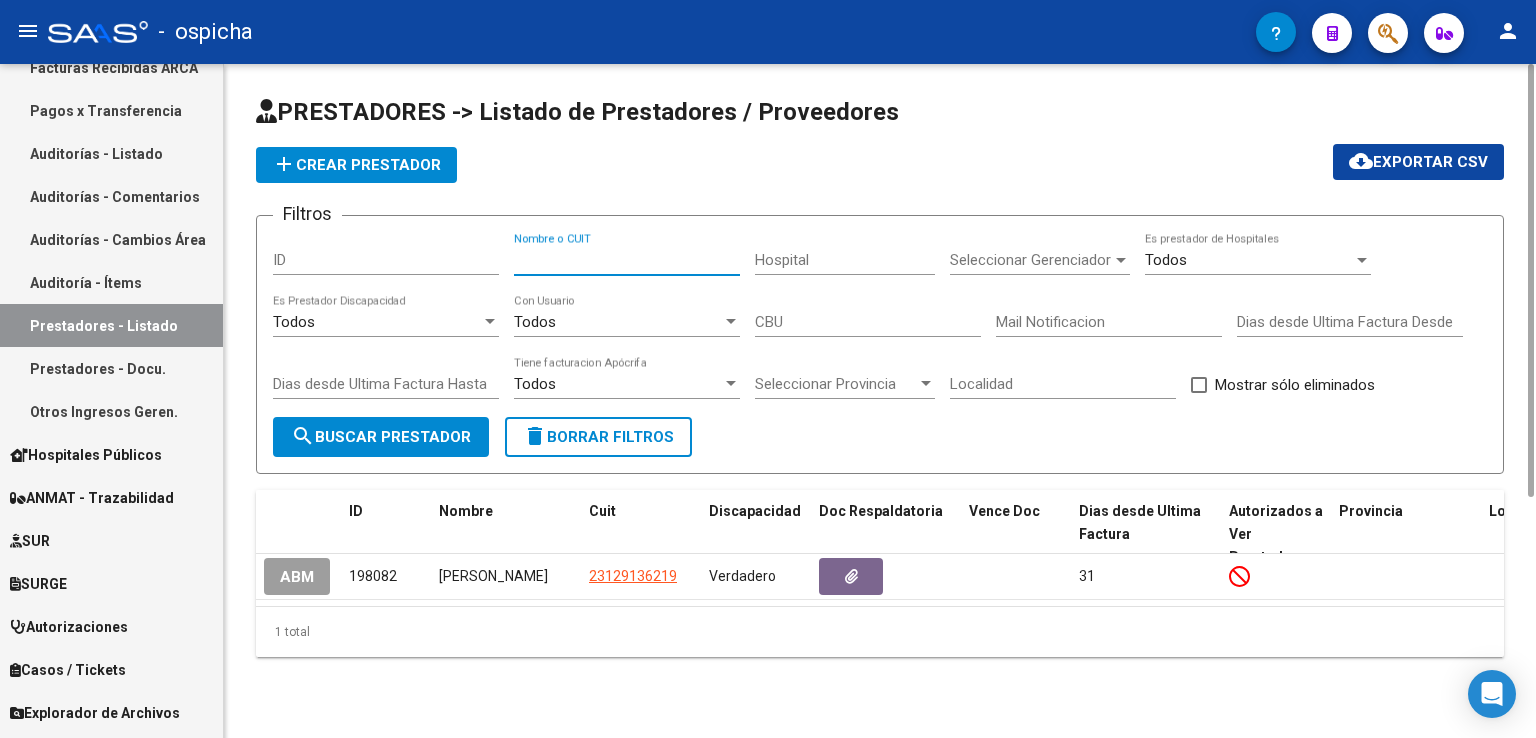 paste on "20369939255" 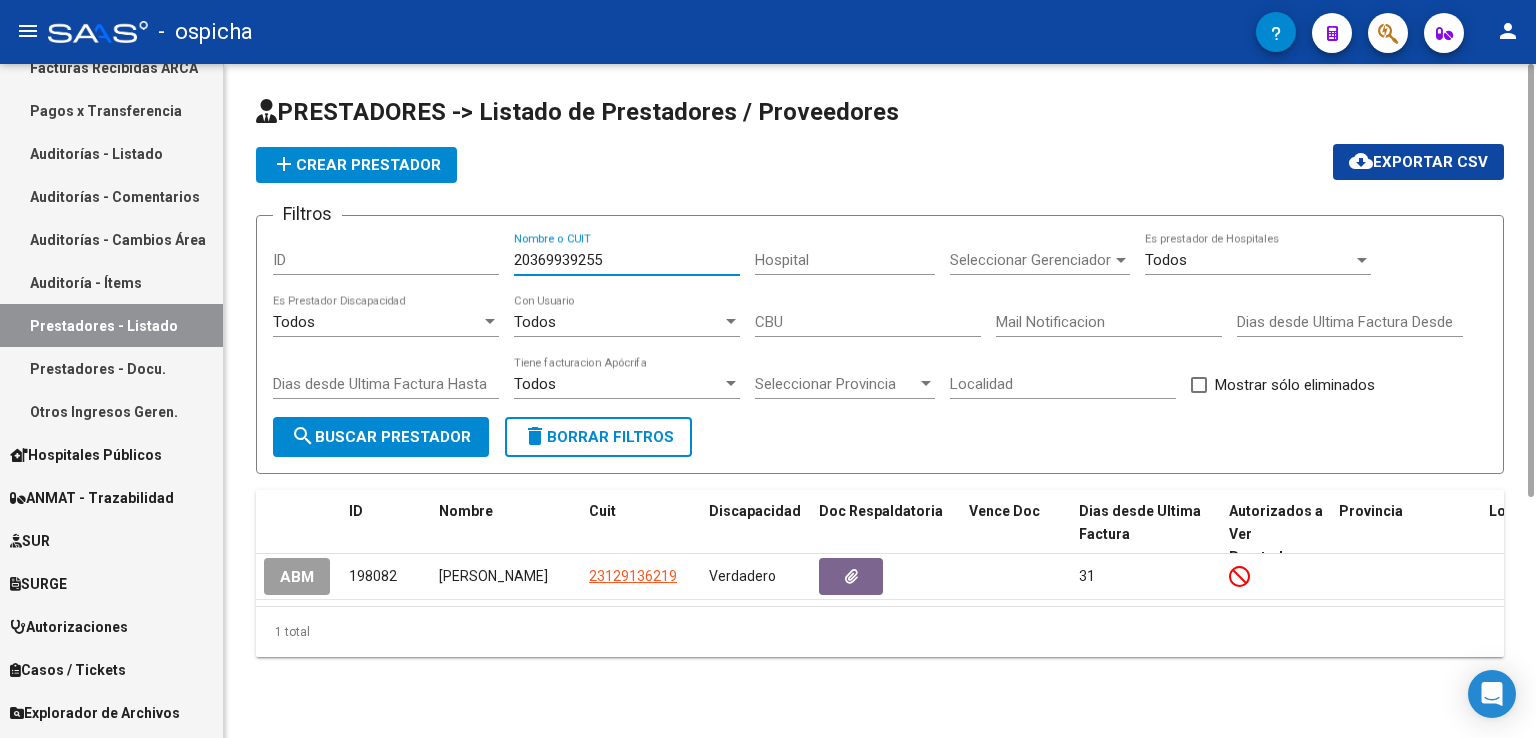 type on "20369939255" 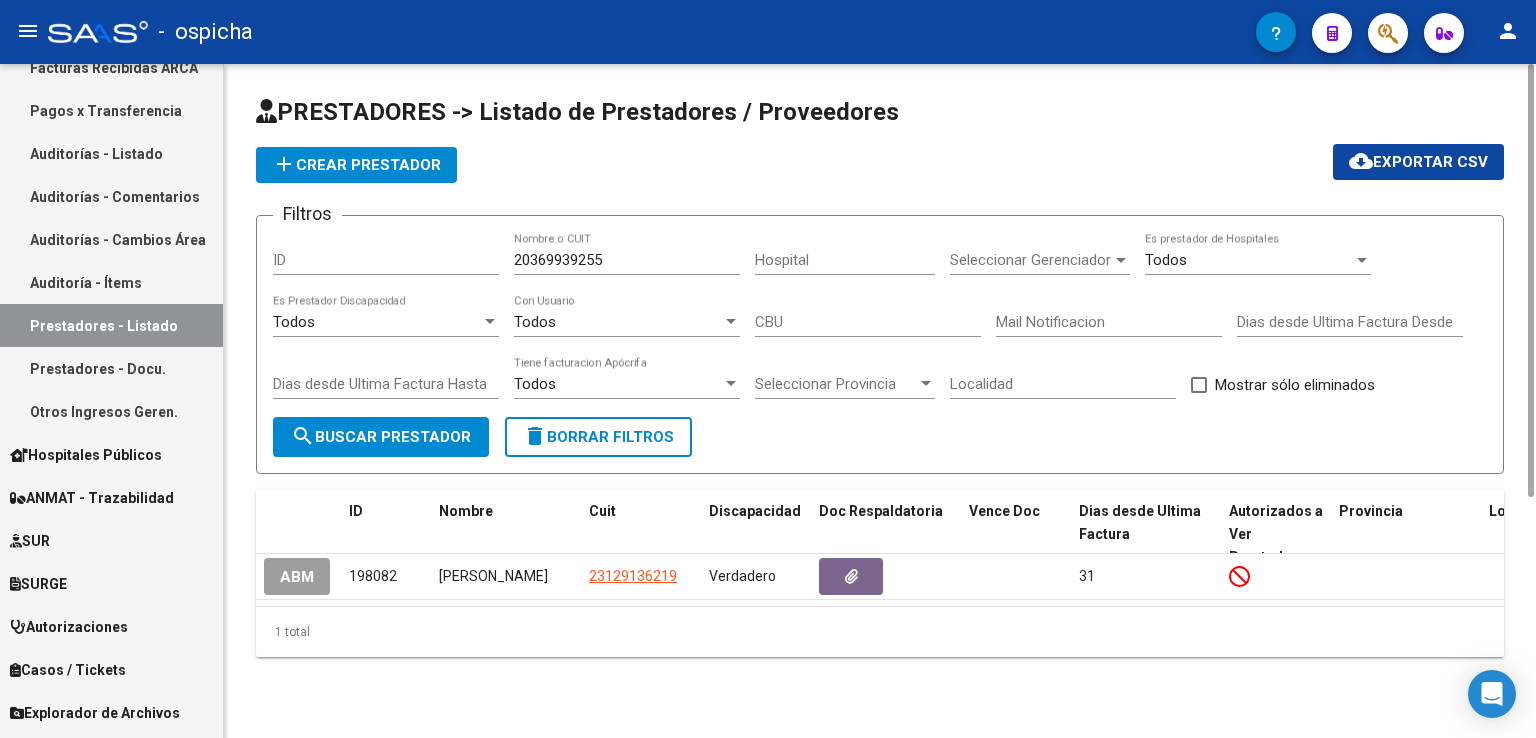click on "search  Buscar Prestador" 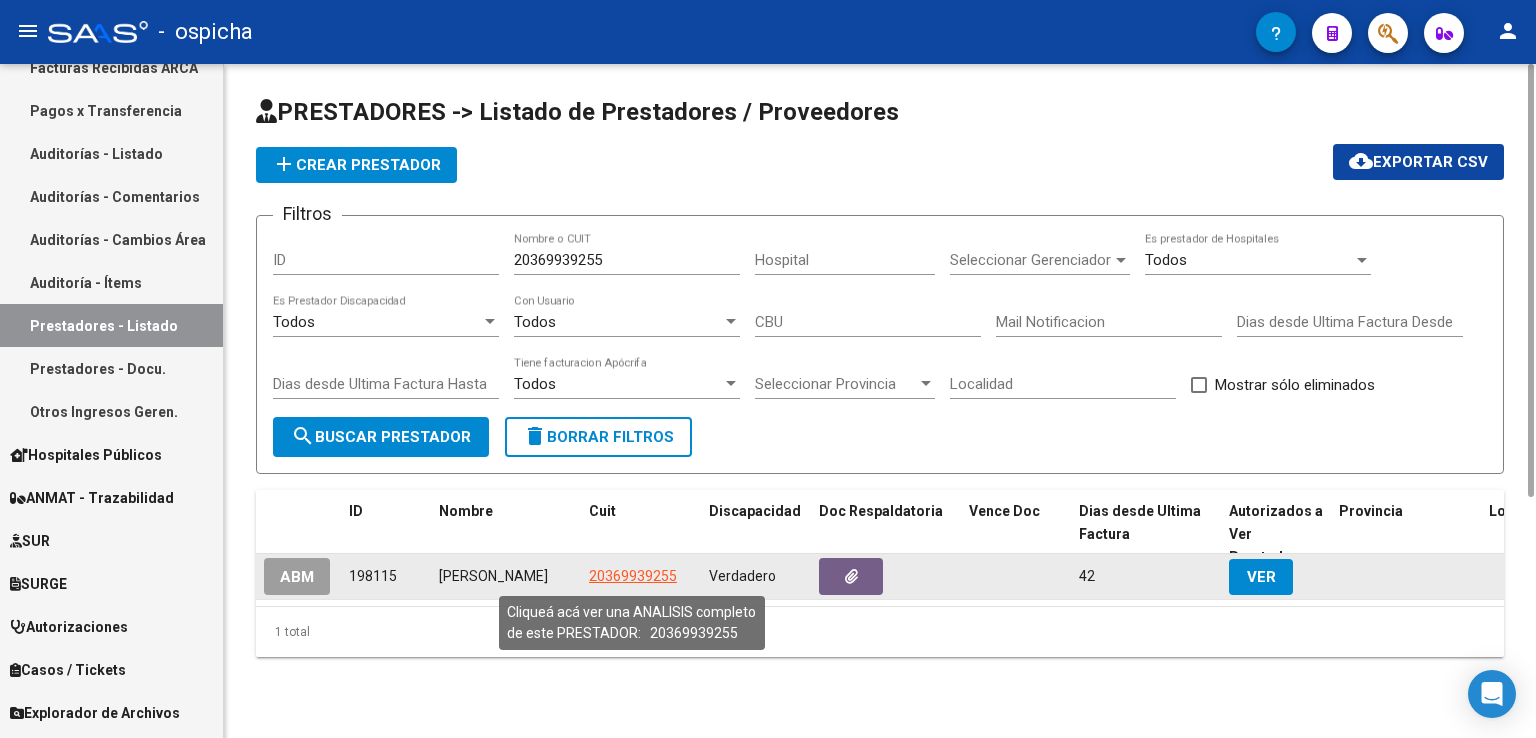 click on "20369939255" 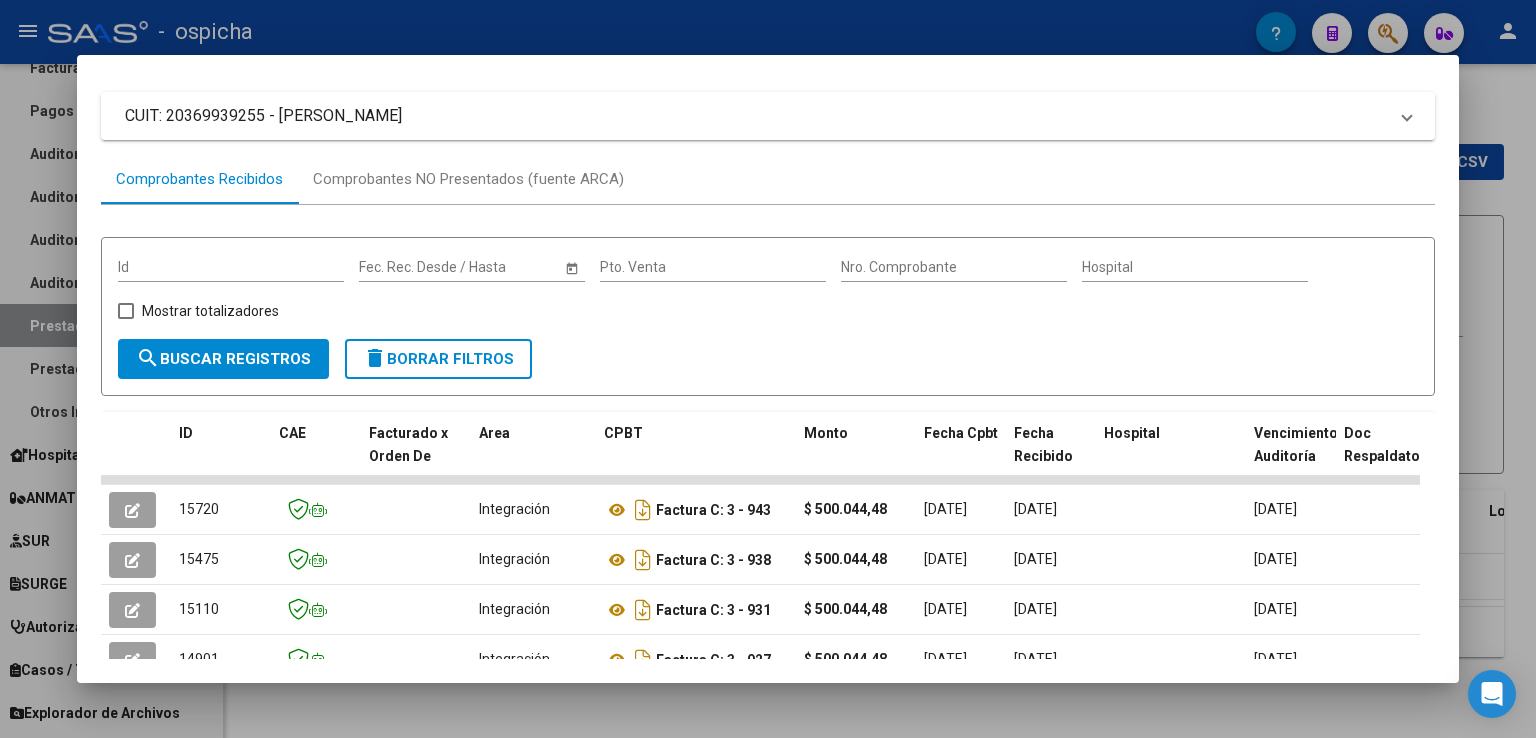 scroll, scrollTop: 119, scrollLeft: 0, axis: vertical 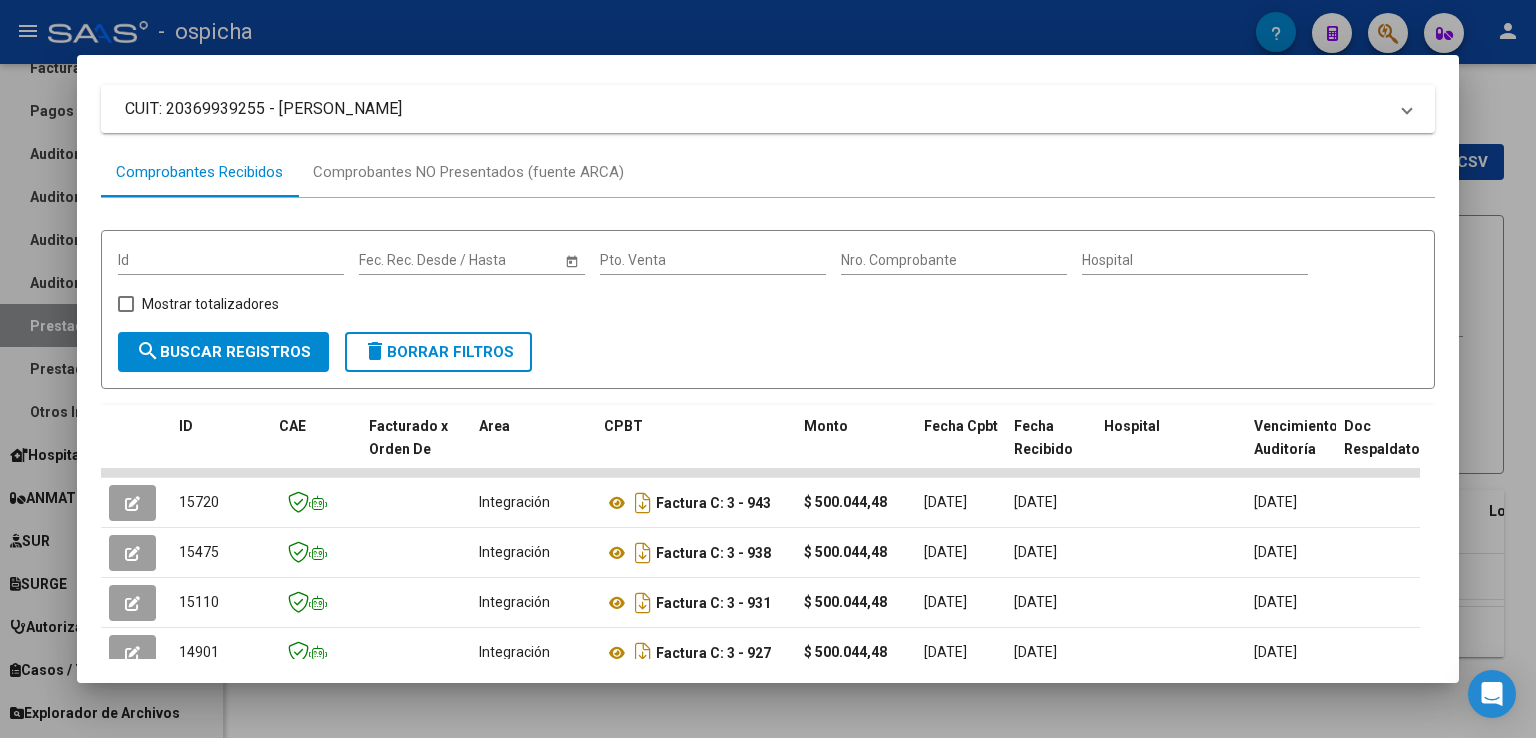 click on "Start date – Fec. Rec. Desde / Hasta" 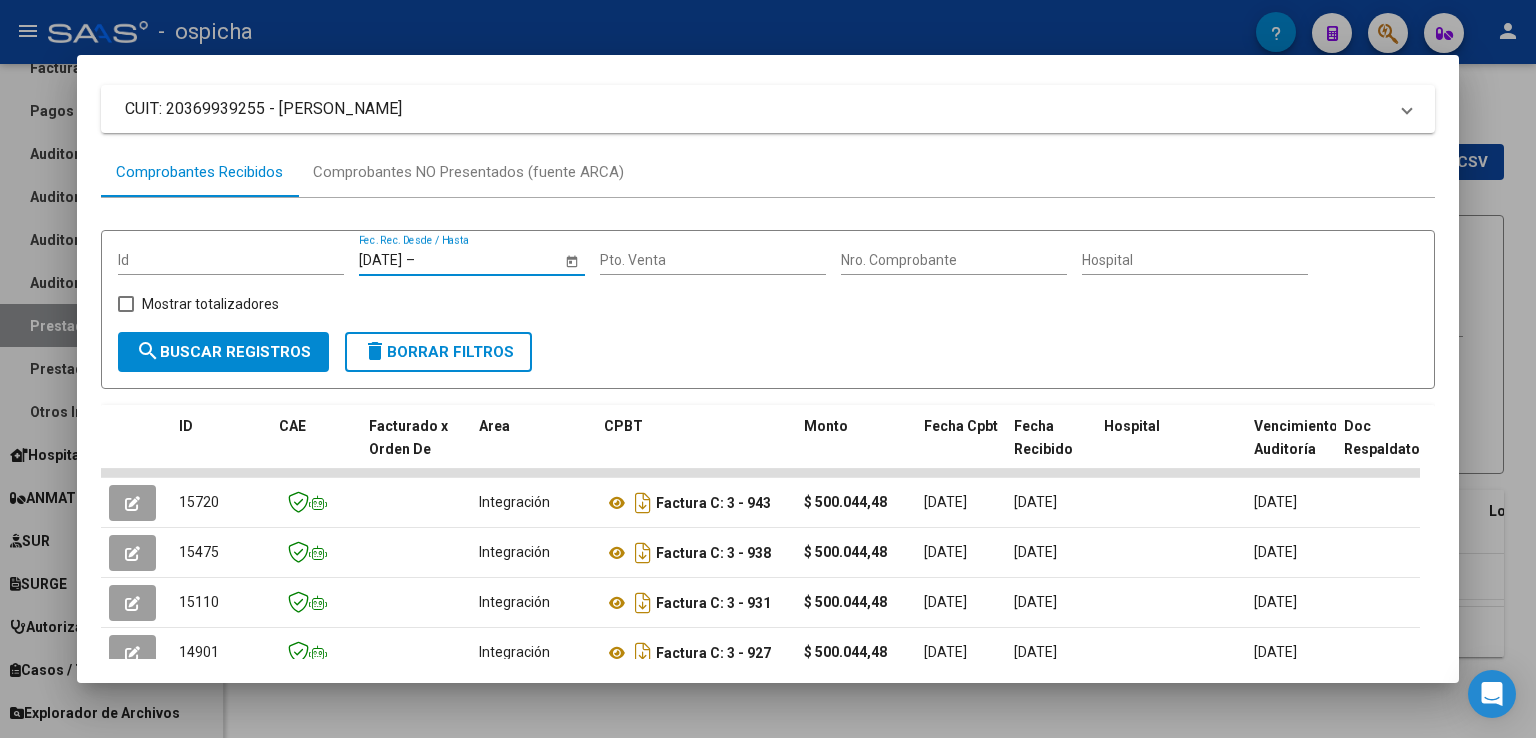 type on "[DATE]" 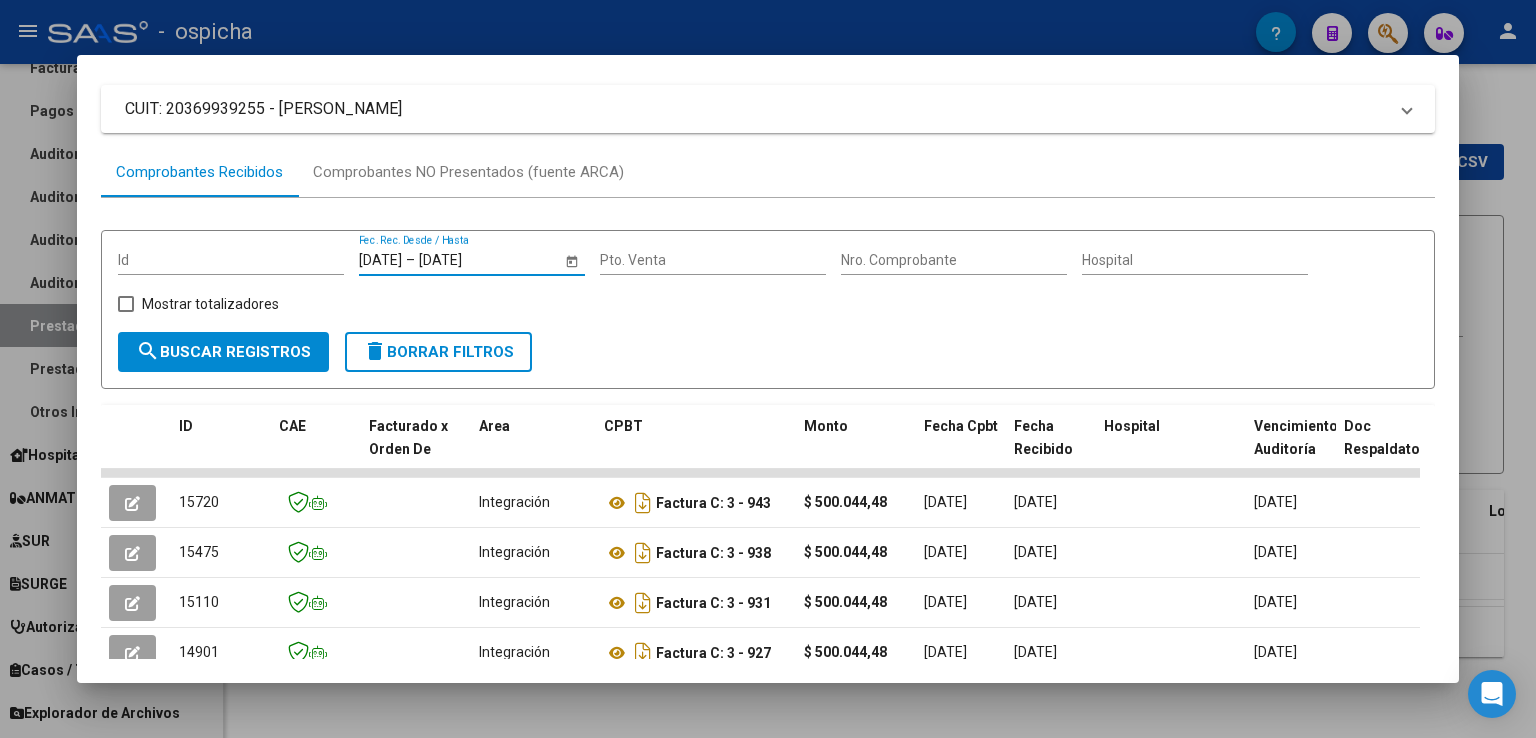 type on "[DATE]" 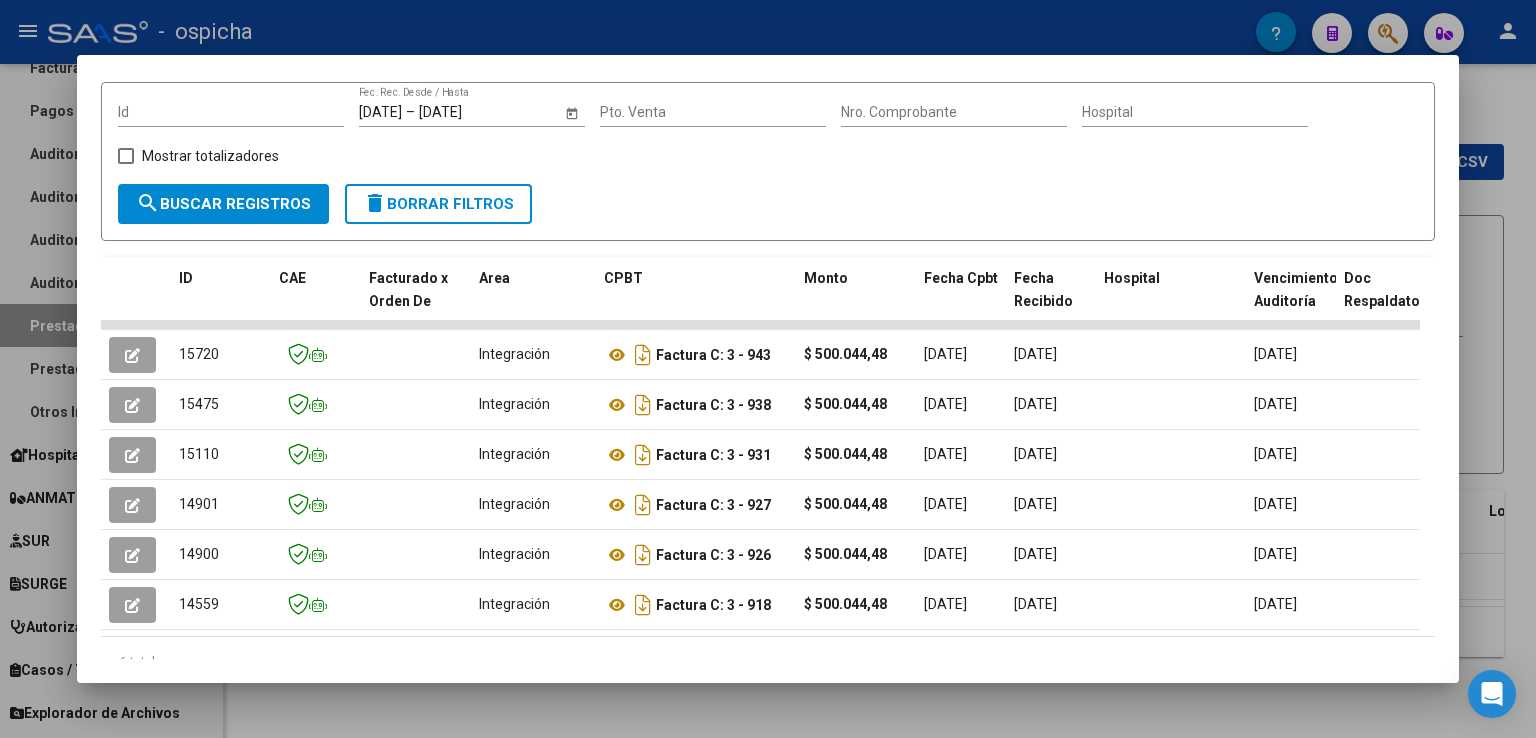 scroll, scrollTop: 346, scrollLeft: 0, axis: vertical 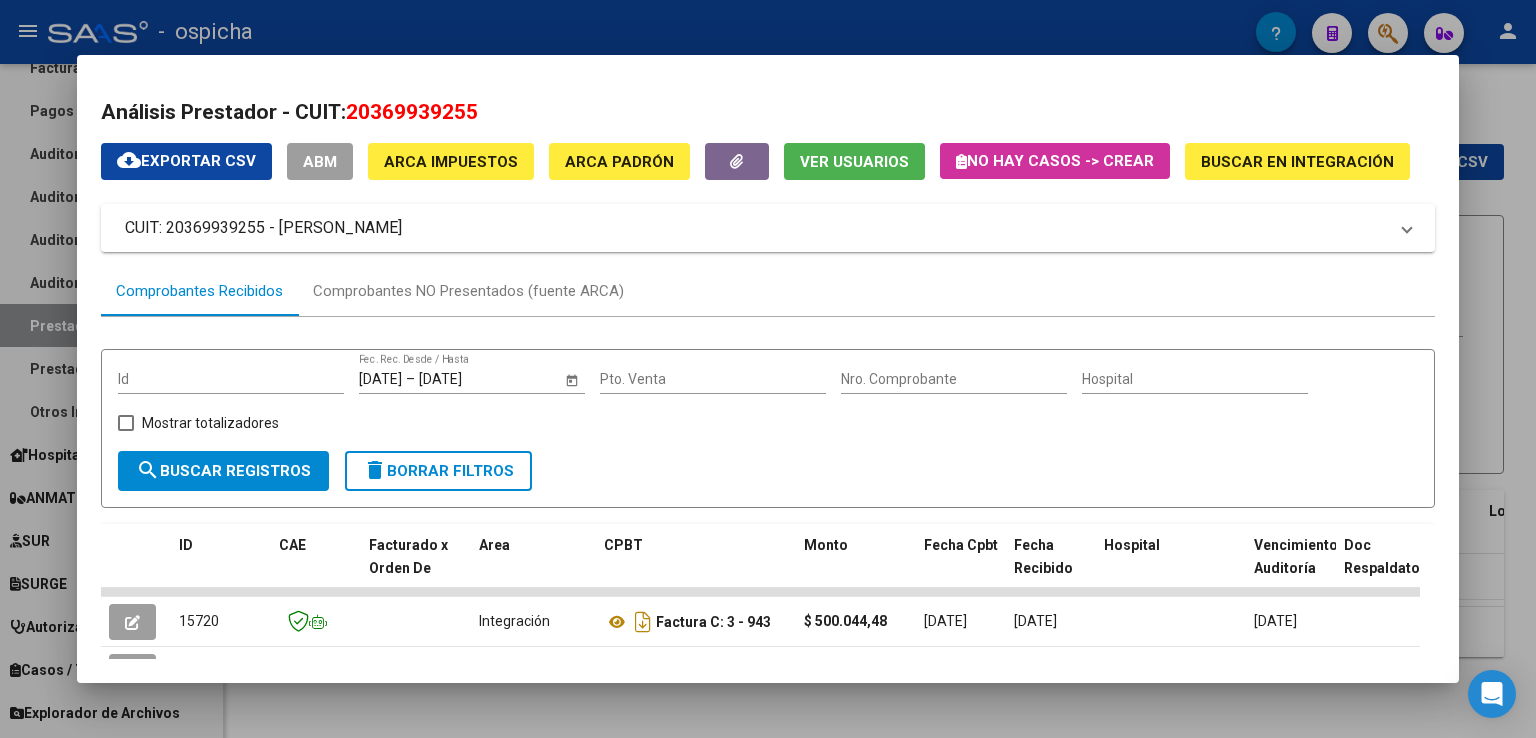 click on "cloud_download  Exportar CSV" at bounding box center [186, 161] 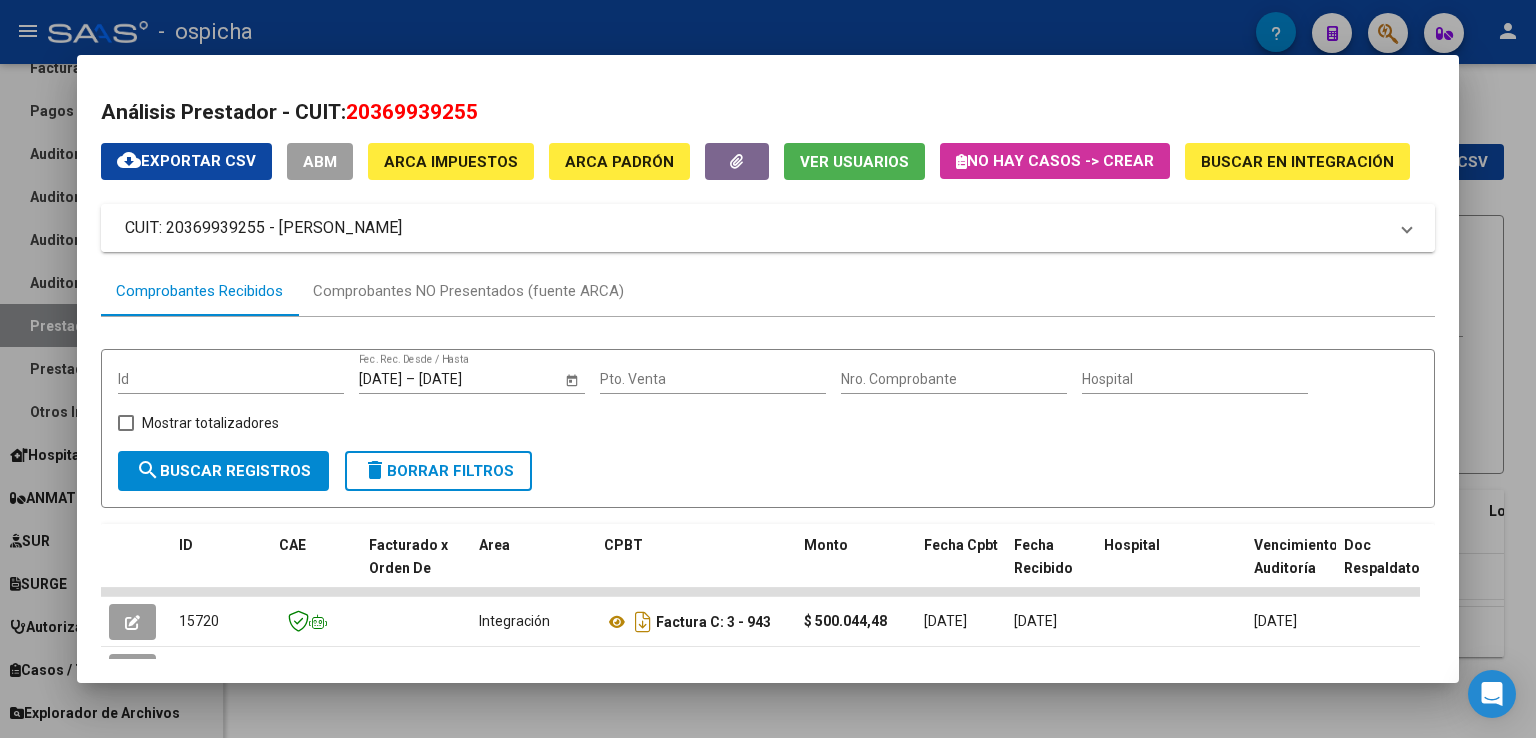 click on "CUIT: 20369939255 - [PERSON_NAME]" at bounding box center [756, 228] 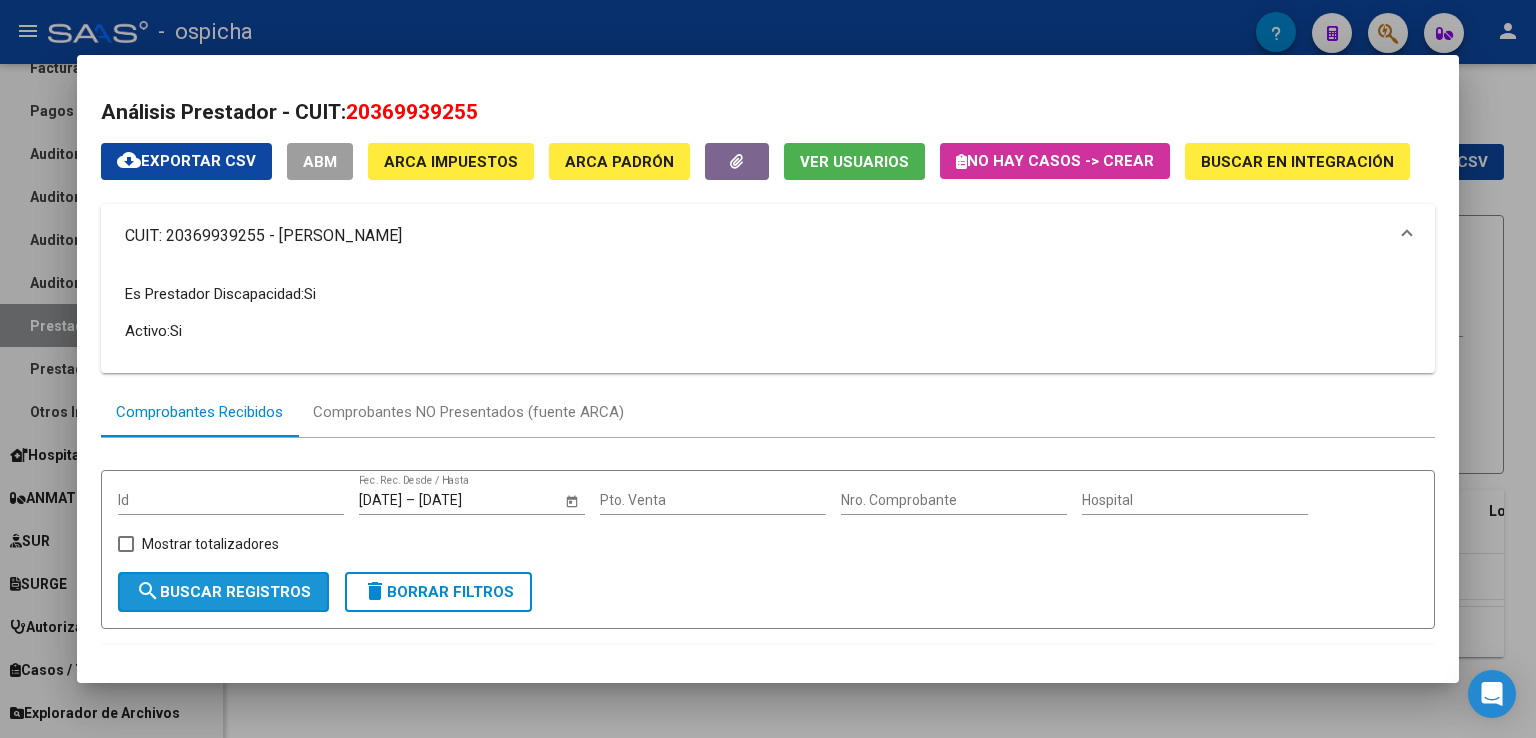 click on "search  Buscar Registros" at bounding box center [223, 592] 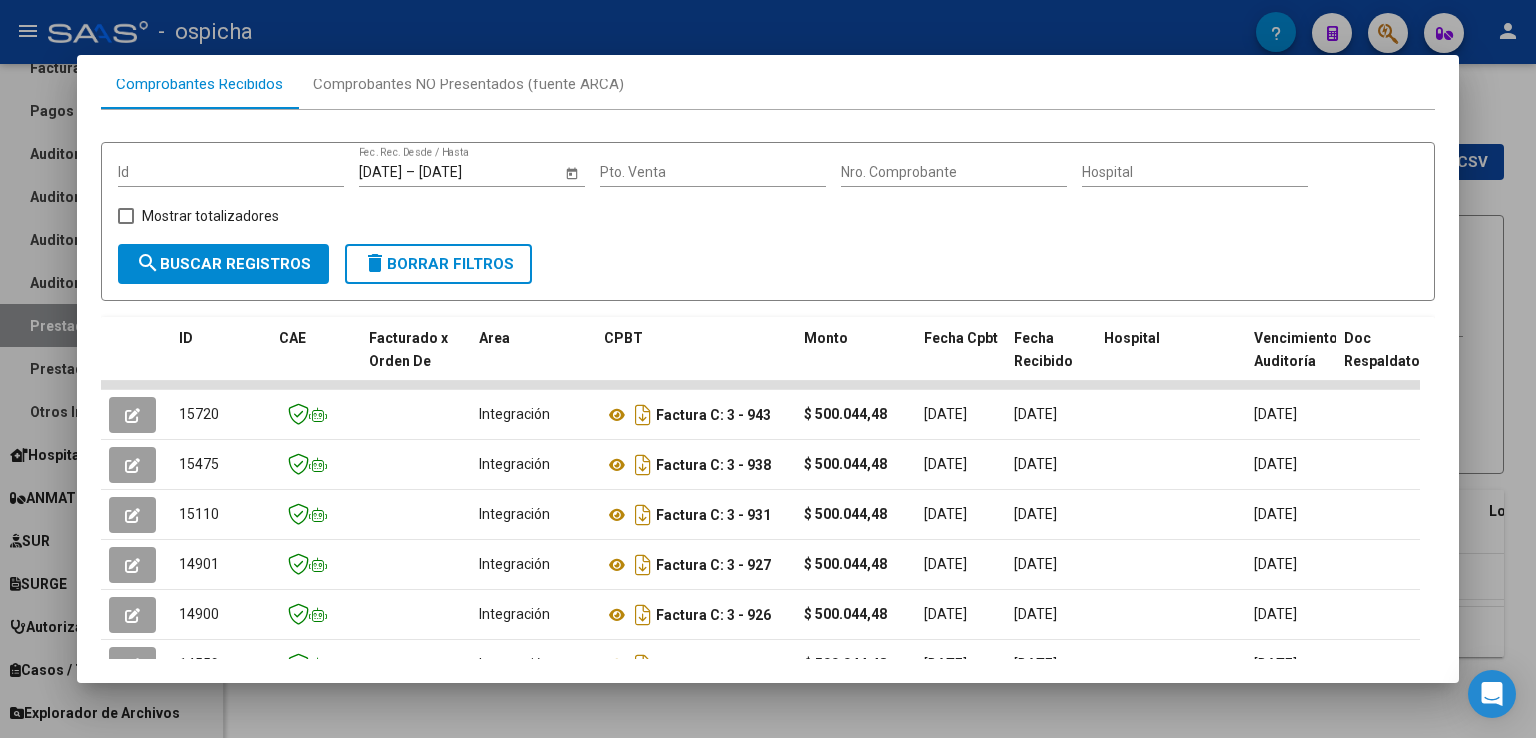 scroll, scrollTop: 467, scrollLeft: 0, axis: vertical 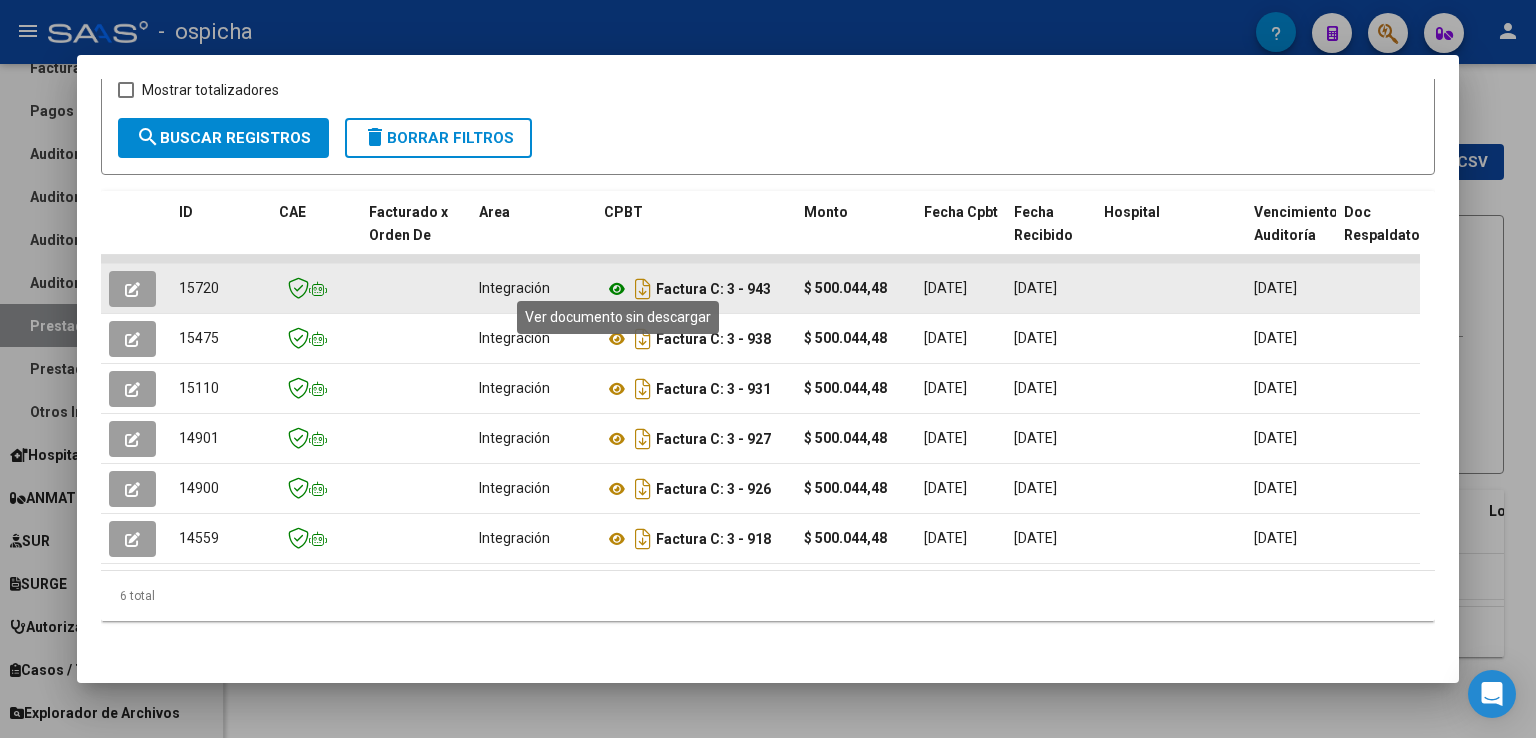 click 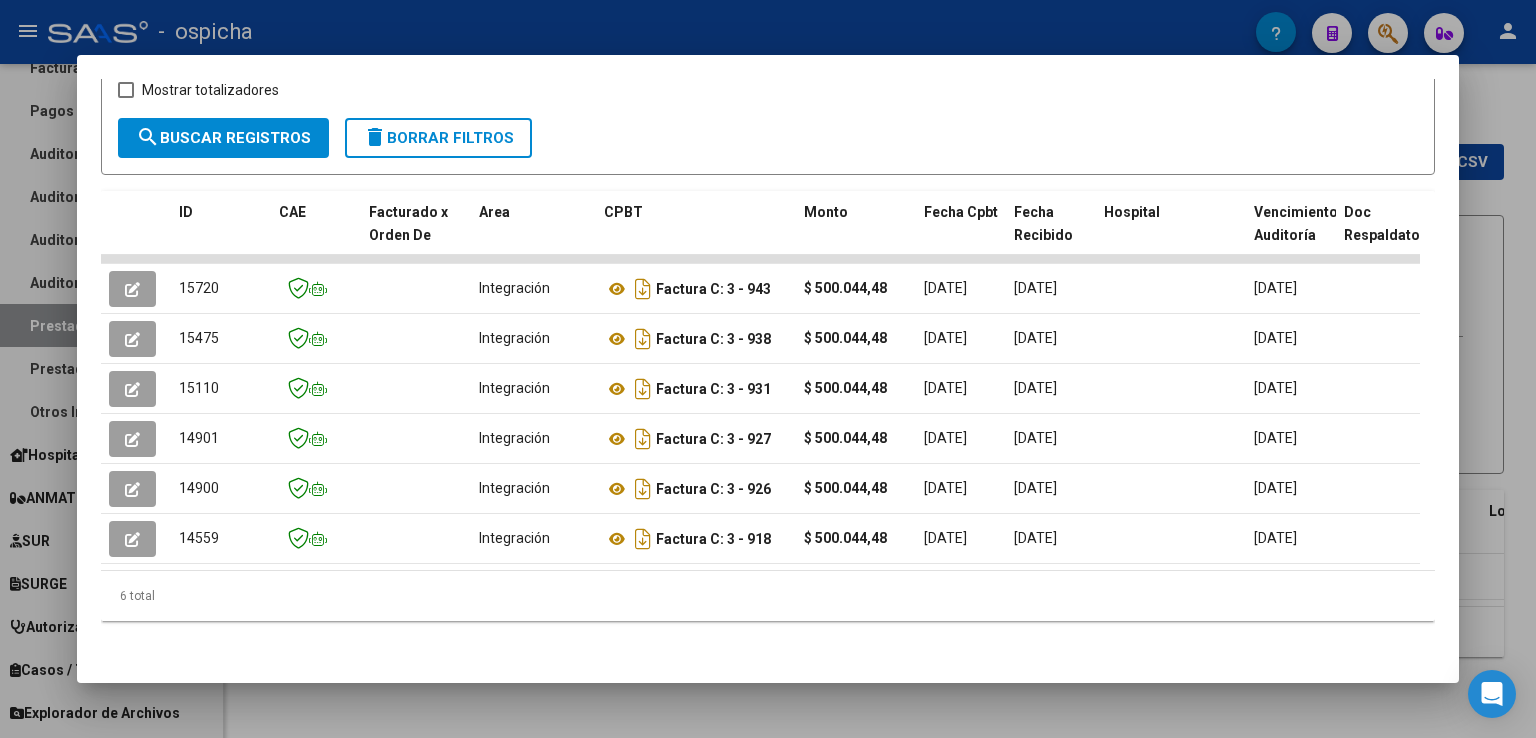 click on "search  Buscar Registros" at bounding box center [223, 138] 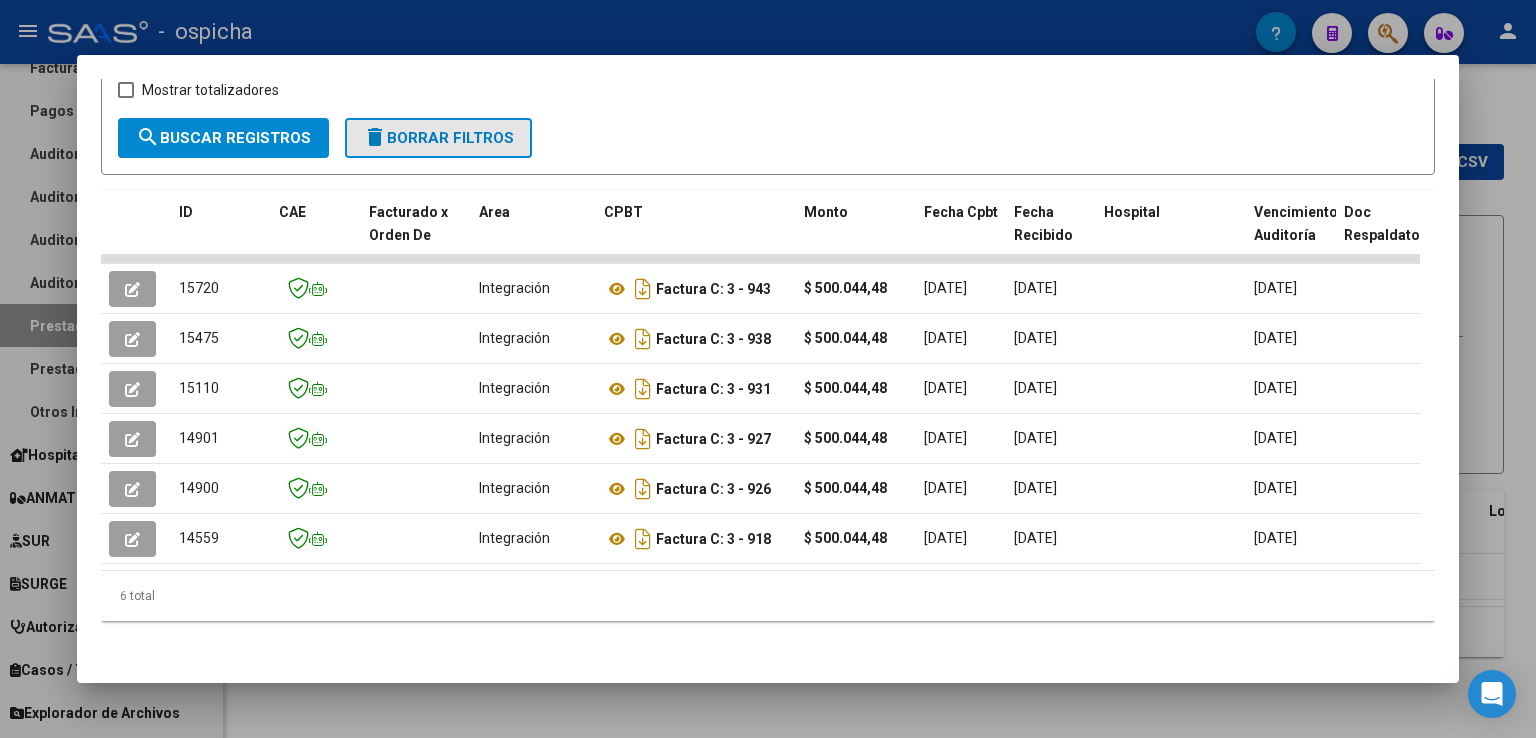 click on "delete  Borrar Filtros" at bounding box center [438, 138] 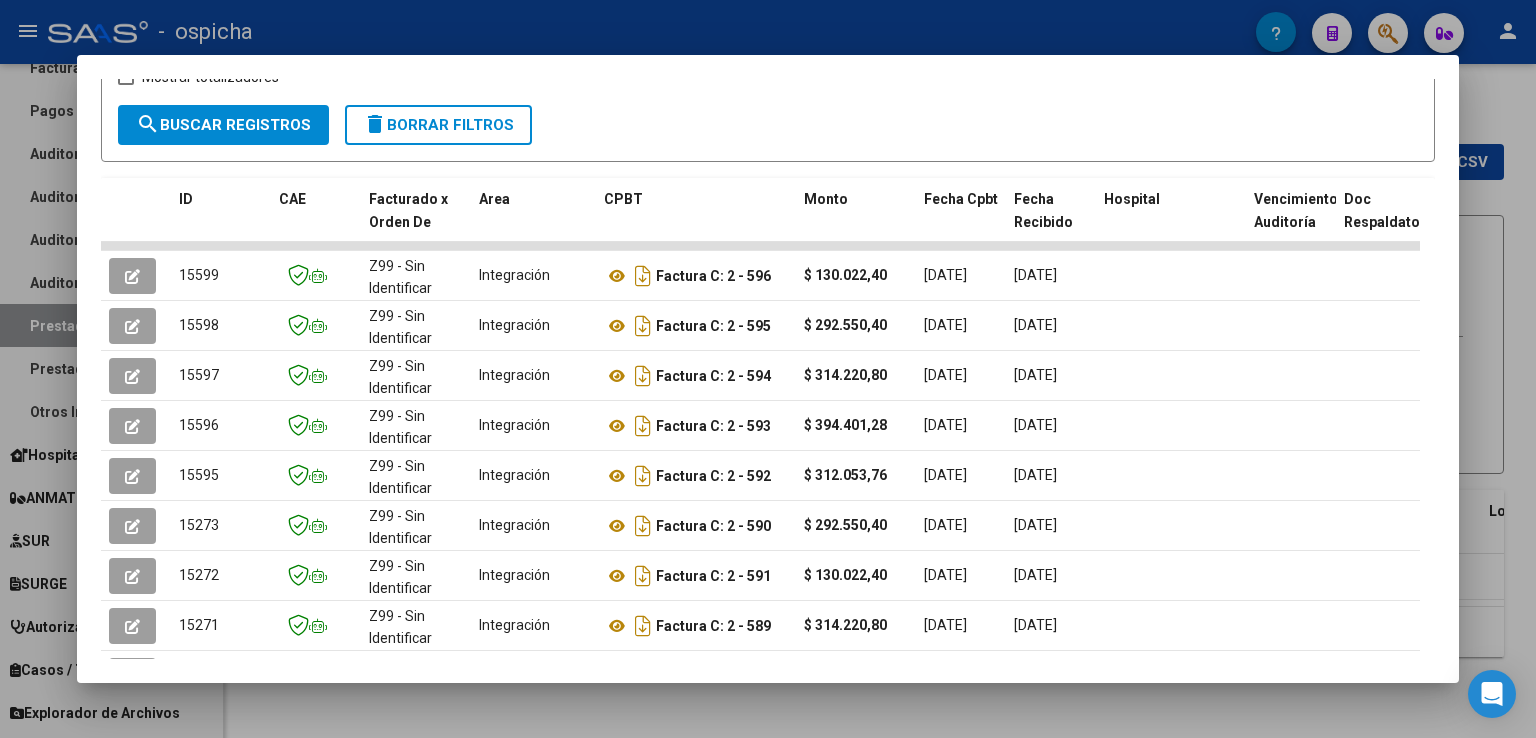 click at bounding box center [768, 369] 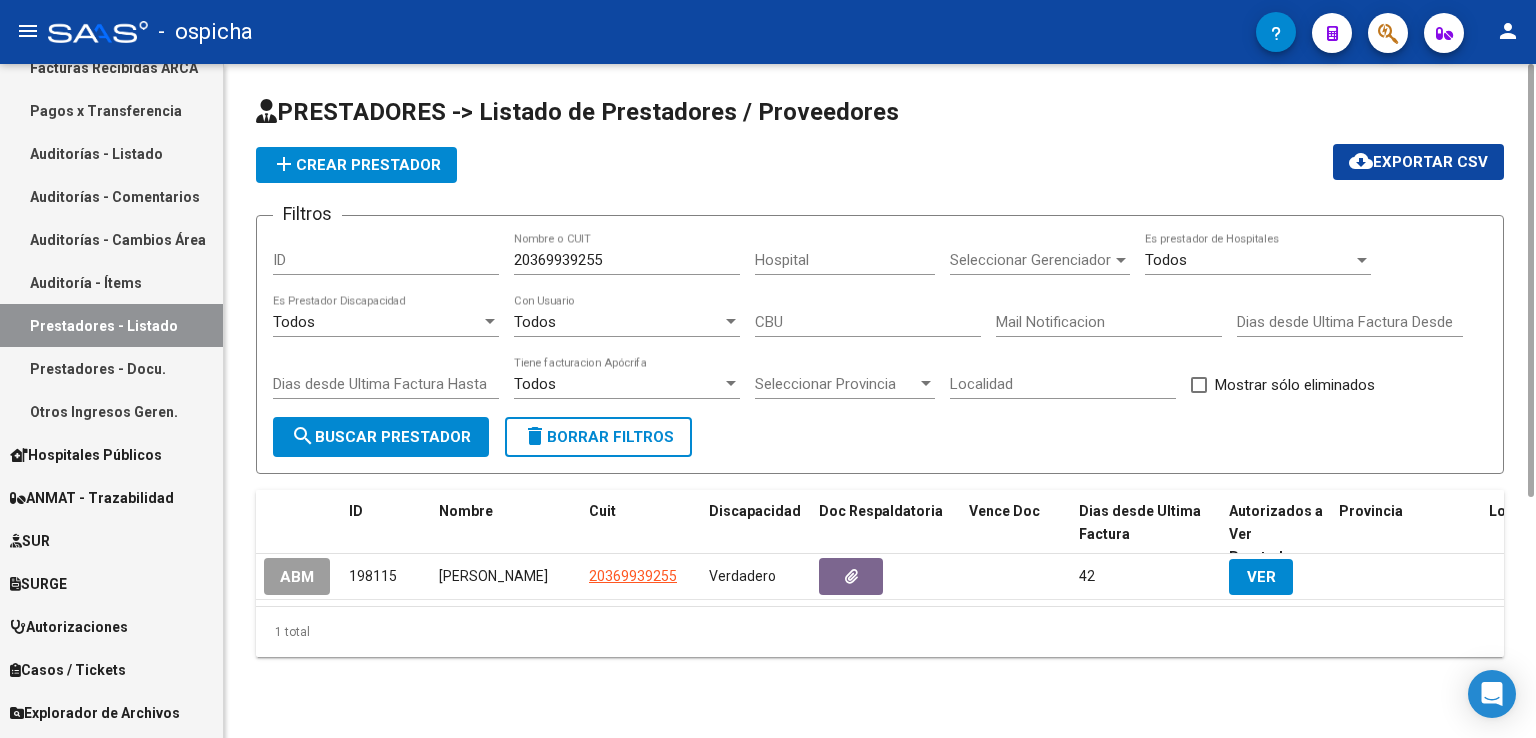 click on "Filtros ID 20369939255 Nombre o CUIT Hospital Seleccionar Gerenciador Seleccionar Gerenciador Todos  Es prestador de Hospitales Todos  Es Prestador Discapacidad Todos  Con Usuario CBU Mail Notificacion Dias desde Ultima Factura Desde Dias desde Ultima Factura Hasta Todos  Tiene facturacion Apócrifa Seleccionar Provincia Seleccionar Provincia Localidad   Mostrar sólo eliminados  search  Buscar Prestador  delete  Borrar Filtros" 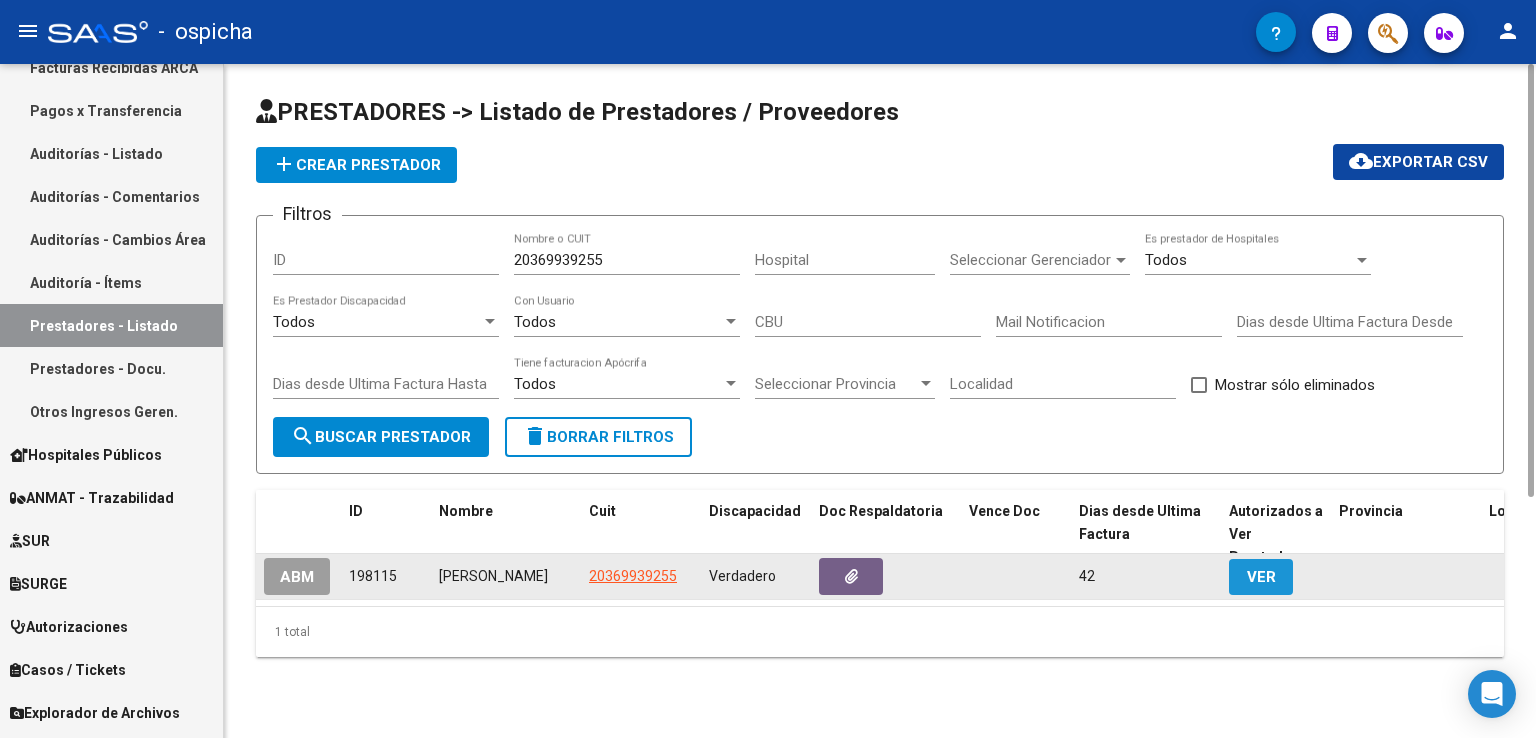 click on "VER" 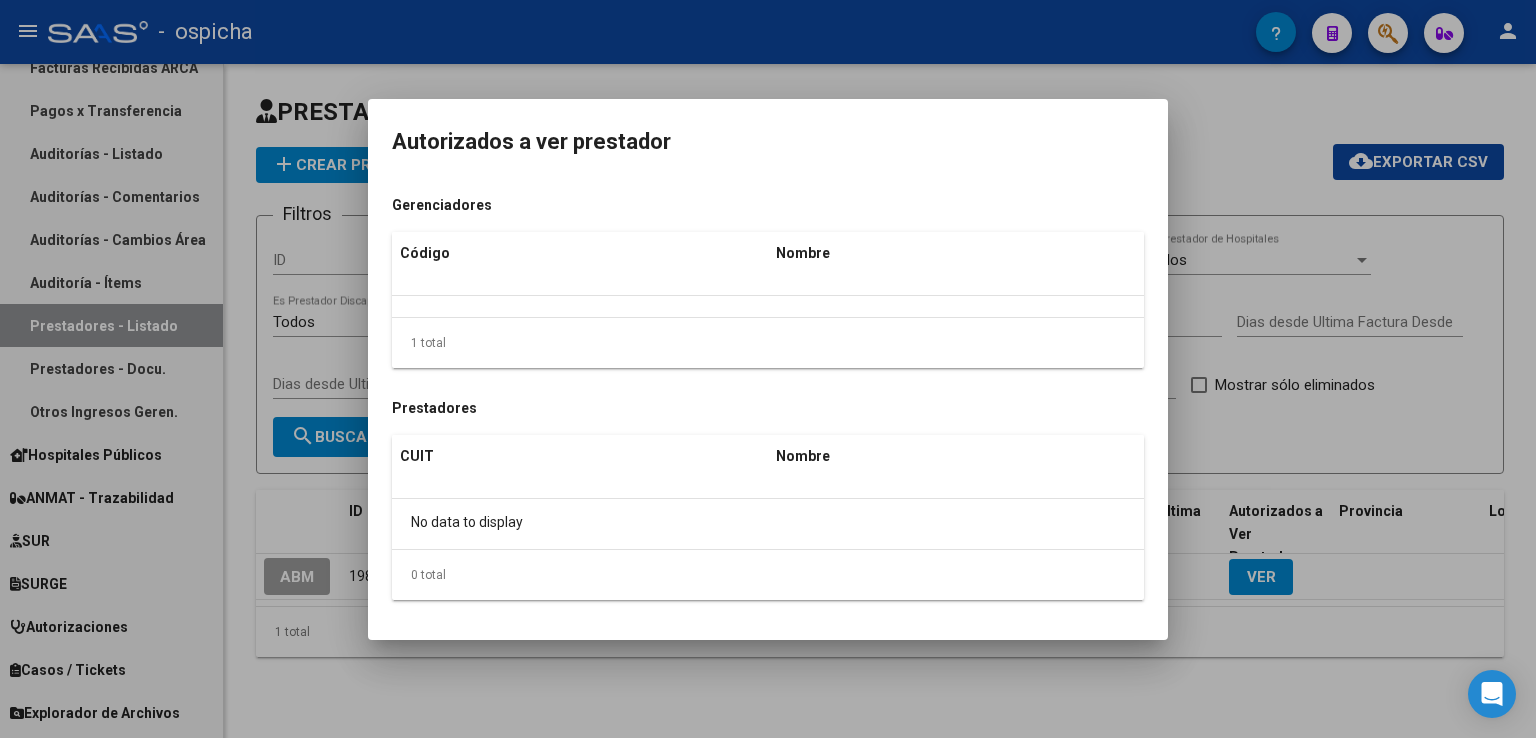 click at bounding box center [768, 369] 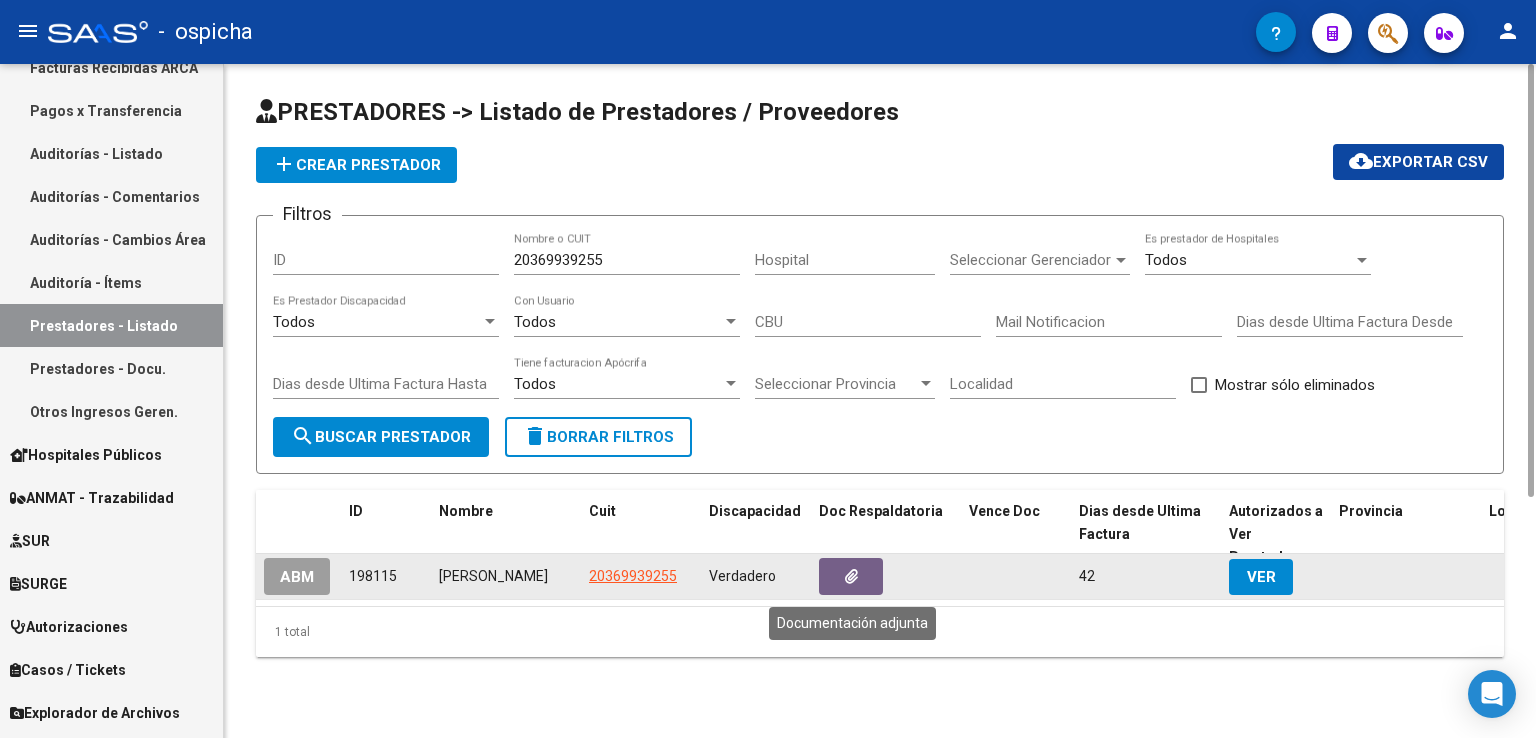 click 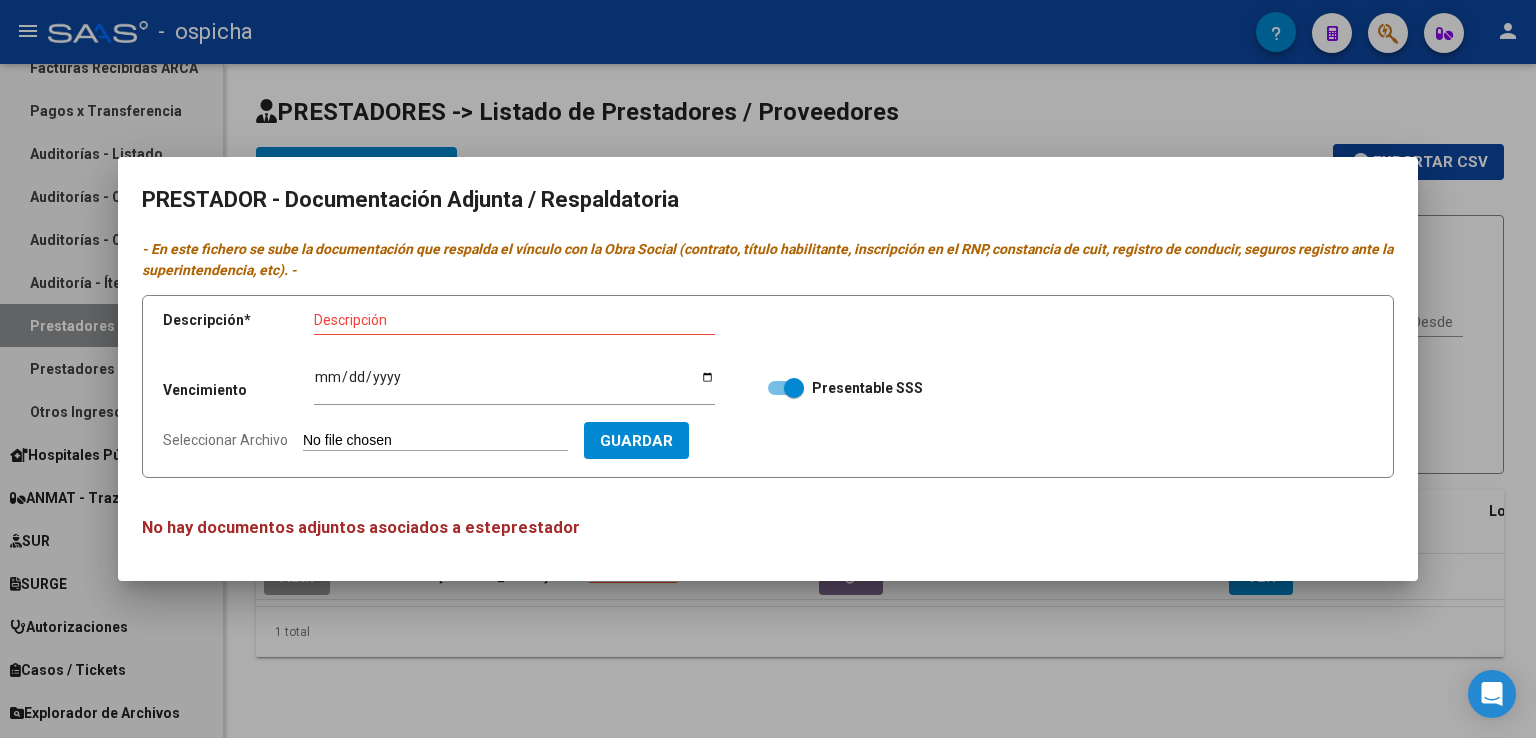 click at bounding box center (768, 369) 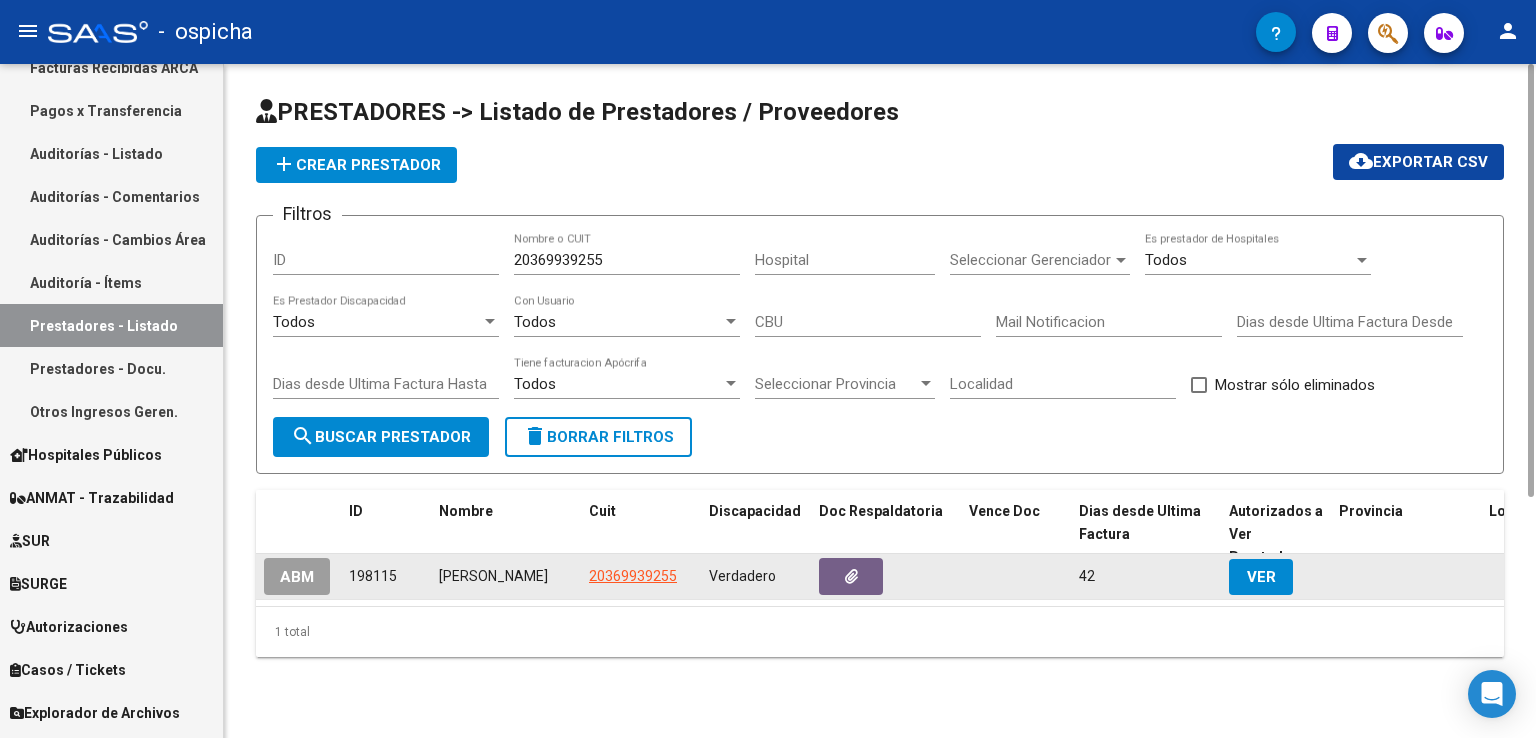 click on "20369939255" 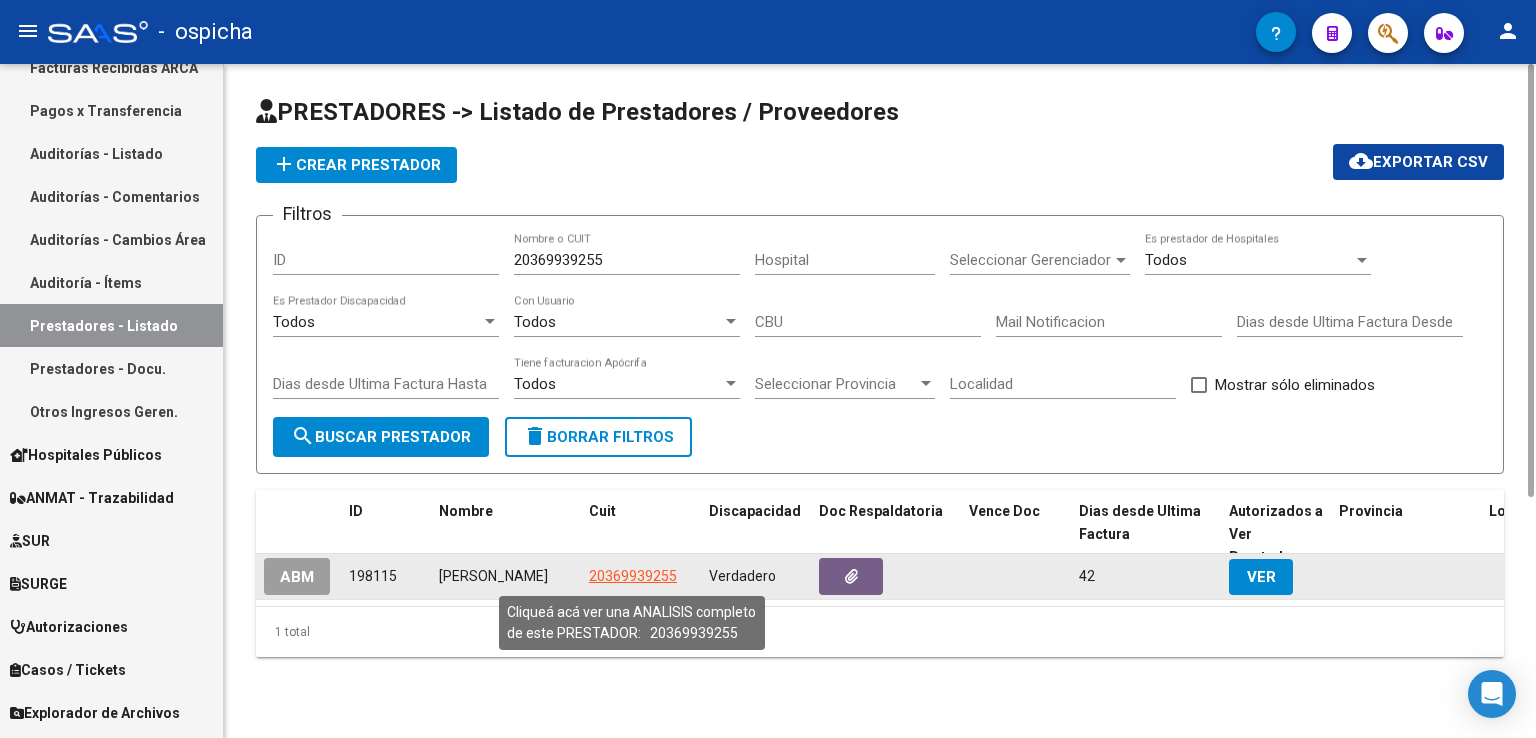 click on "20369939255" 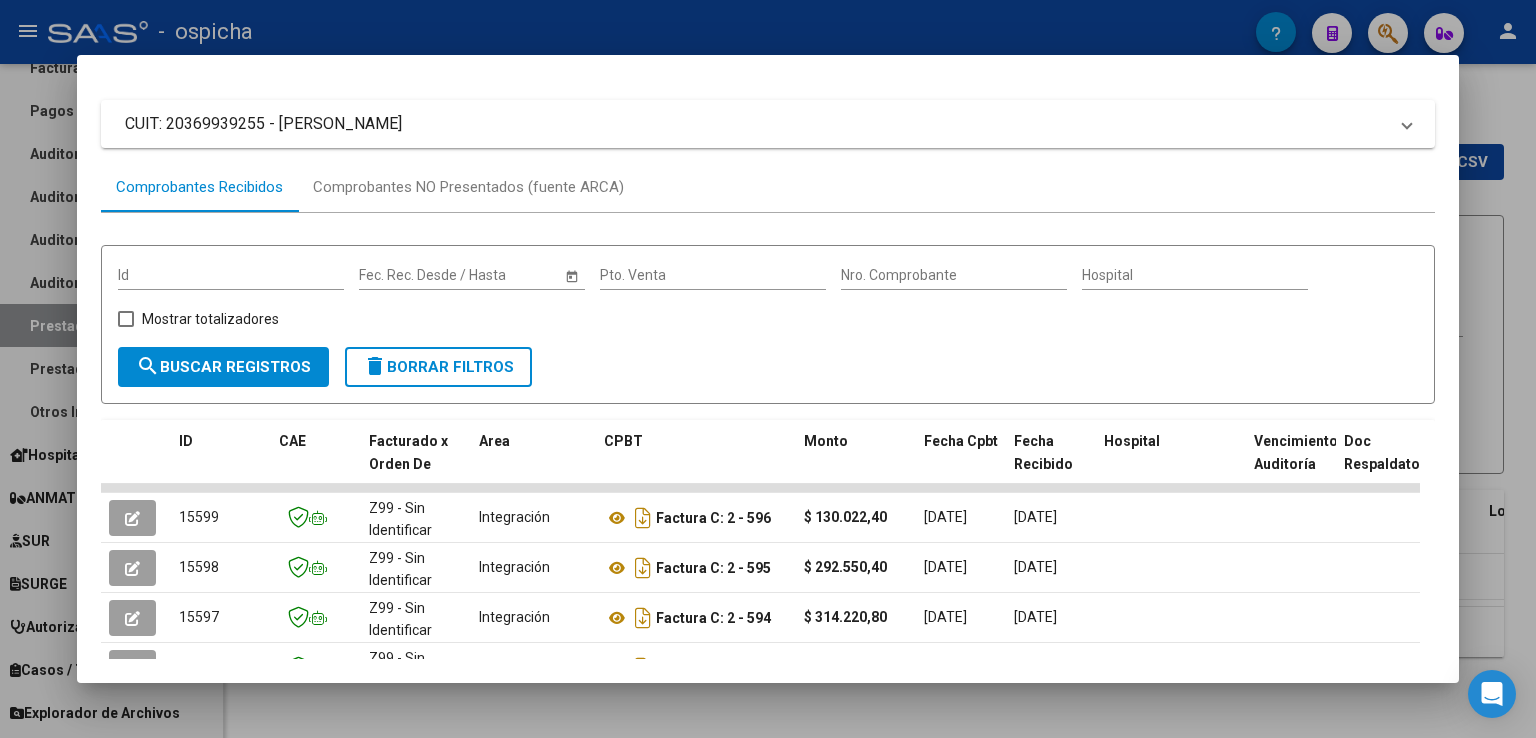 scroll, scrollTop: 0, scrollLeft: 0, axis: both 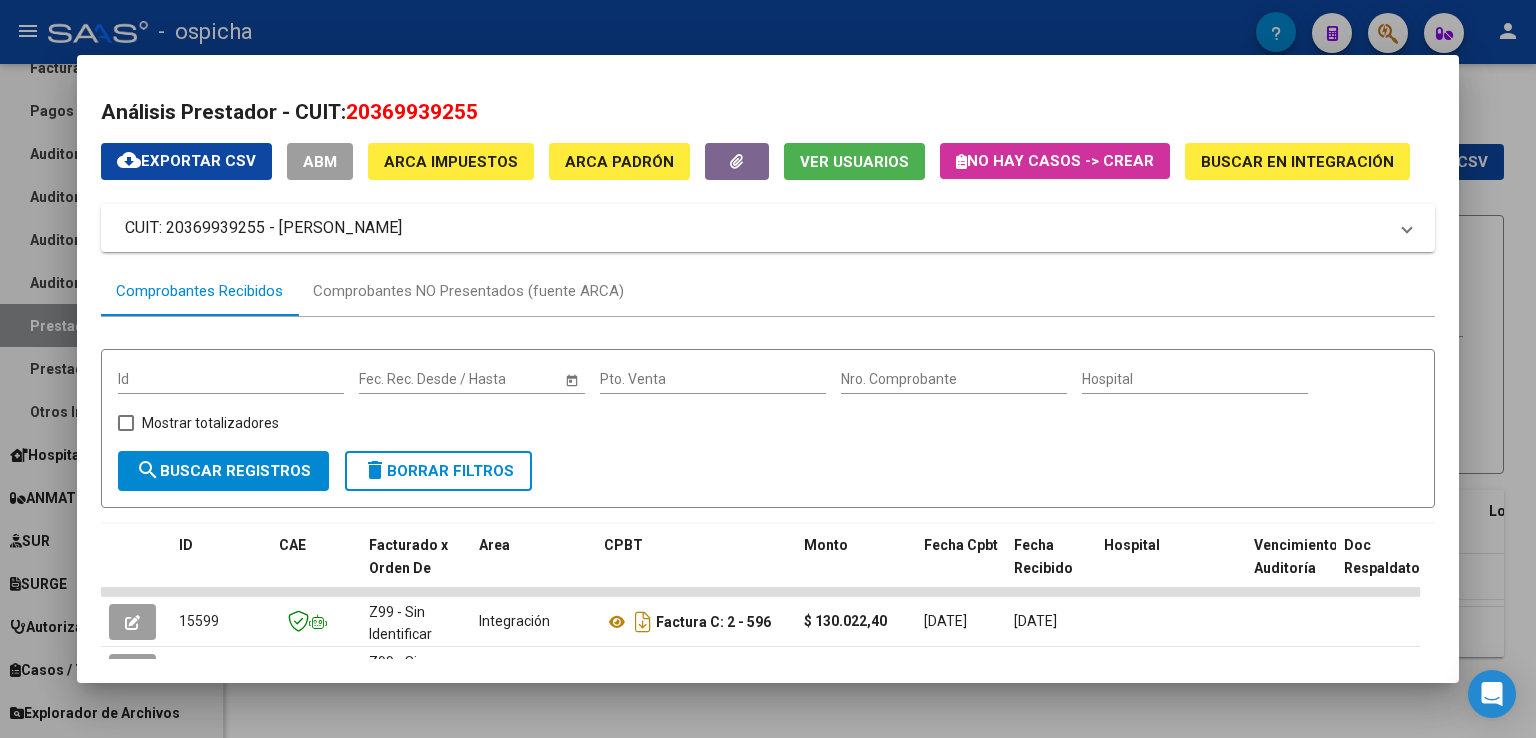 click on "search  Buscar Registros" at bounding box center [223, 471] 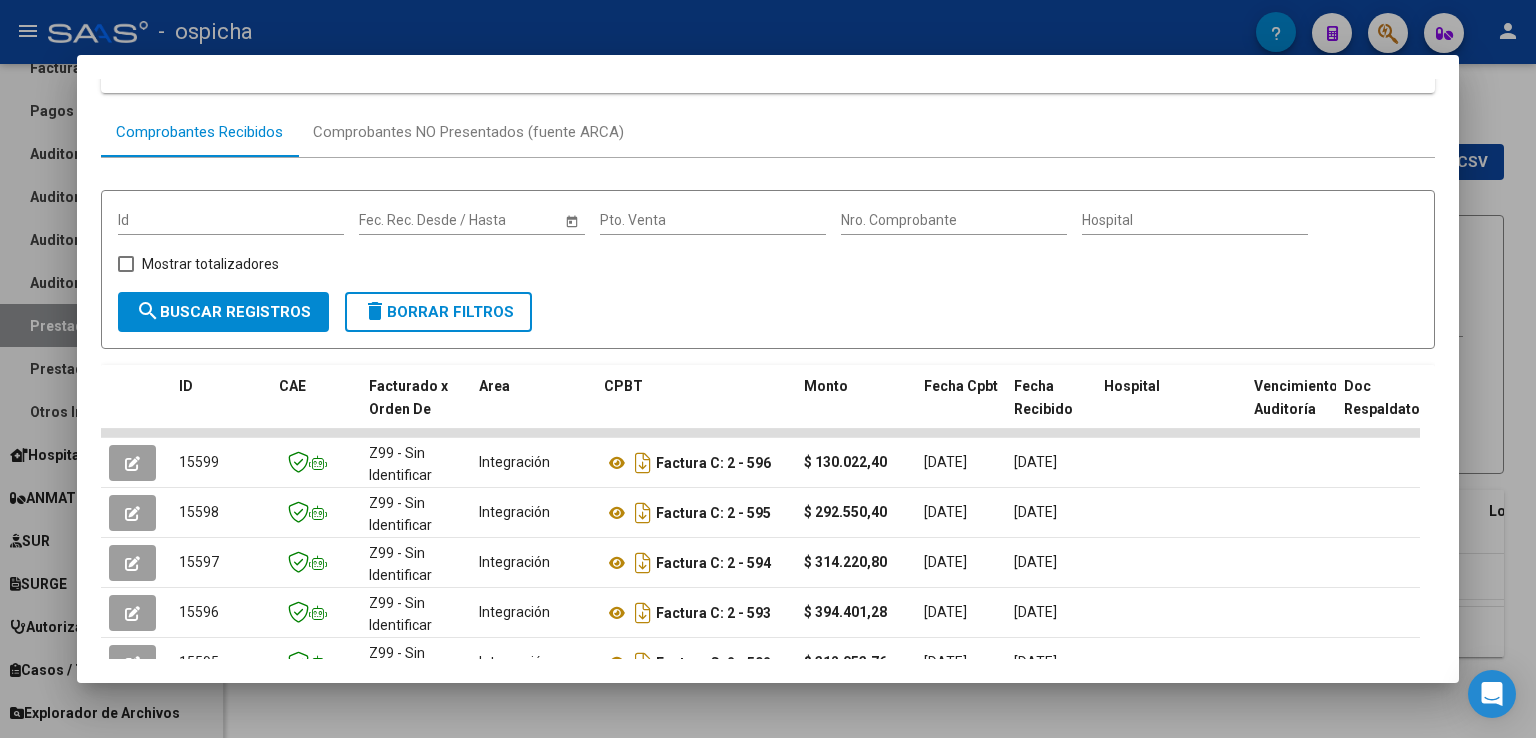 scroll, scrollTop: 0, scrollLeft: 0, axis: both 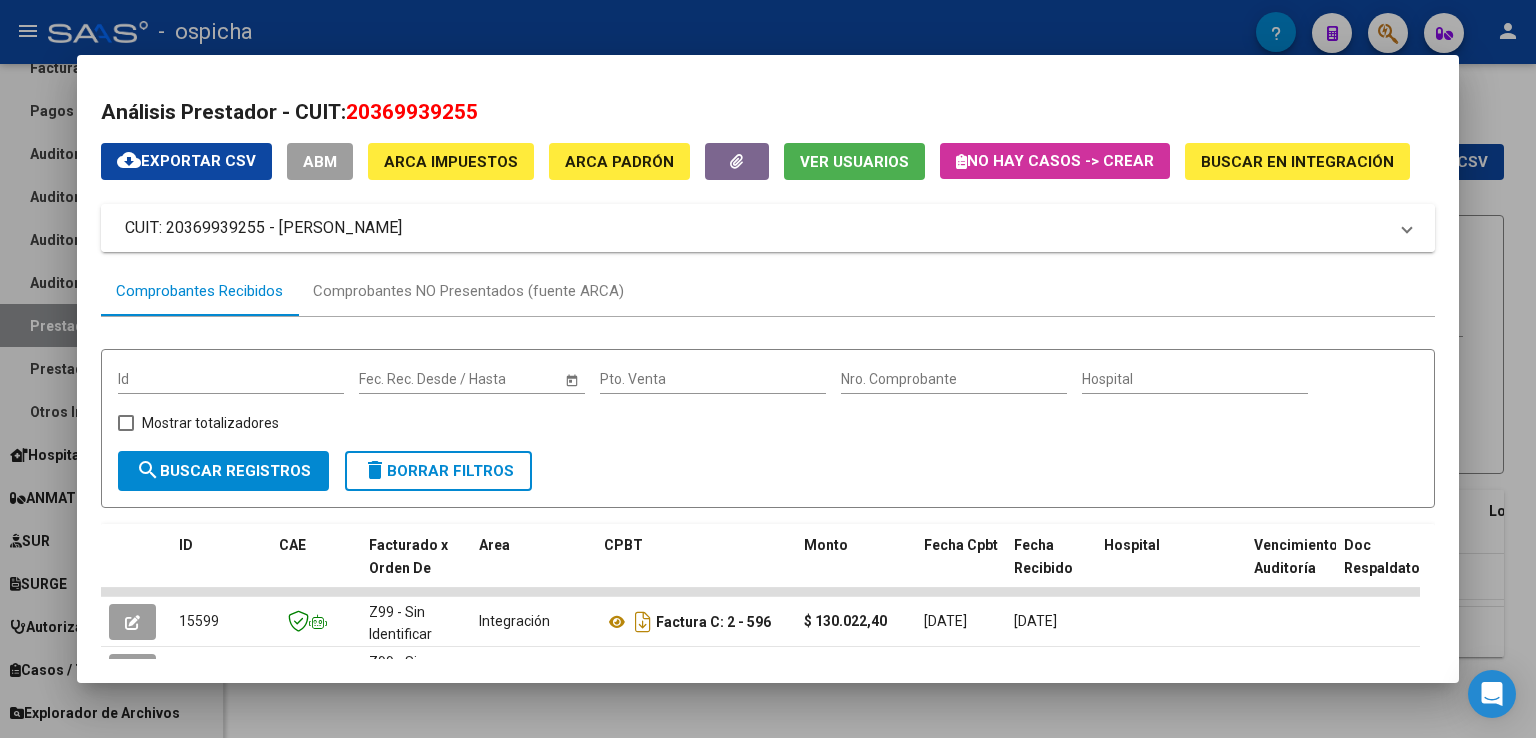 click on "CUIT: 20369939255 - [PERSON_NAME]" at bounding box center (768, 228) 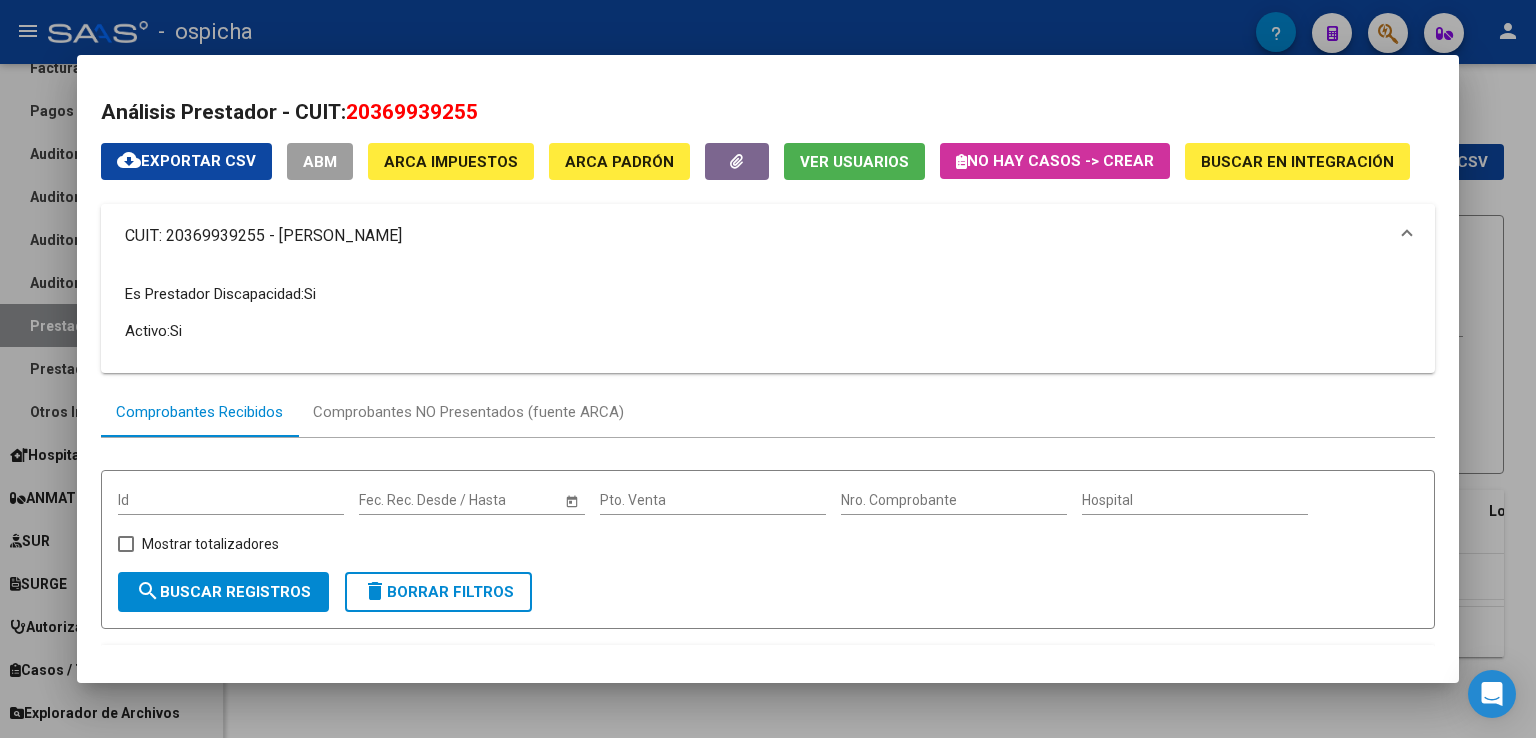 click on "CUIT: 20369939255 - [PERSON_NAME]" at bounding box center (756, 236) 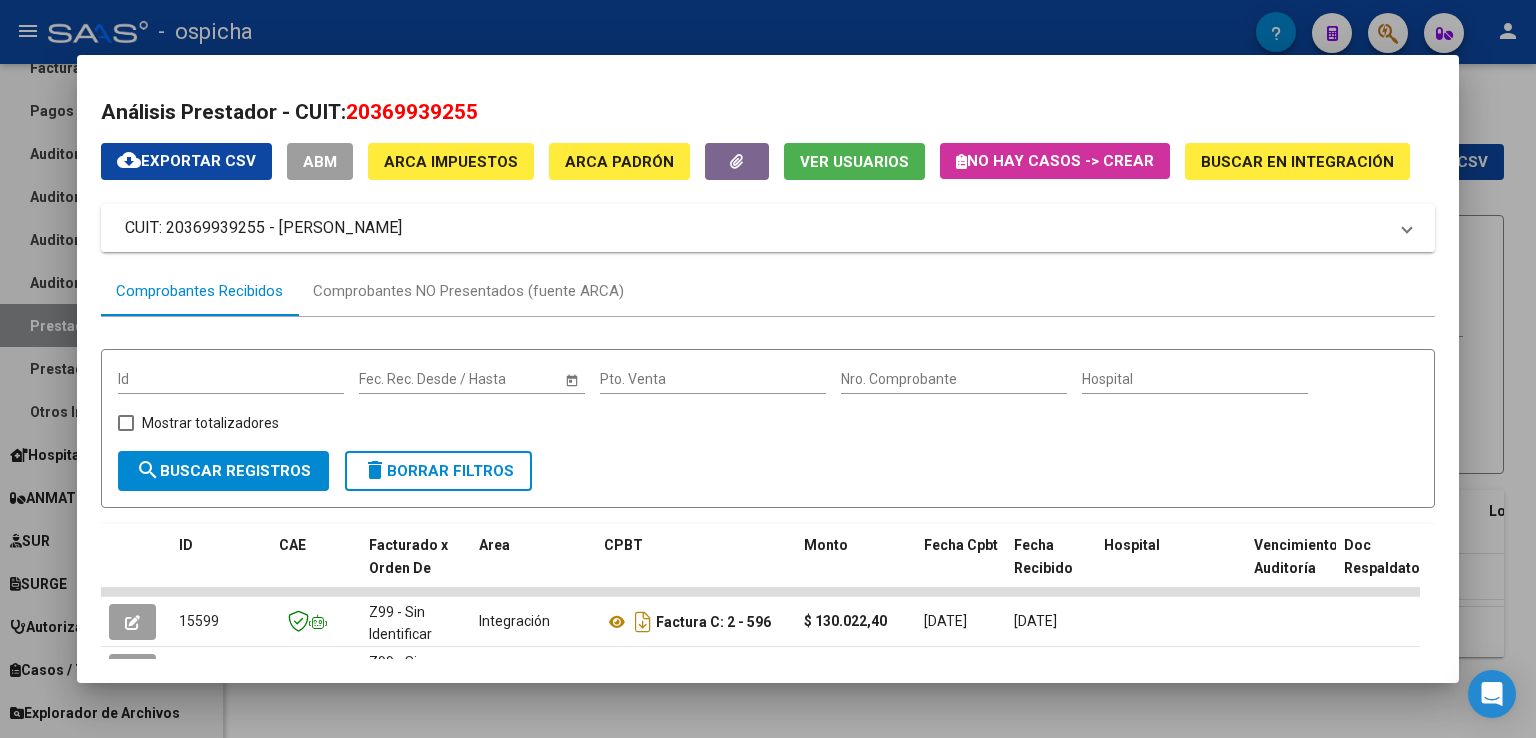 click on "CUIT: 20369939255 - [PERSON_NAME]" at bounding box center (768, 228) 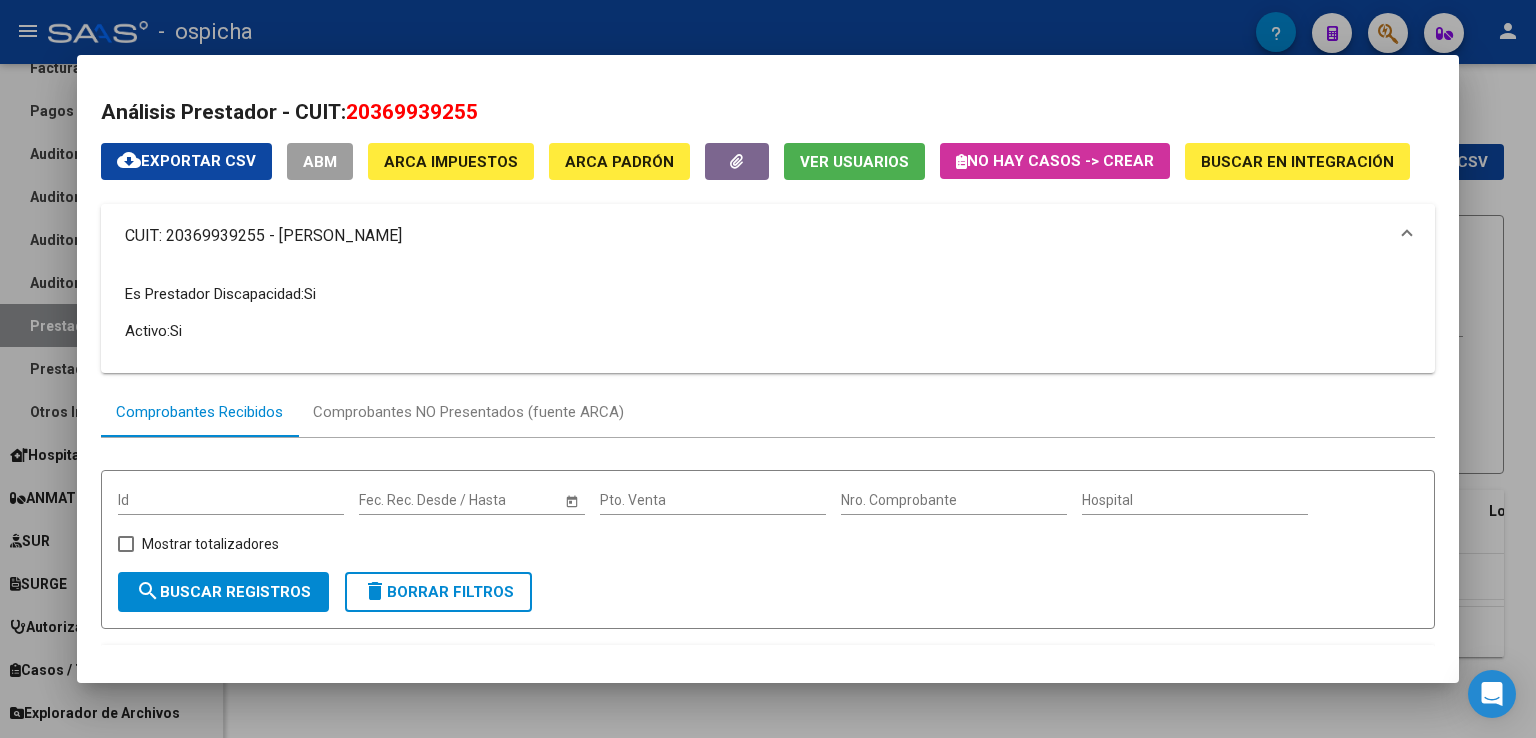 click on "CUIT: 20369939255 - [PERSON_NAME]" at bounding box center (768, 236) 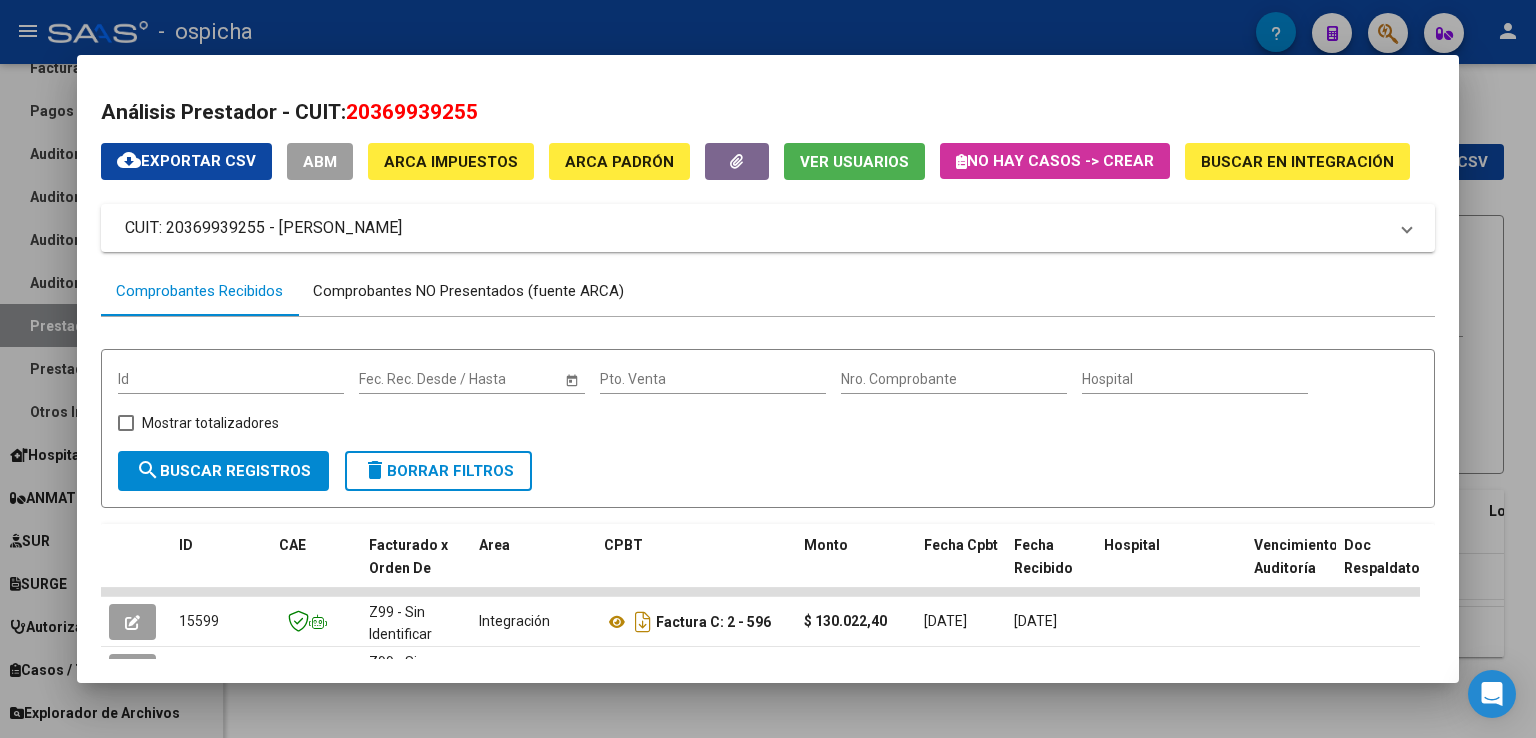 click on "Comprobantes NO Presentados (fuente ARCA)" at bounding box center (468, 291) 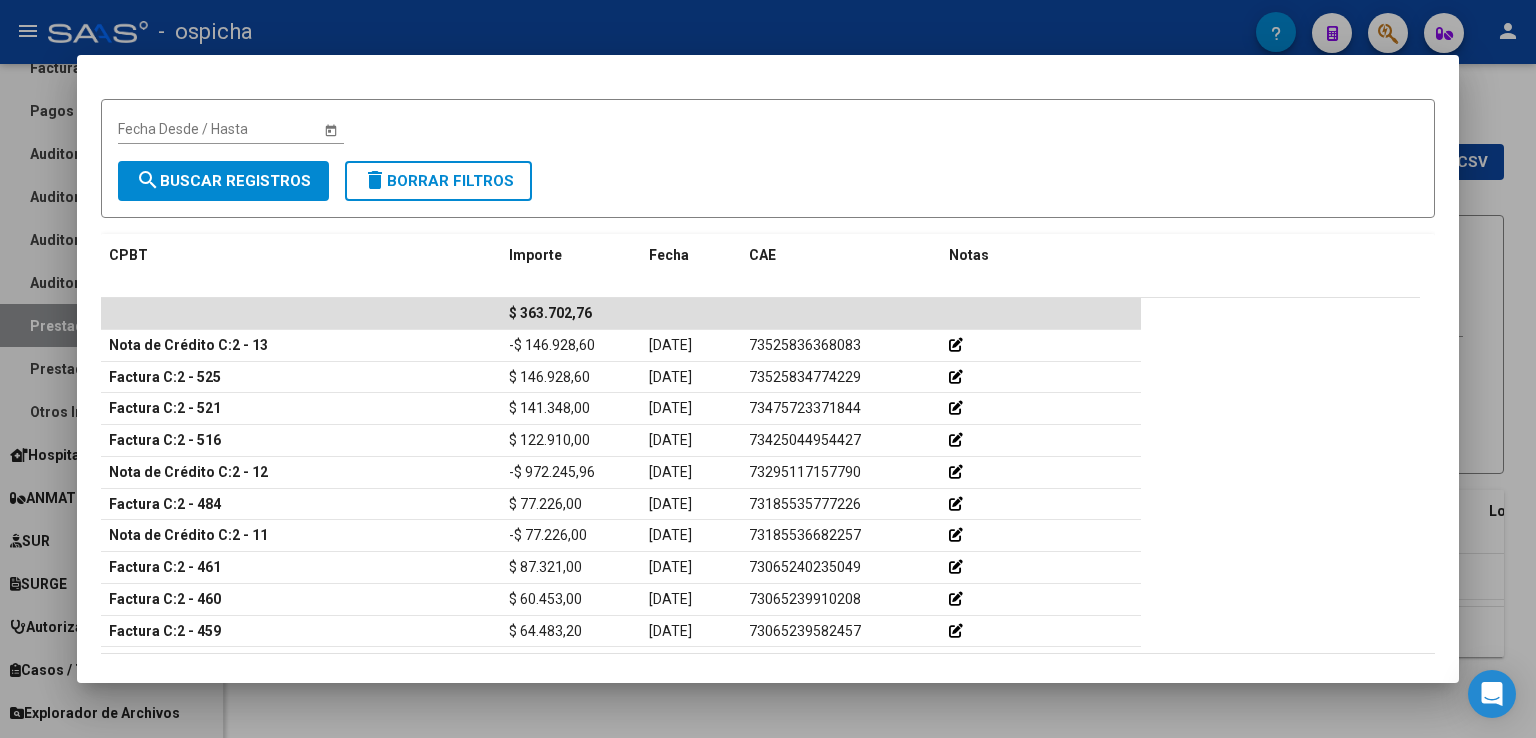 scroll, scrollTop: 270, scrollLeft: 0, axis: vertical 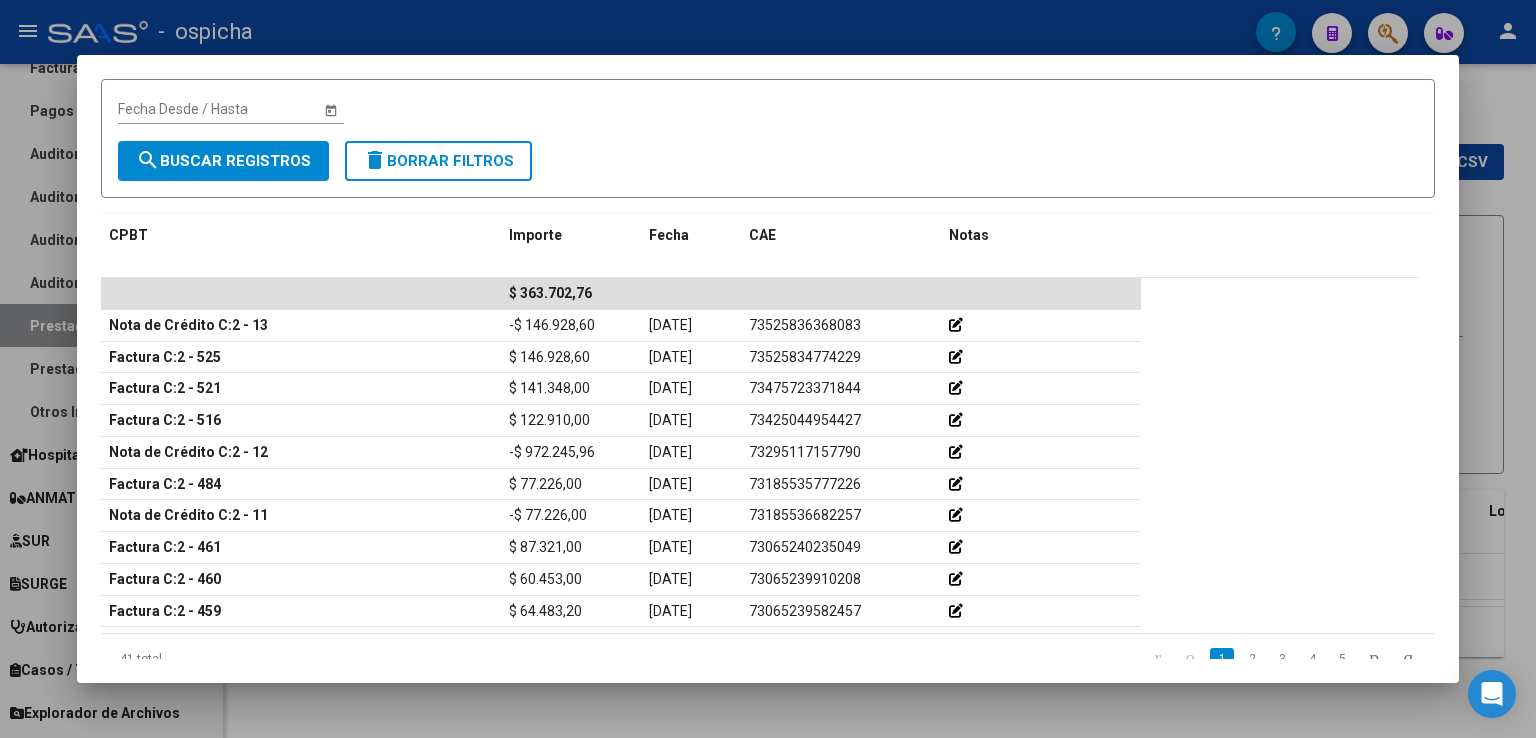 click at bounding box center (768, 369) 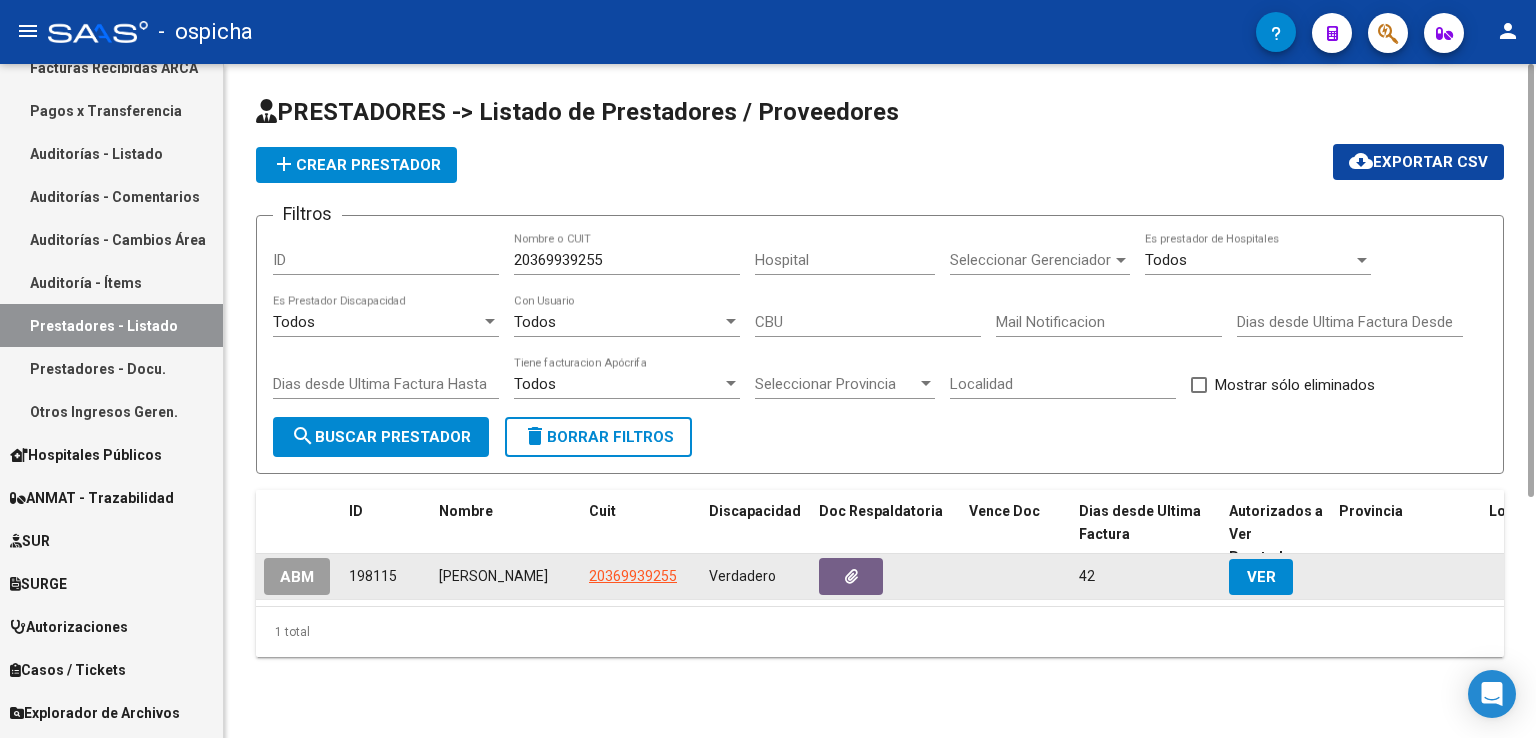 click on "[PERSON_NAME]" 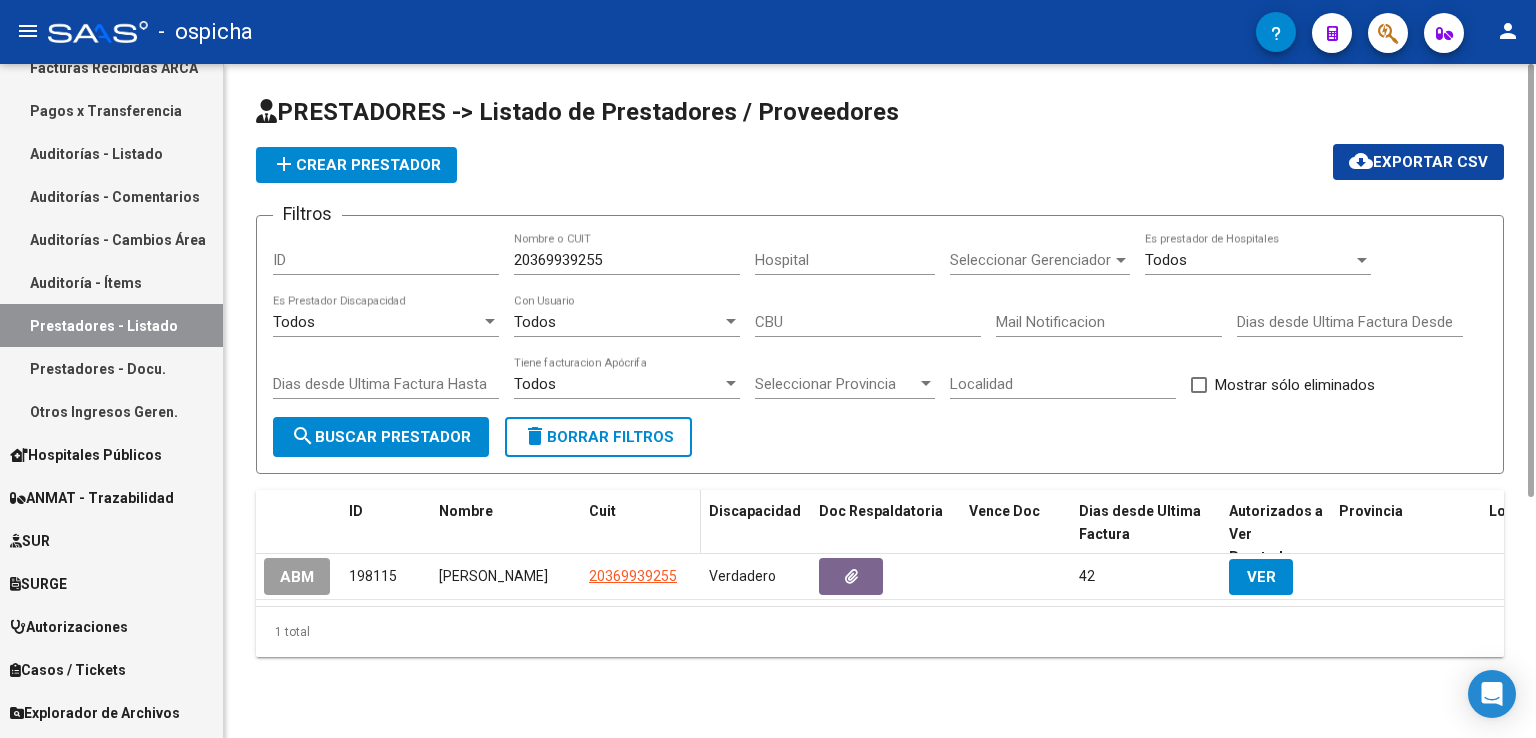click on "Cuit" 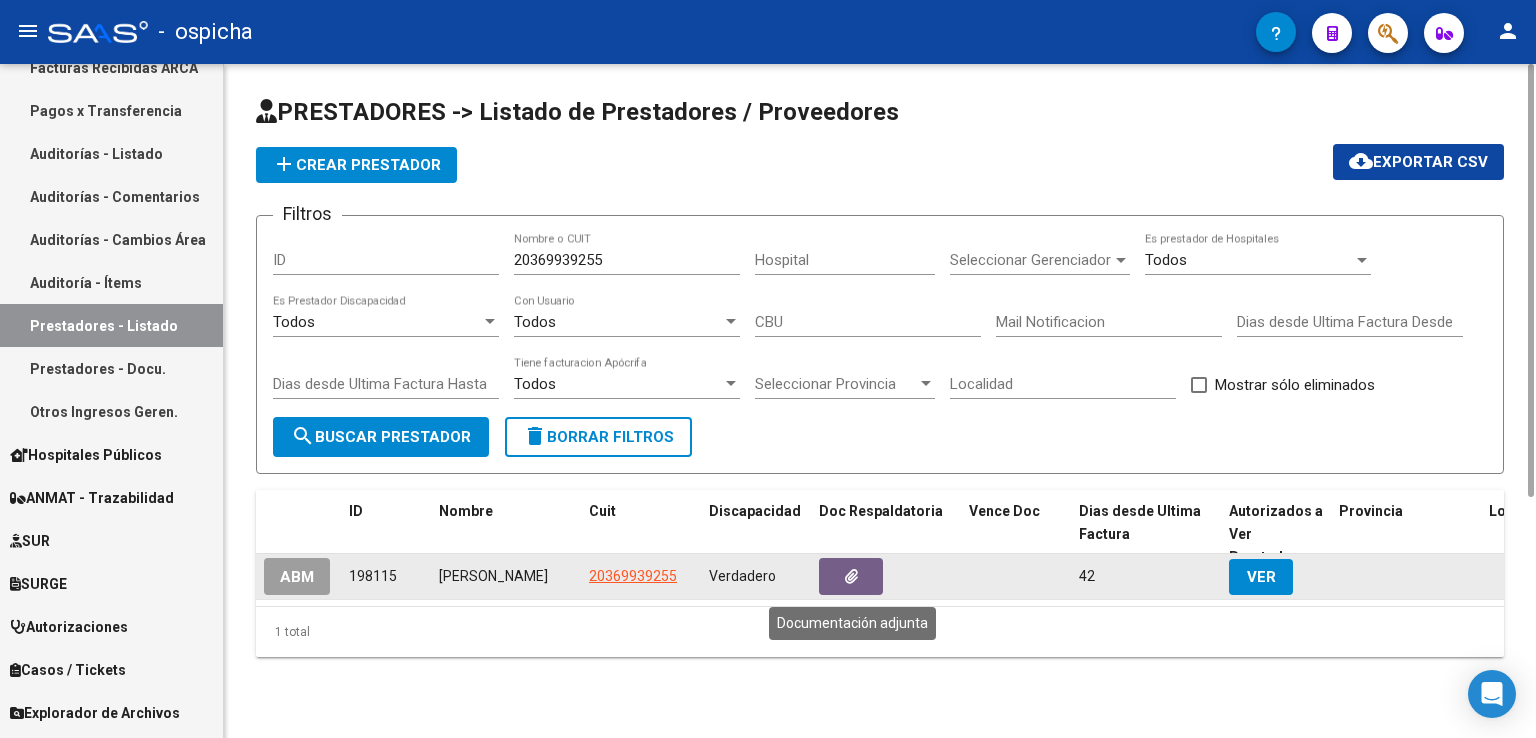 click 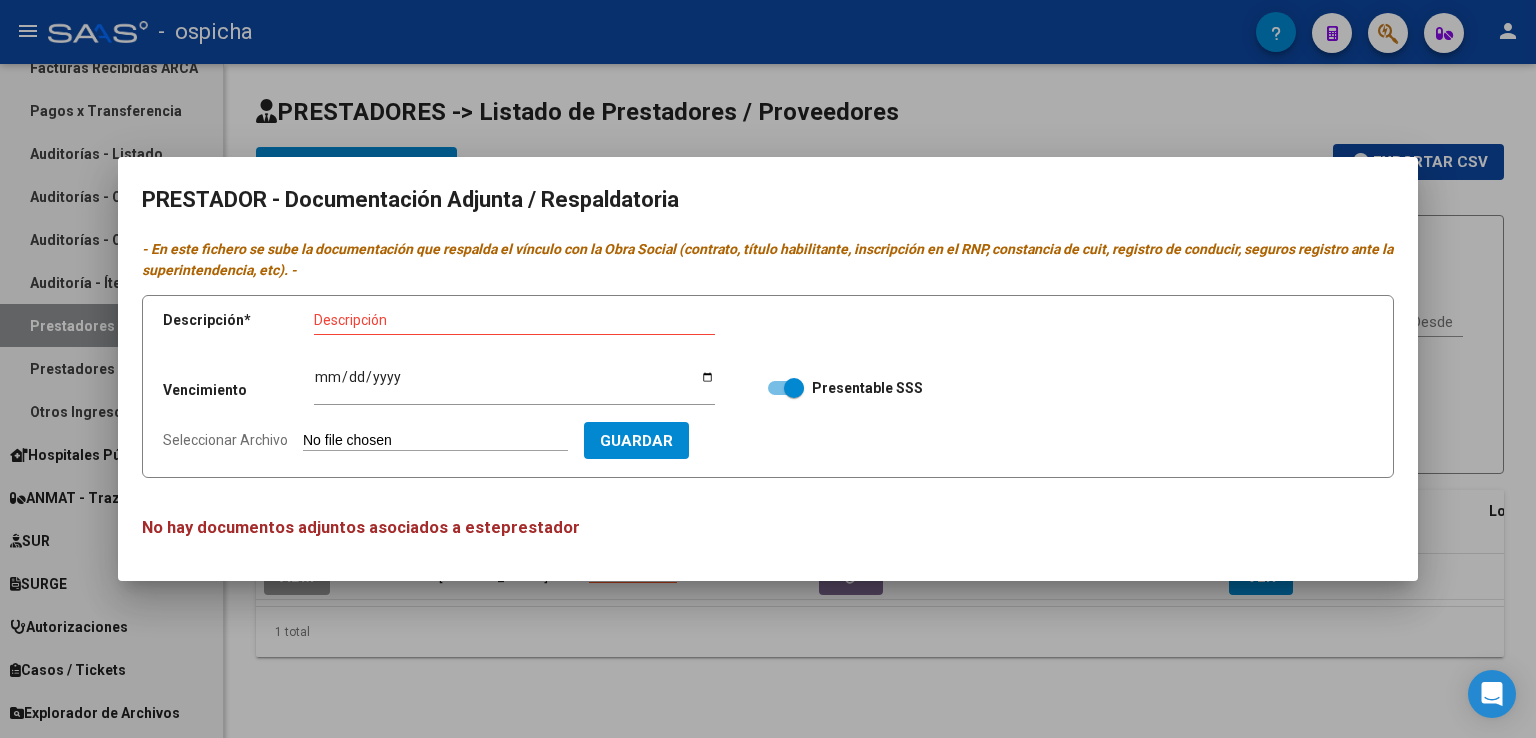 click at bounding box center [768, 369] 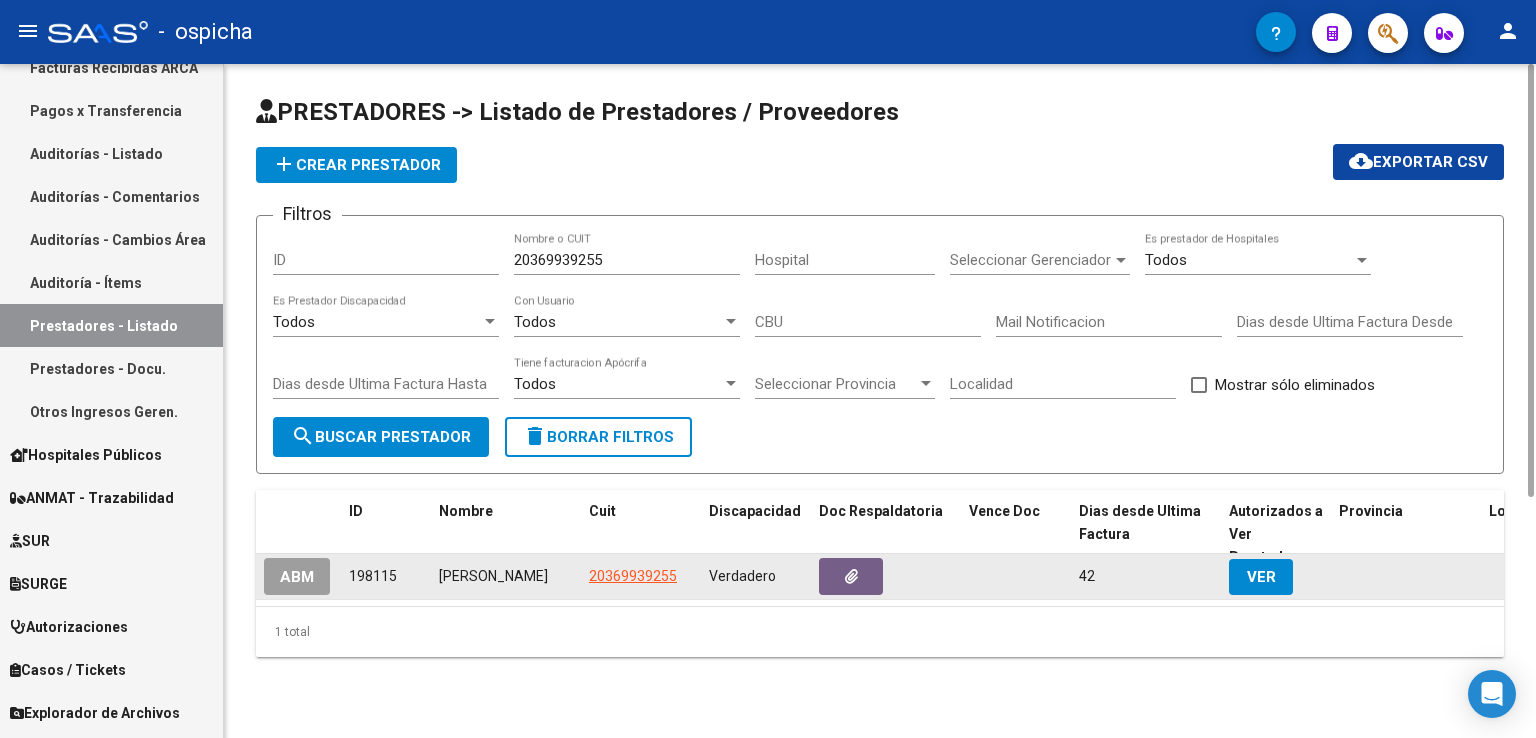 drag, startPoint x: 1303, startPoint y: 561, endPoint x: 1316, endPoint y: 553, distance: 15.264338 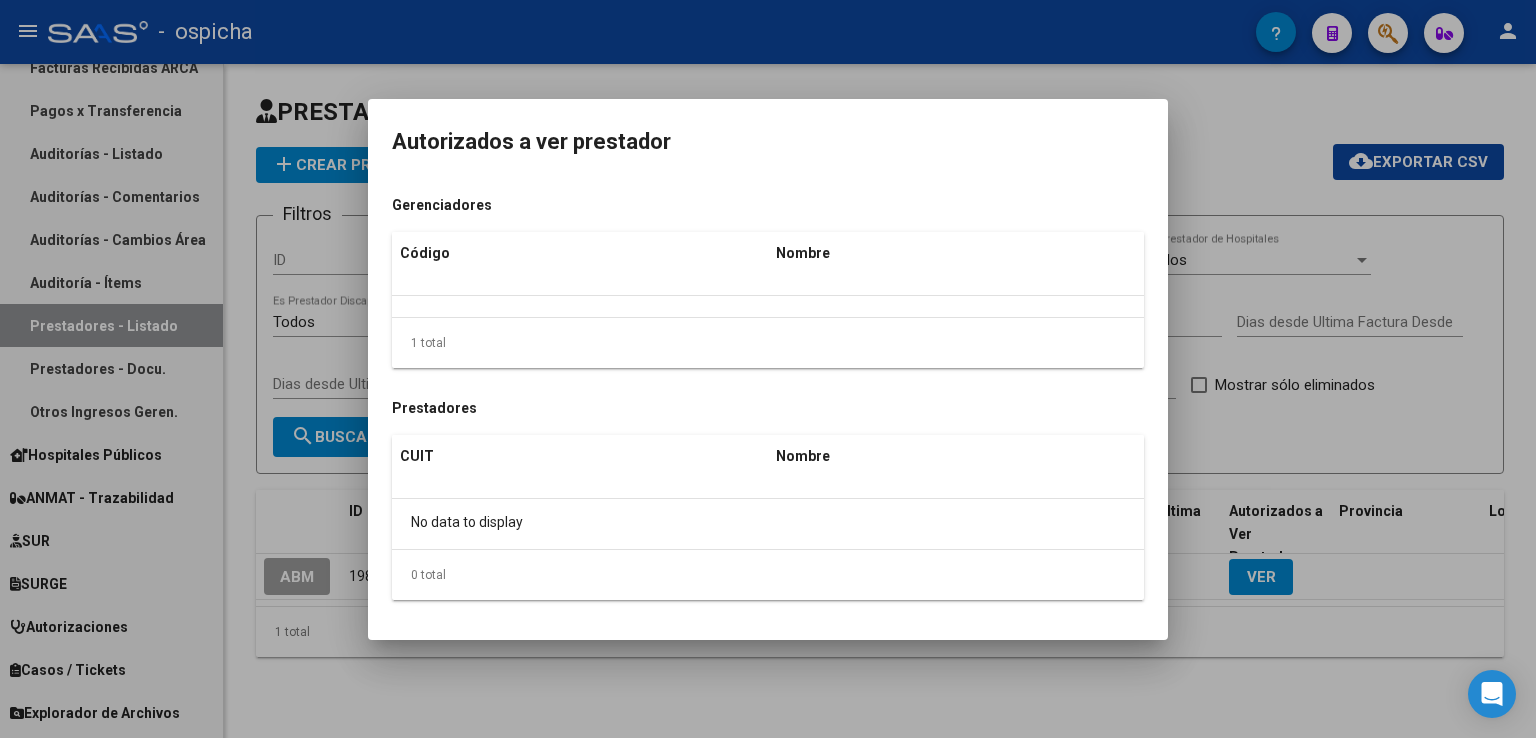 click at bounding box center [768, 369] 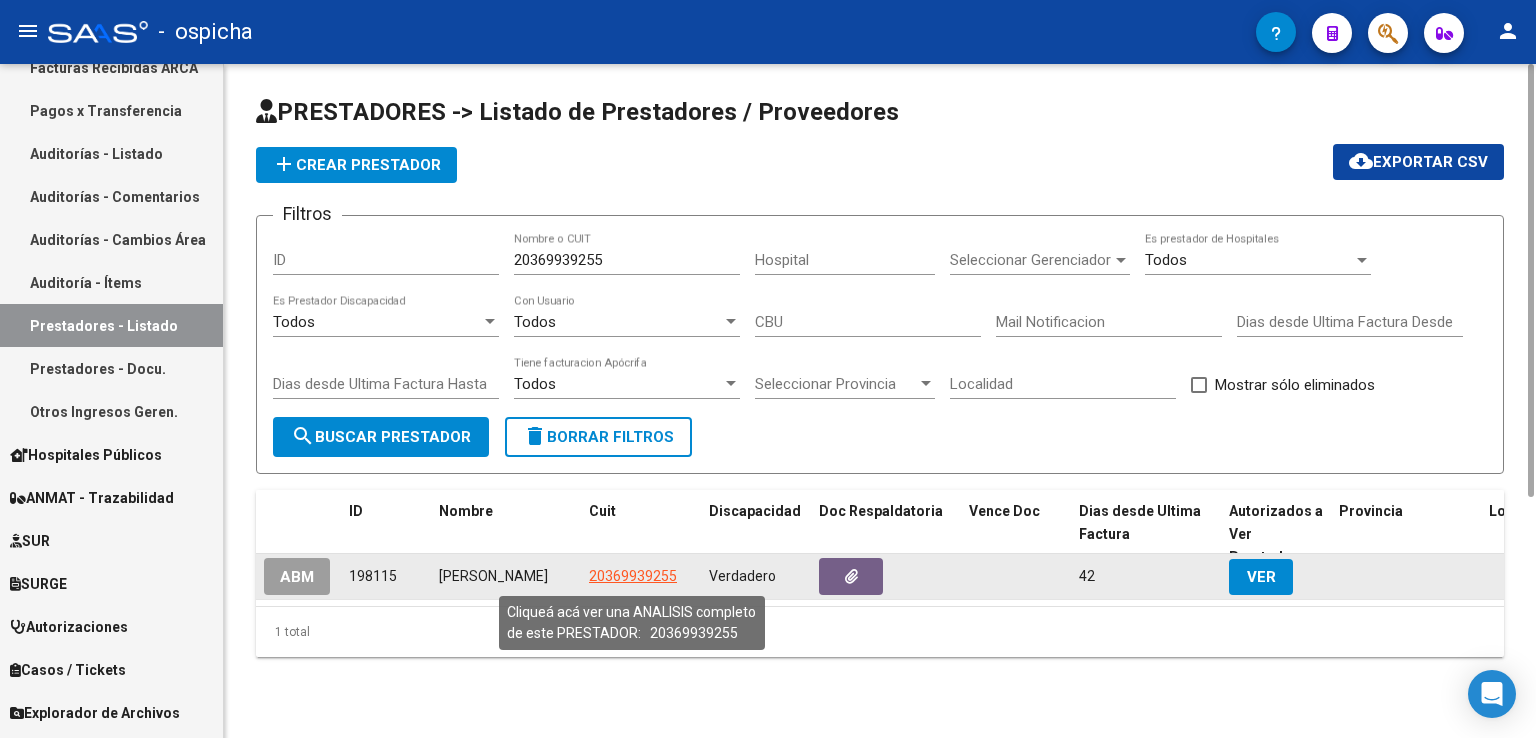 click on "20369939255" 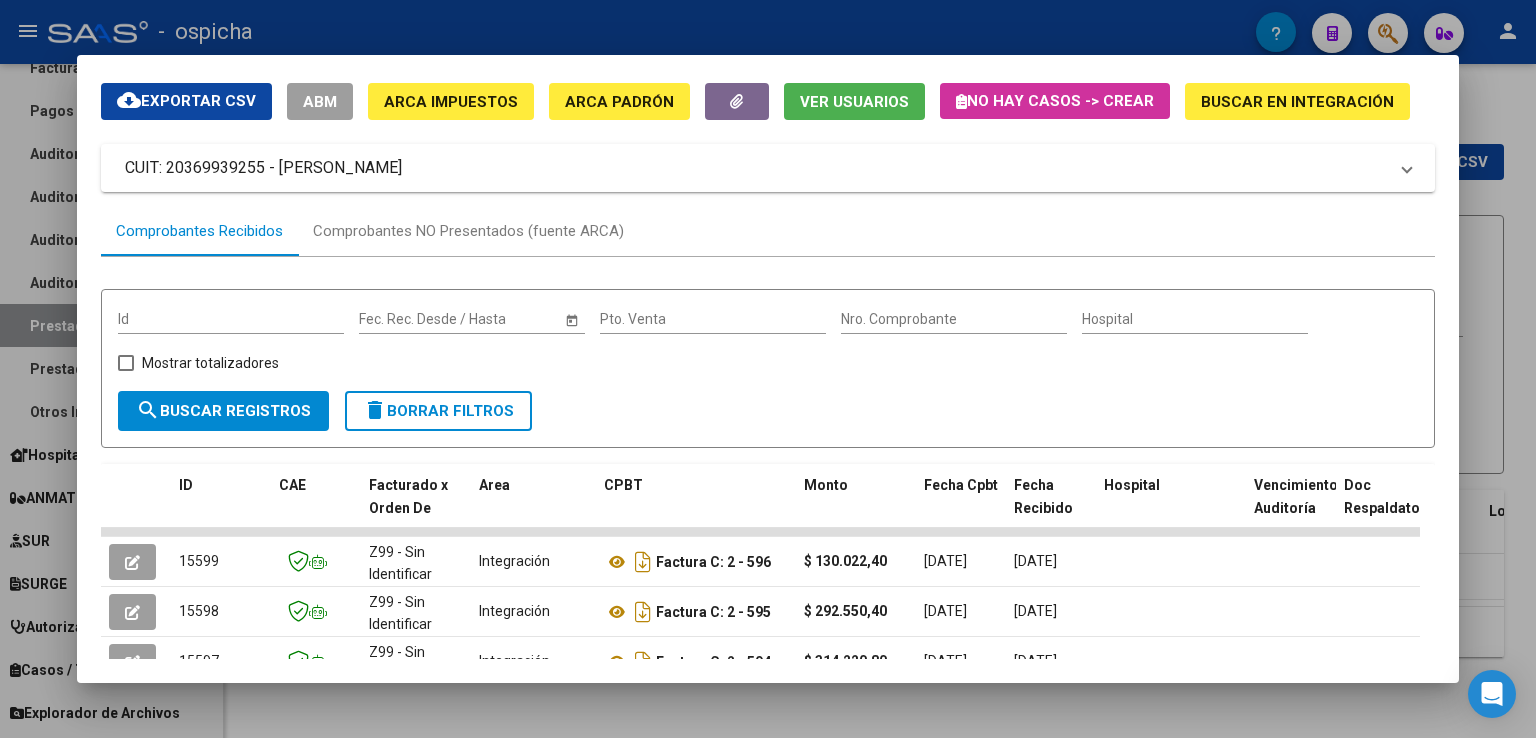 scroll, scrollTop: 62, scrollLeft: 0, axis: vertical 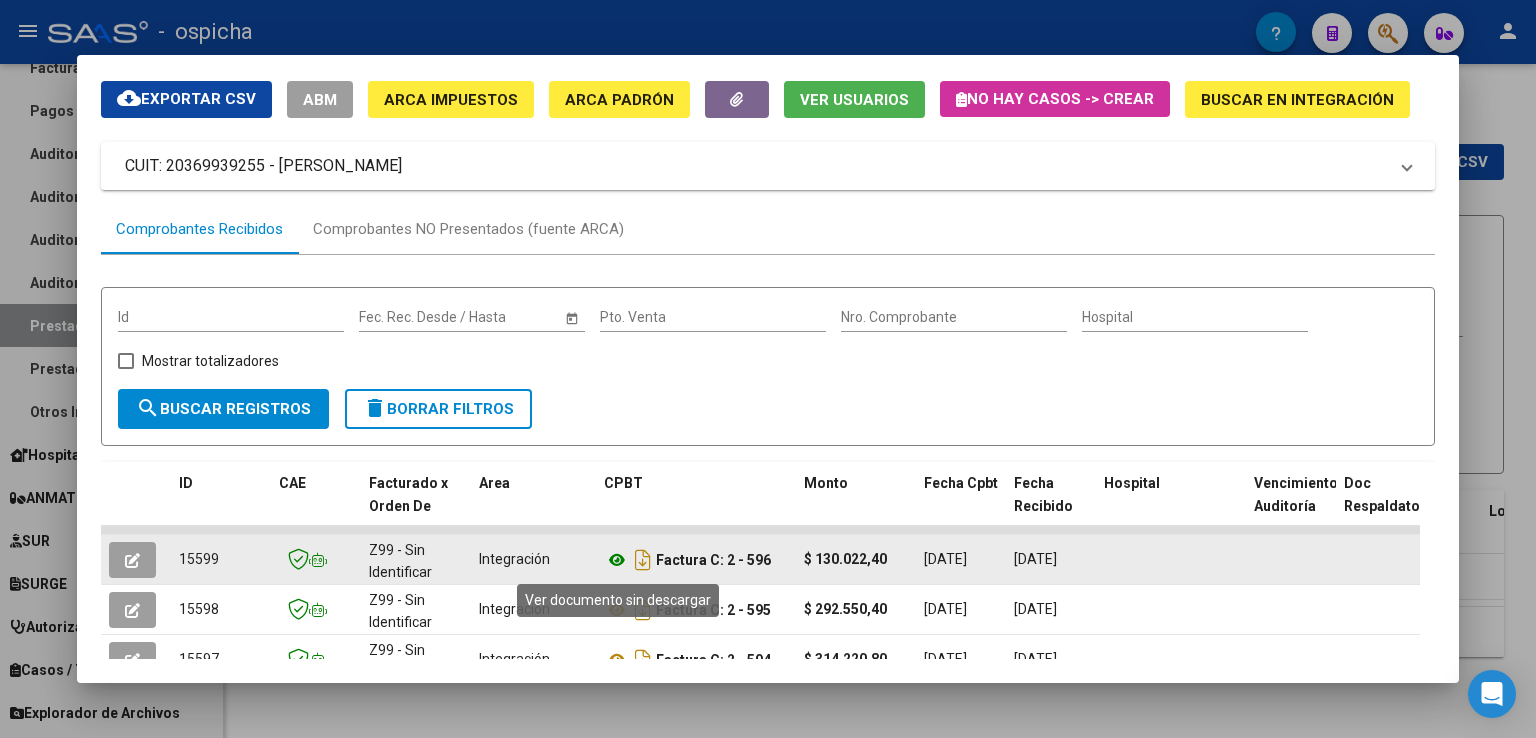 click 